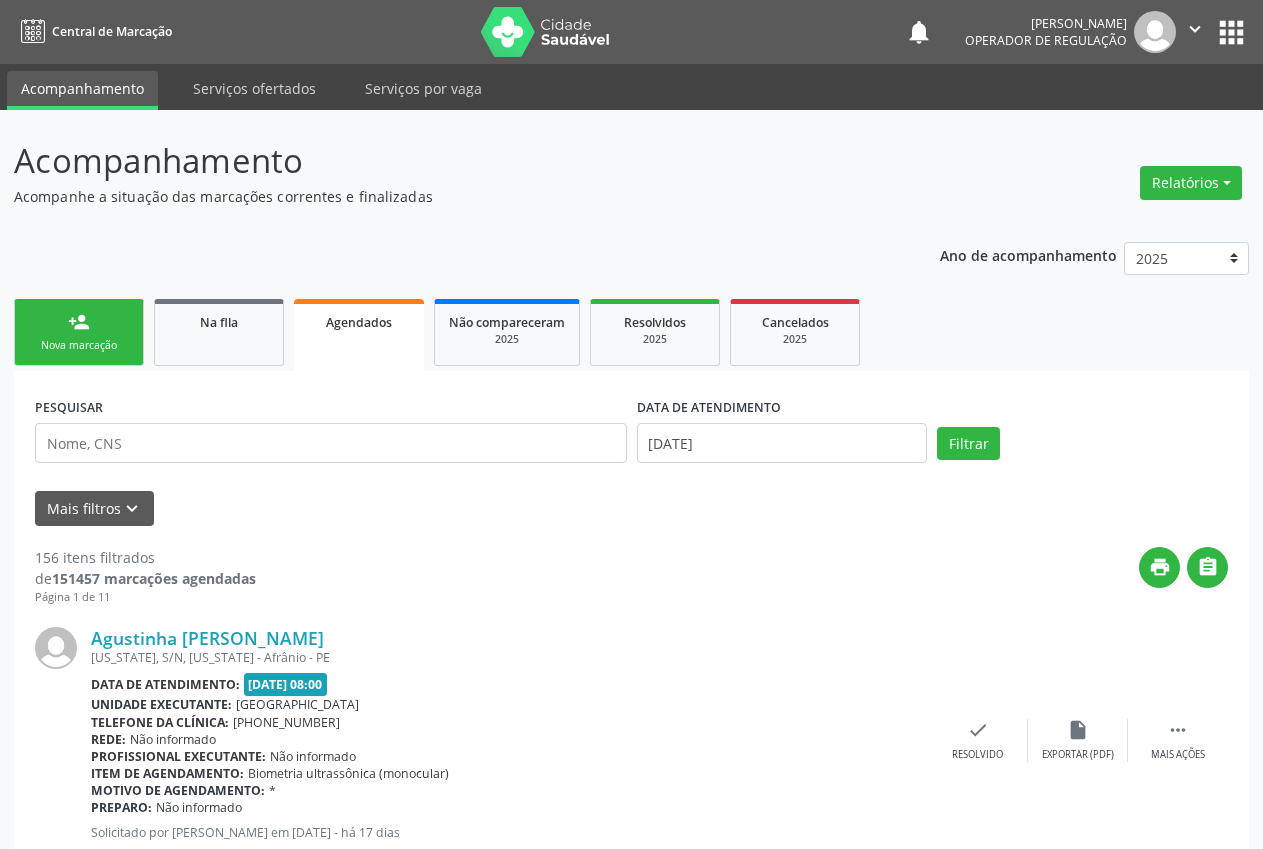 click on "person_add
Nova marcação" at bounding box center [79, 332] 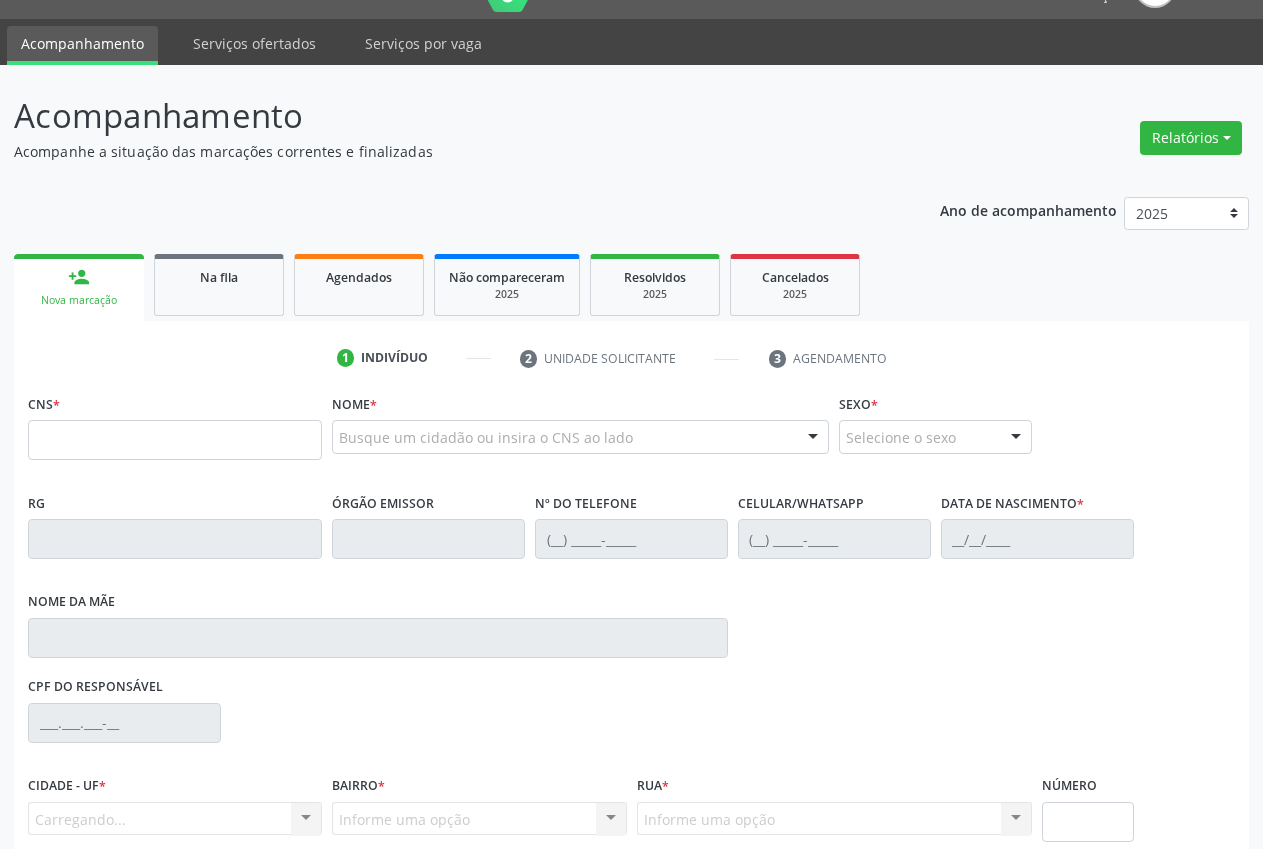 scroll, scrollTop: 195, scrollLeft: 0, axis: vertical 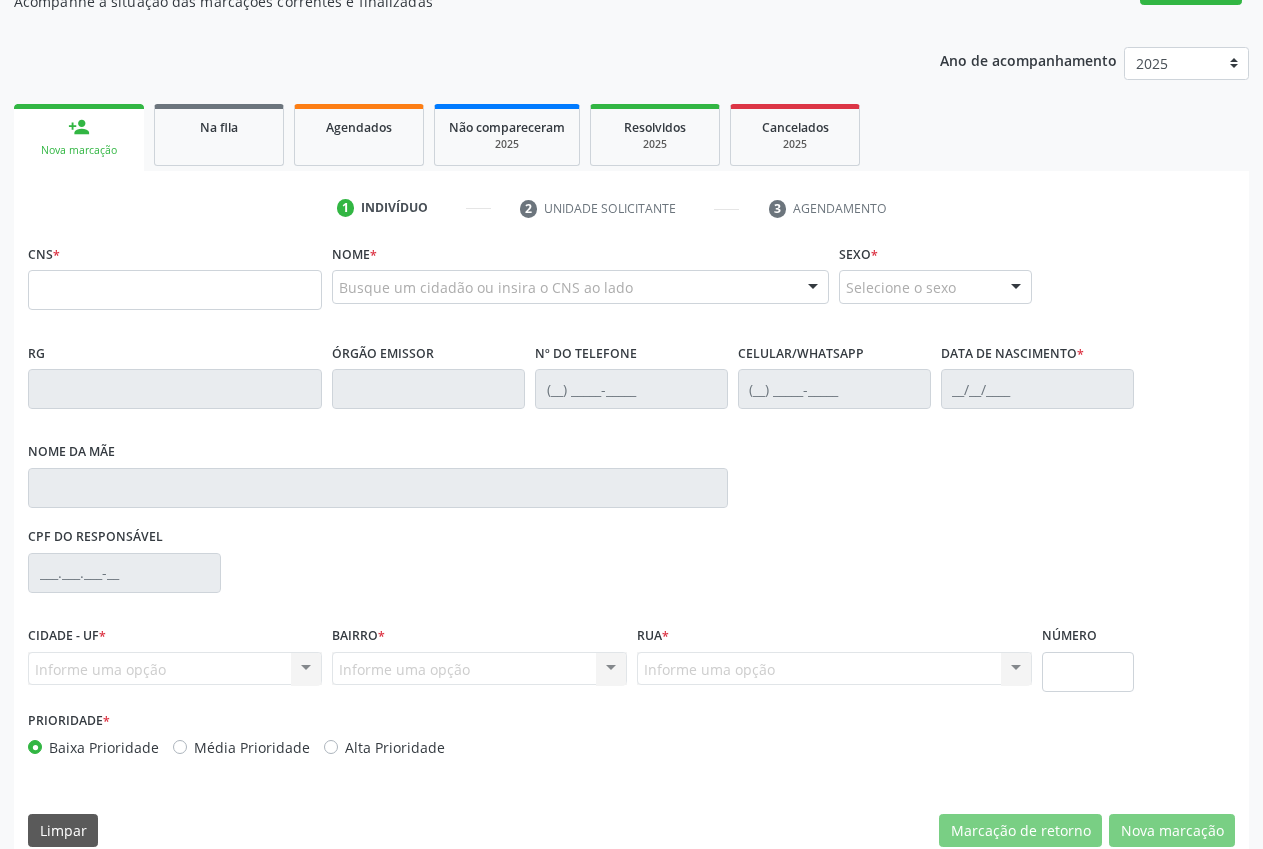 click on "CNS
*" at bounding box center (175, 281) 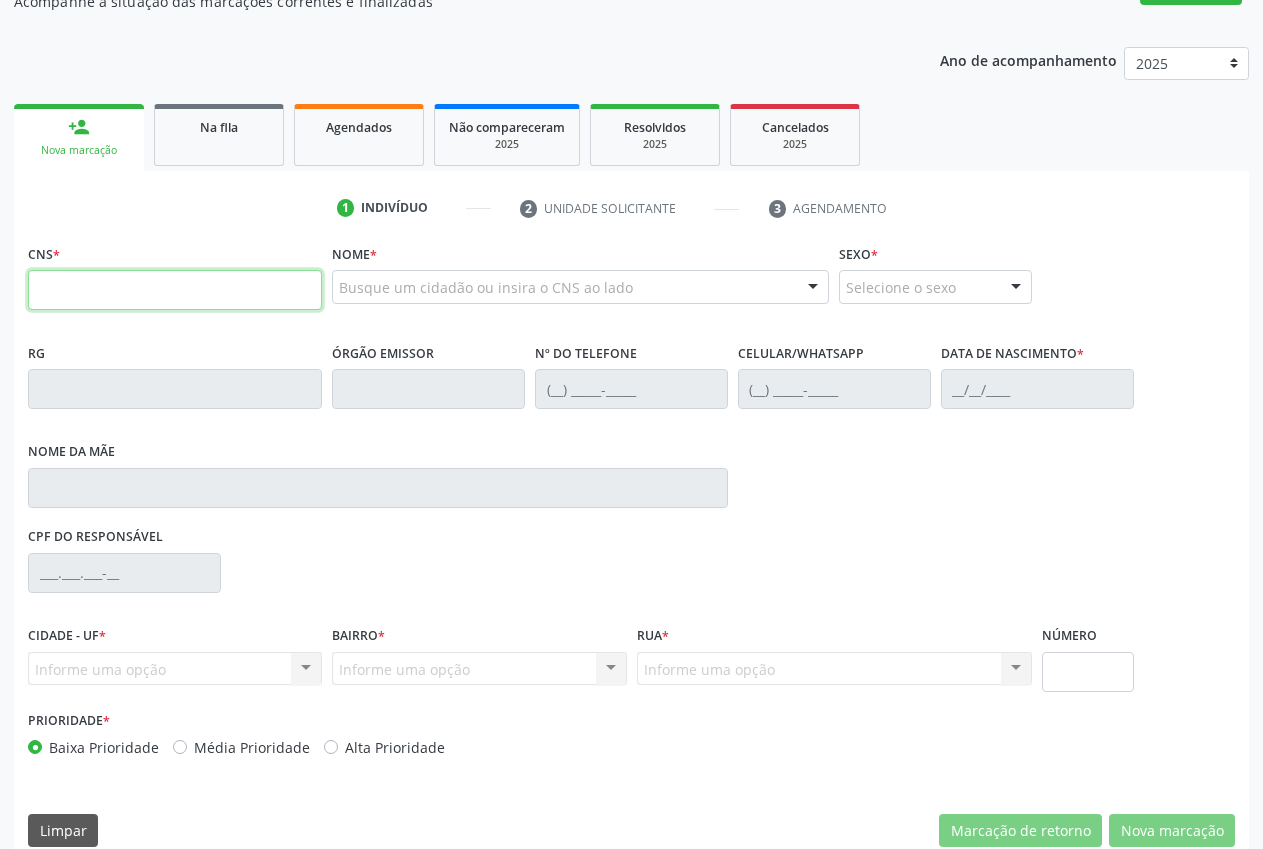 click at bounding box center [175, 290] 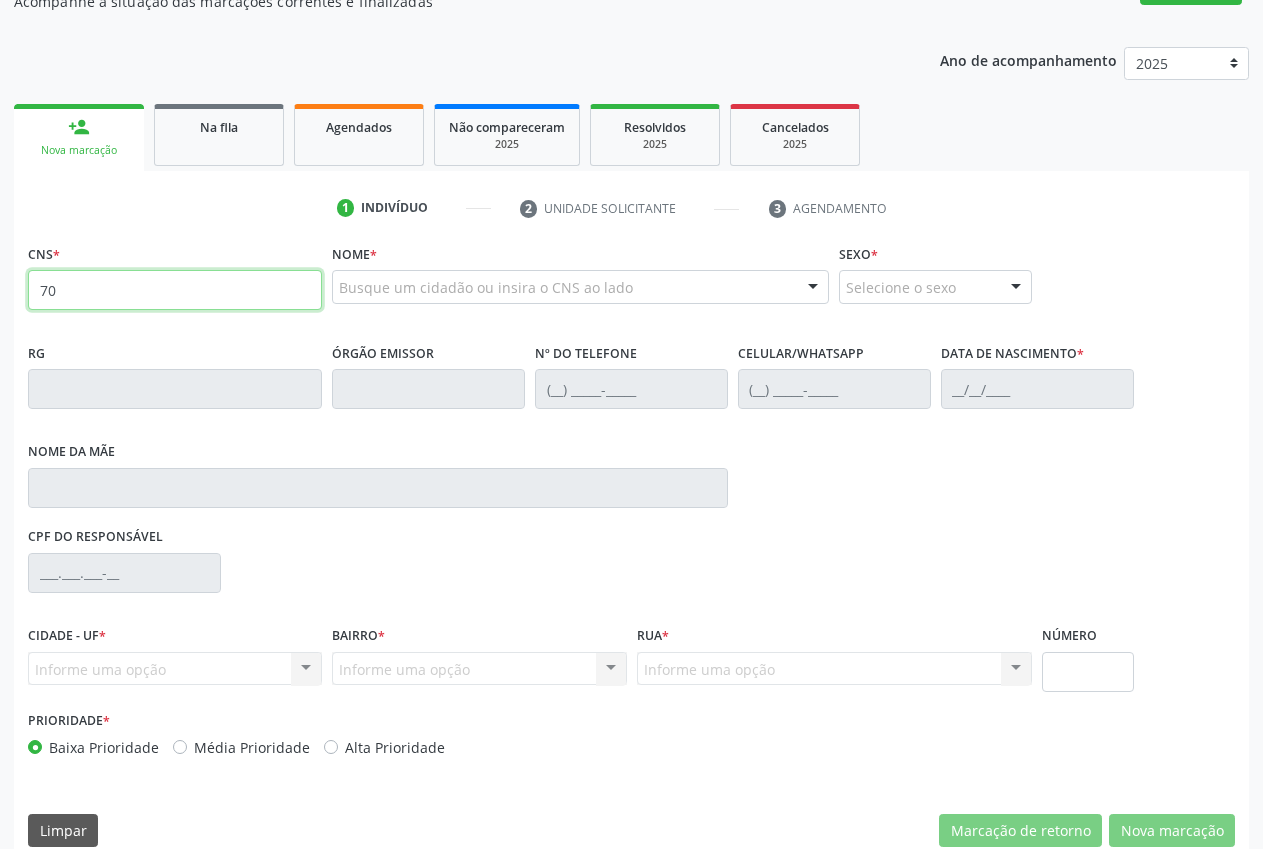 type on "7" 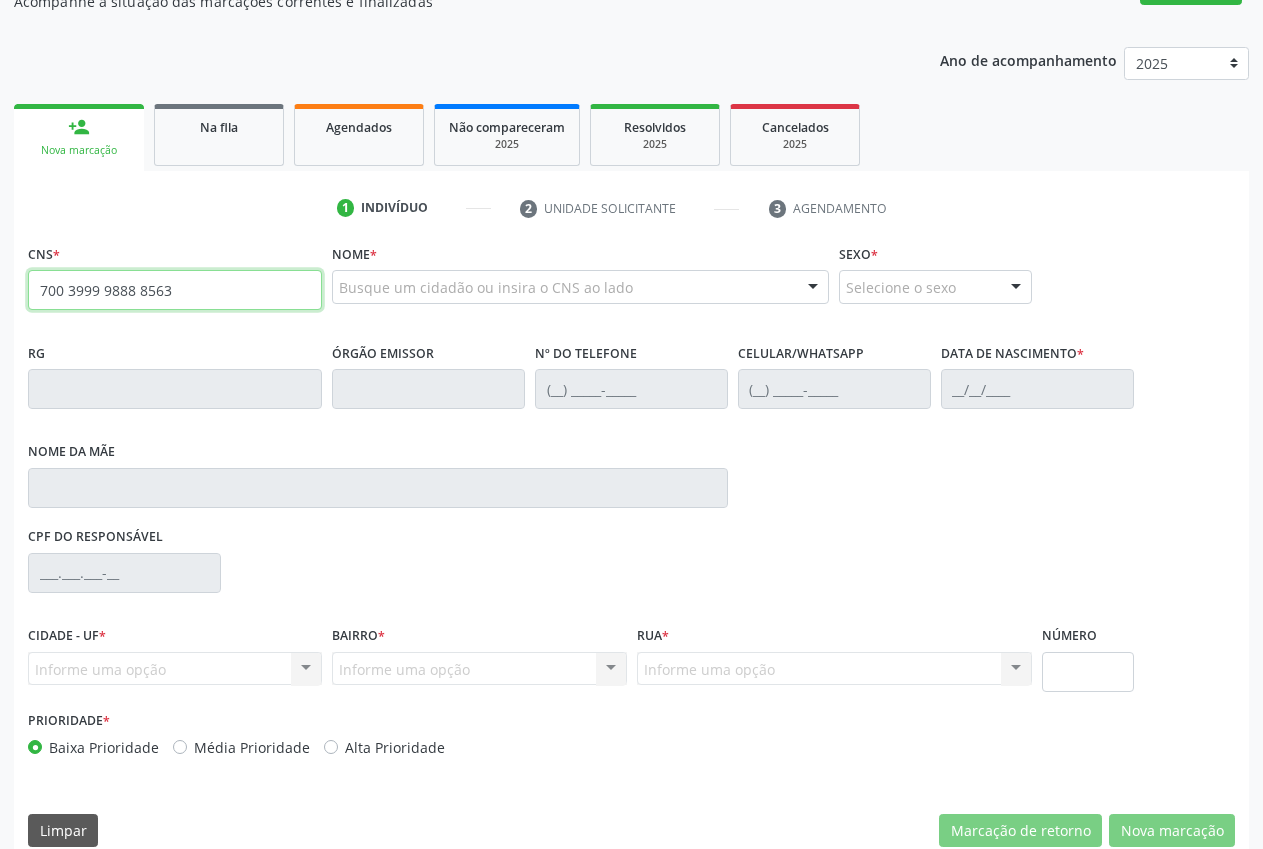 type on "700 3999 9888 8563" 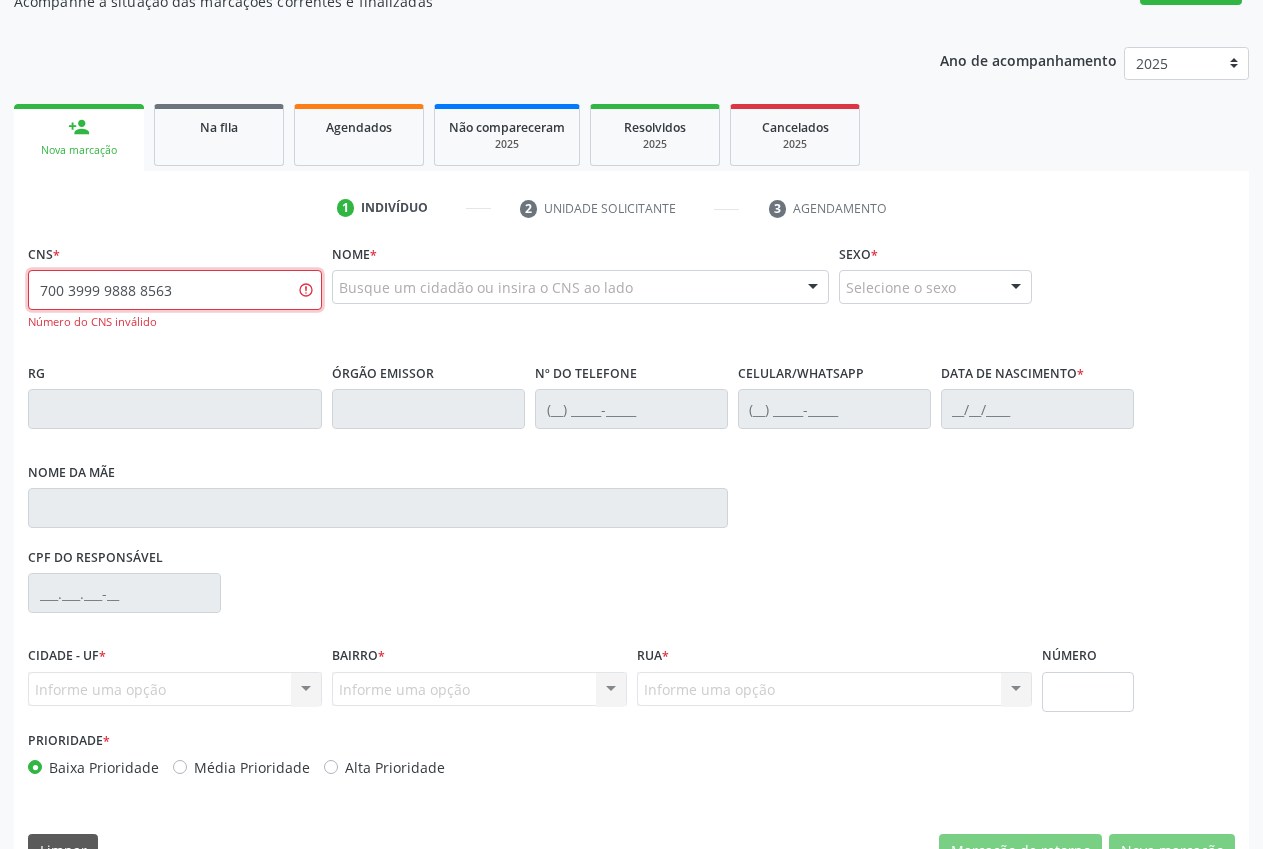 drag, startPoint x: 273, startPoint y: 286, endPoint x: 0, endPoint y: 288, distance: 273.00732 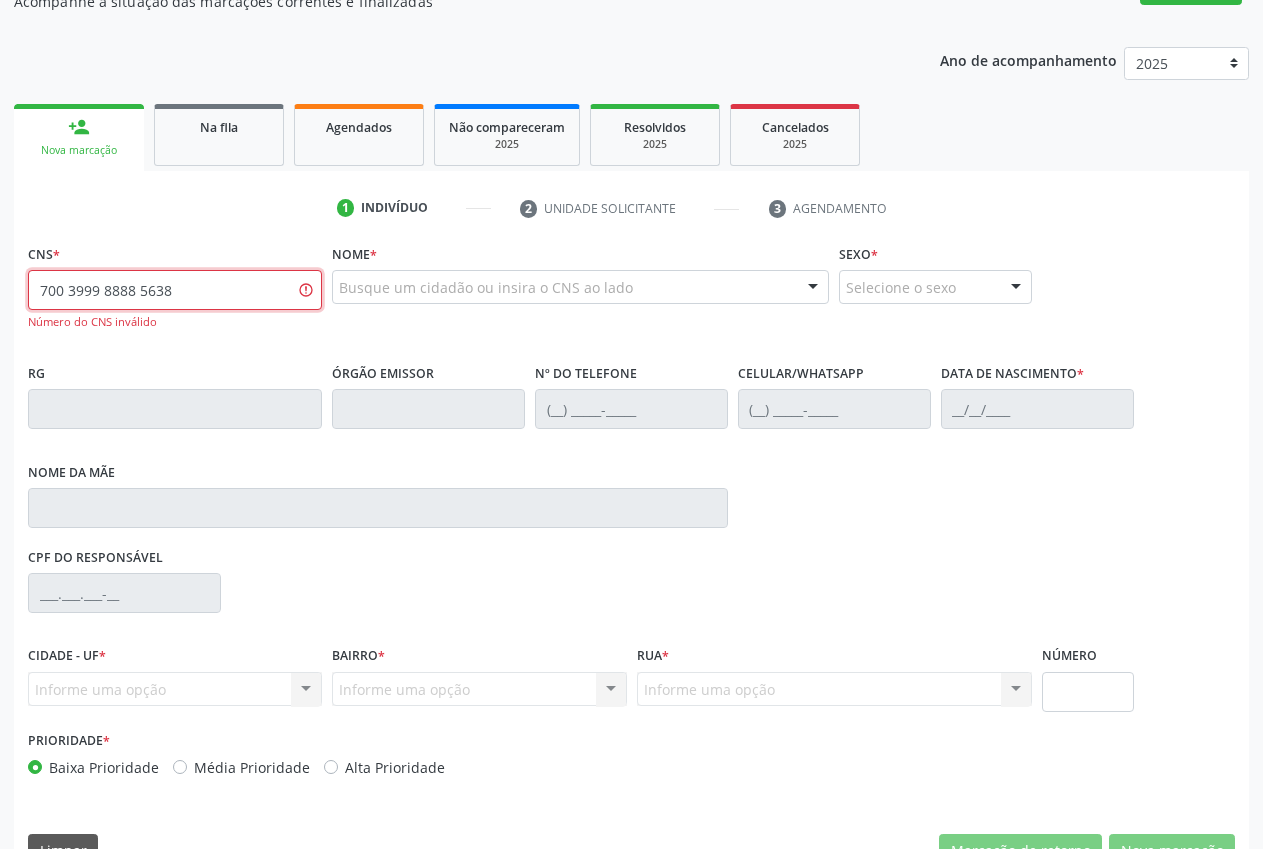 type on "700 3999 8888 5638" 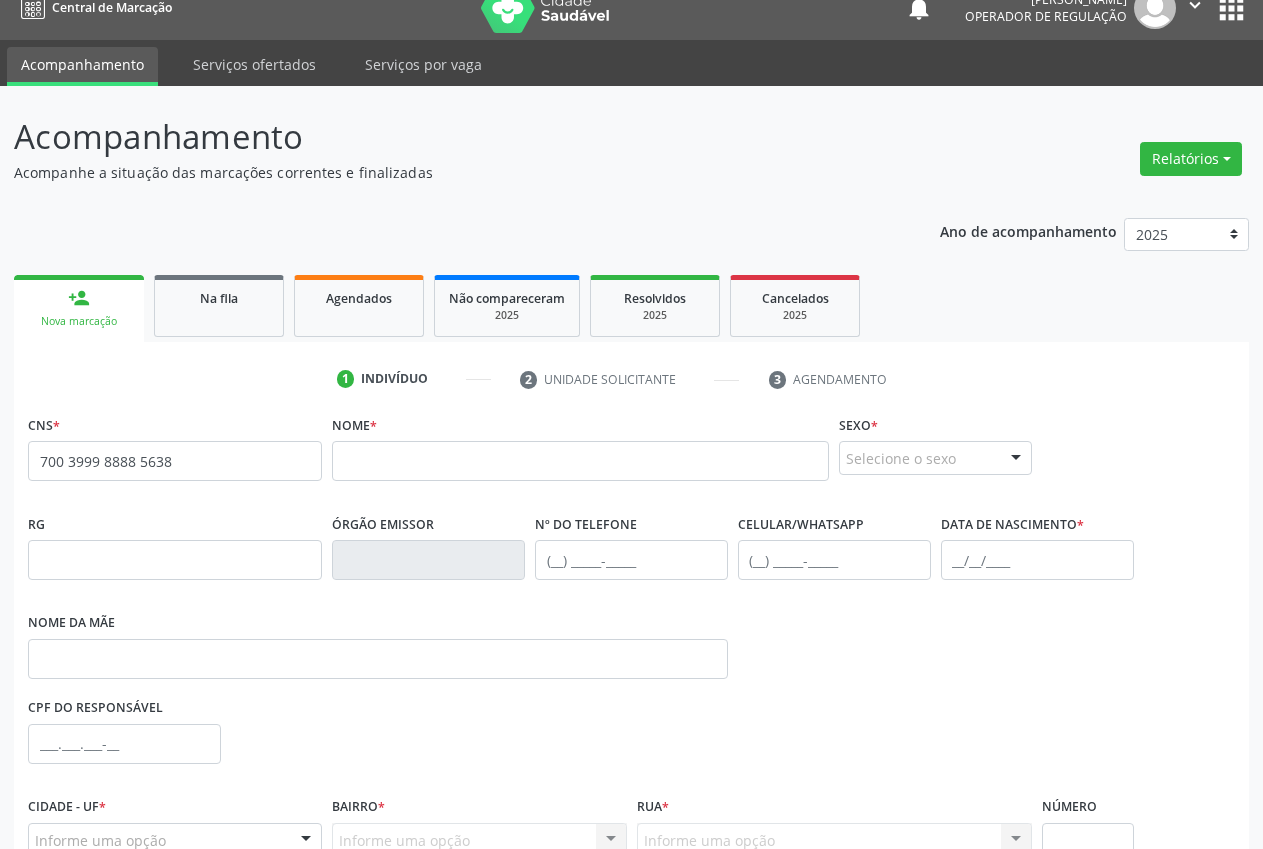 scroll, scrollTop: 0, scrollLeft: 0, axis: both 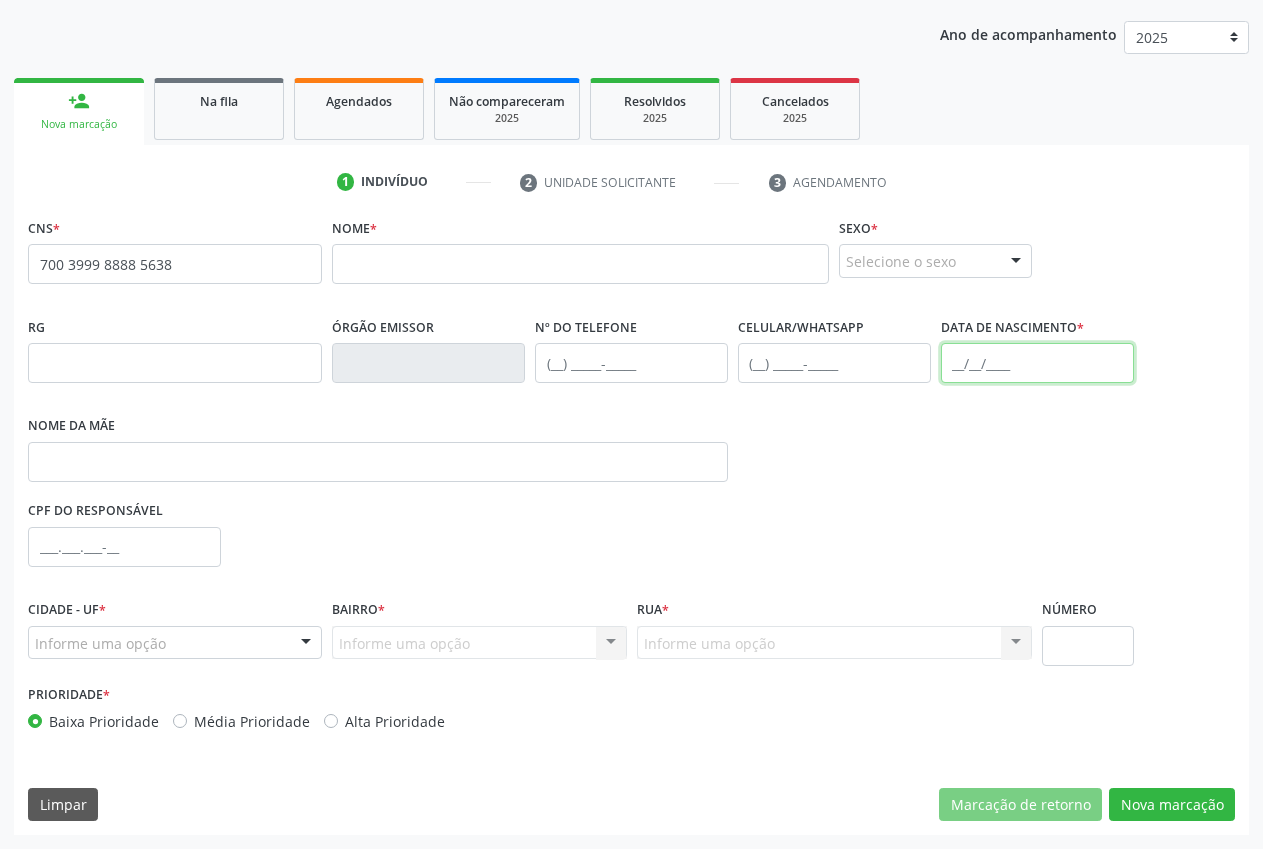 click at bounding box center [1037, 363] 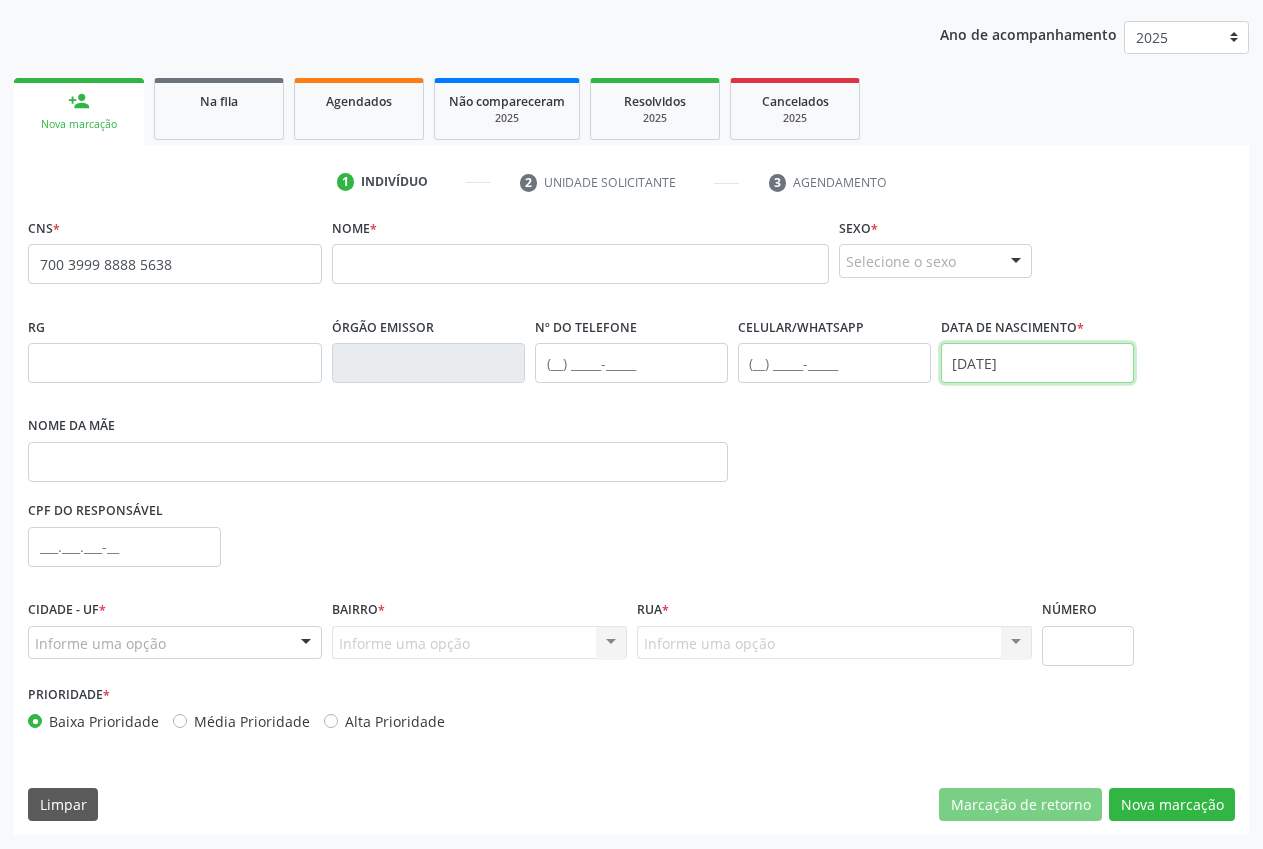 type on "[DATE]" 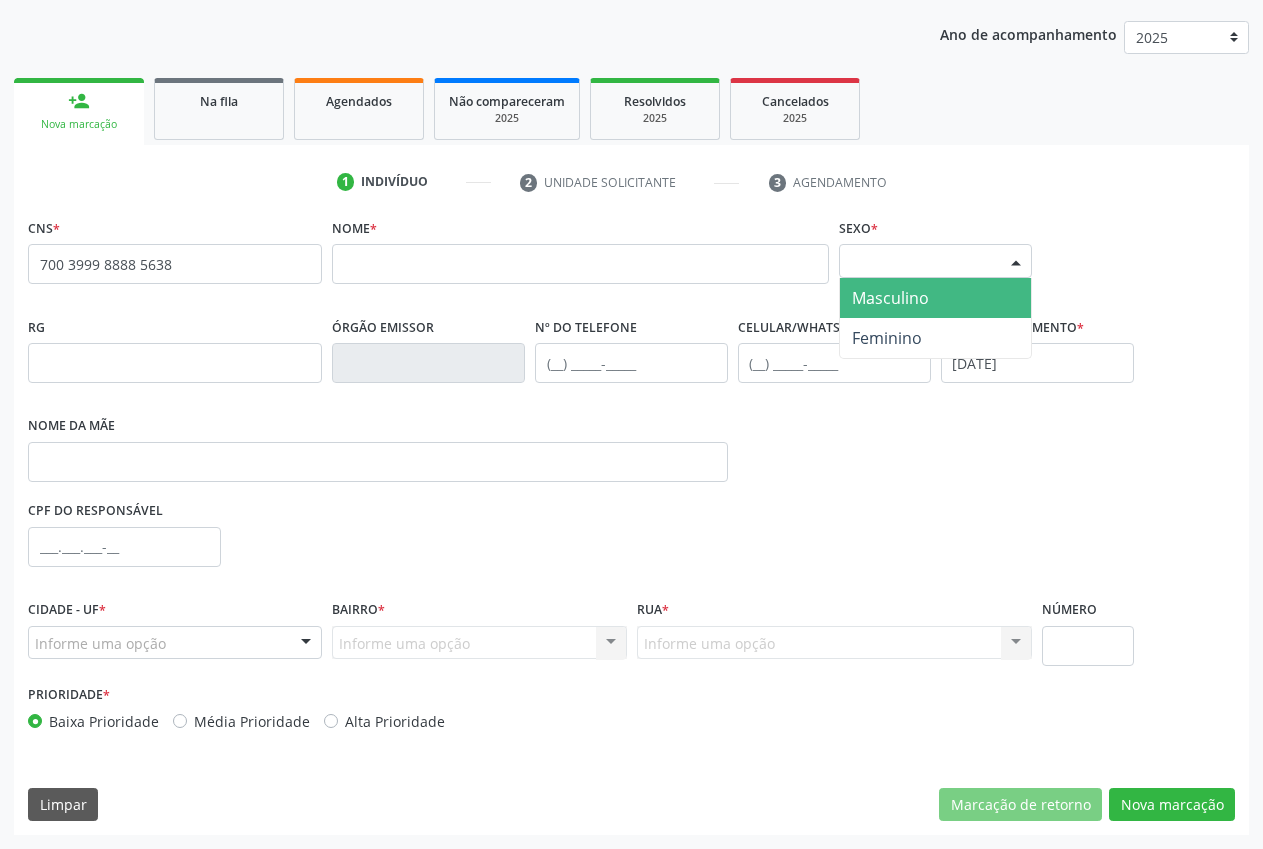 click on "Selecione o sexo" at bounding box center (935, 261) 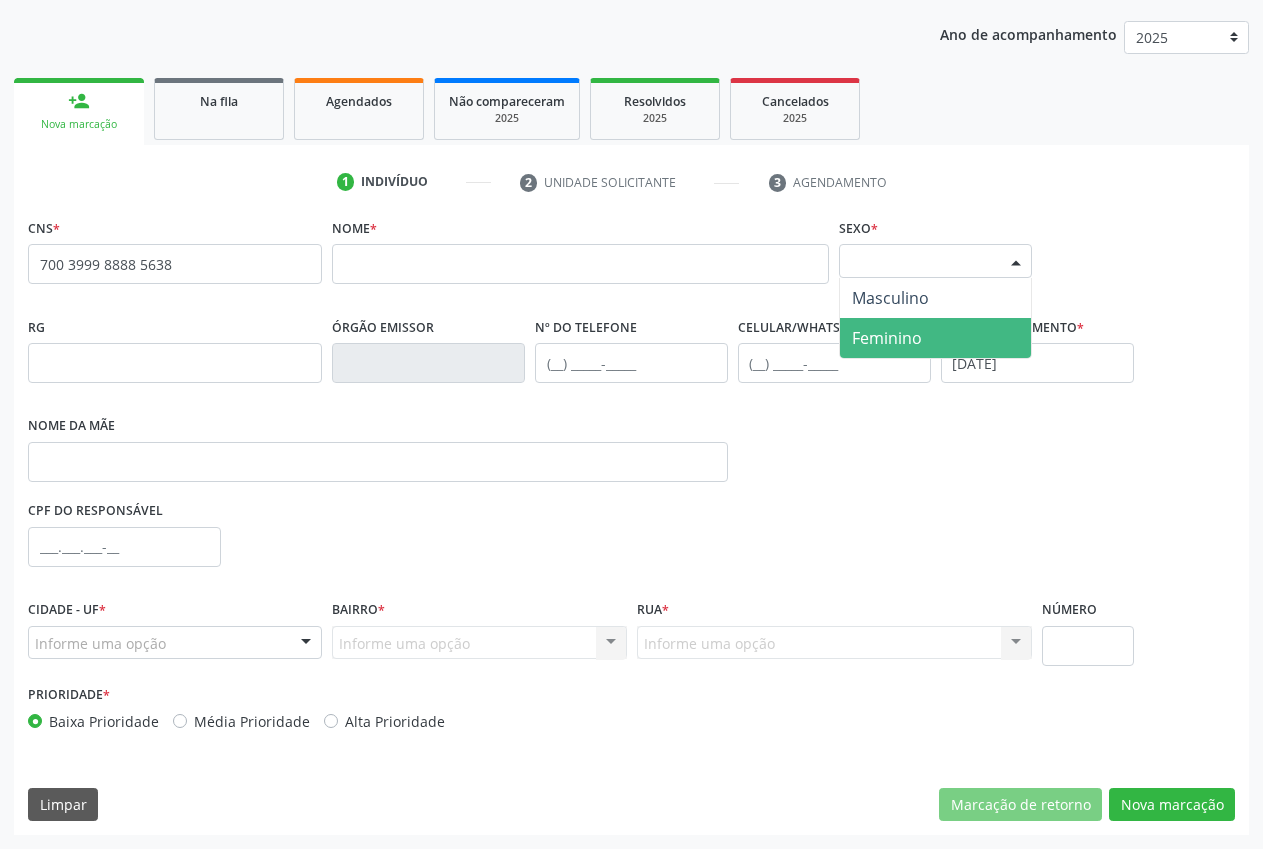 click on "Feminino" at bounding box center (935, 338) 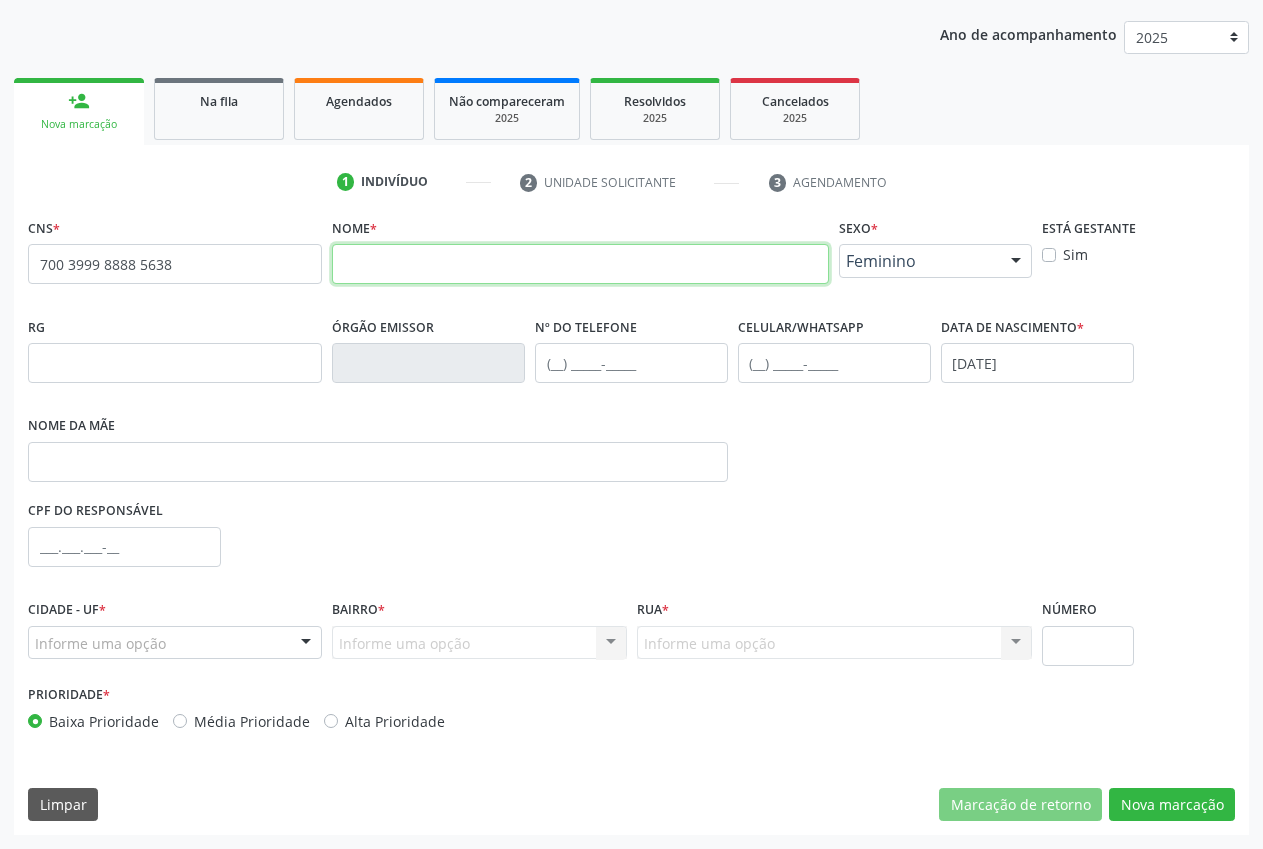 click at bounding box center [580, 264] 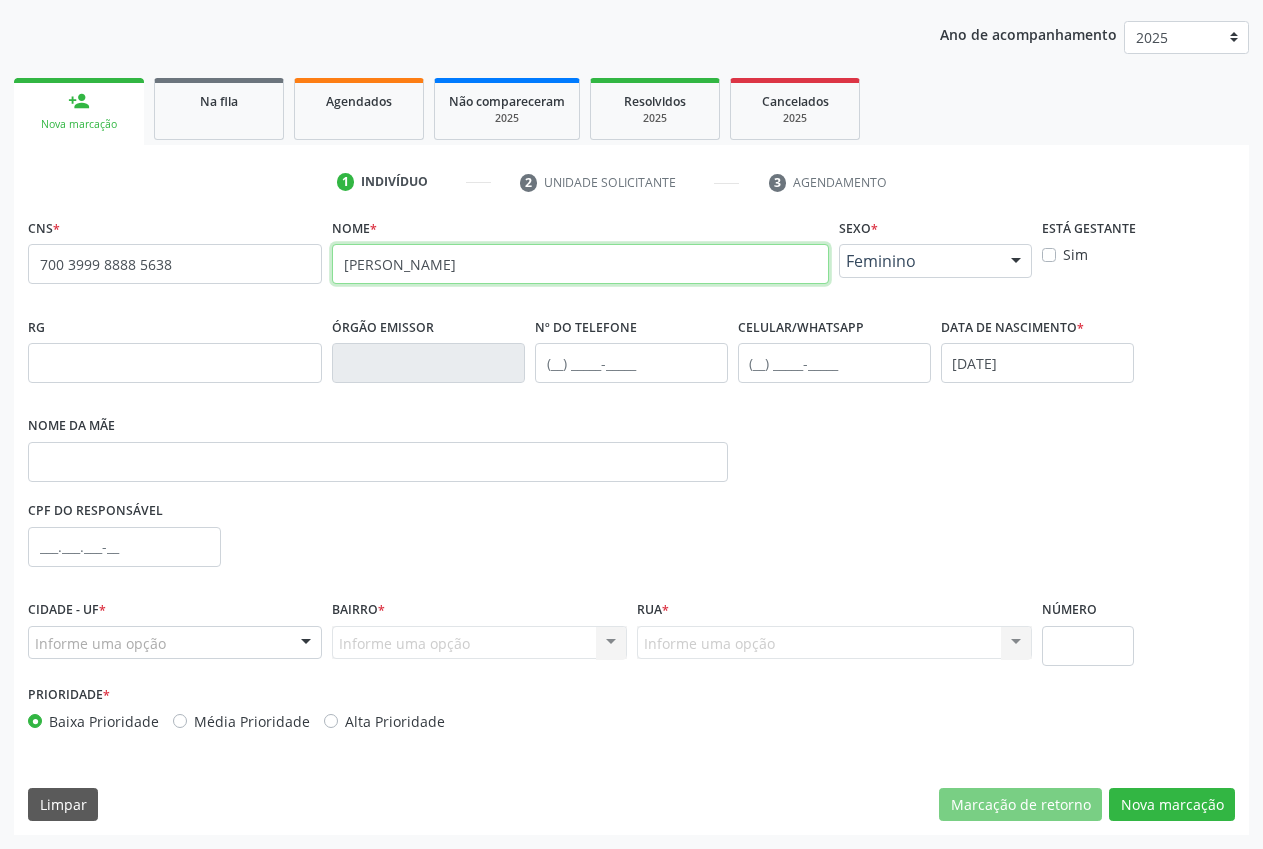 type on "[PERSON_NAME]" 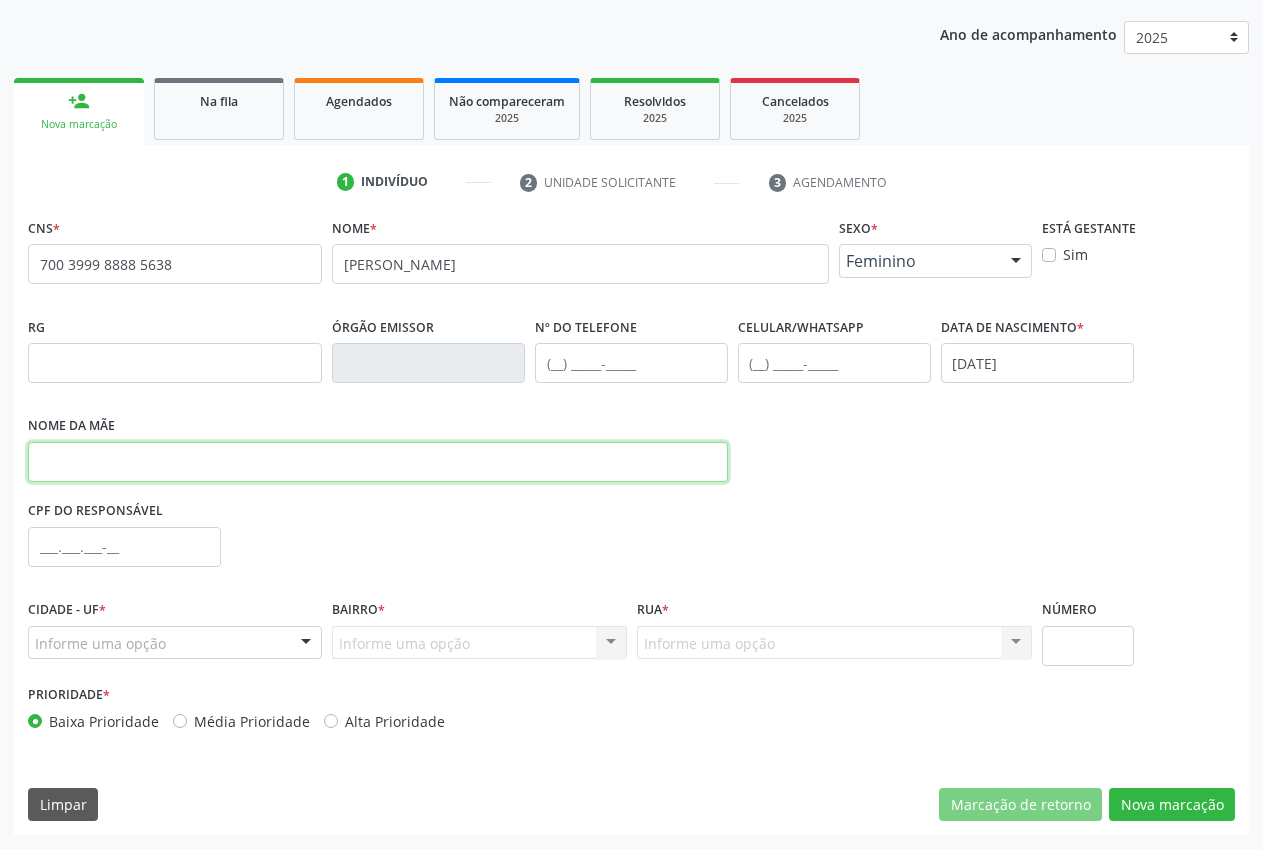 click at bounding box center [378, 462] 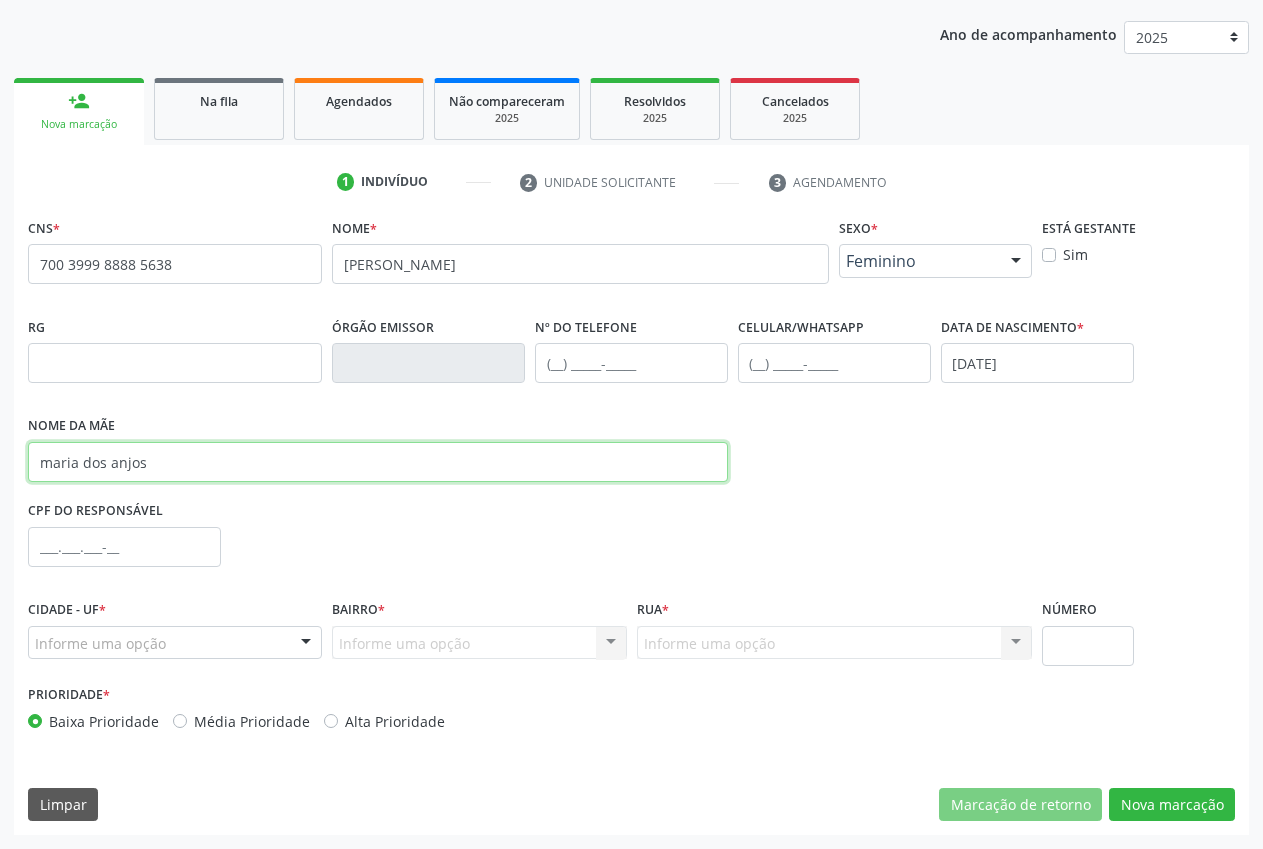 type on "maria dos anjos" 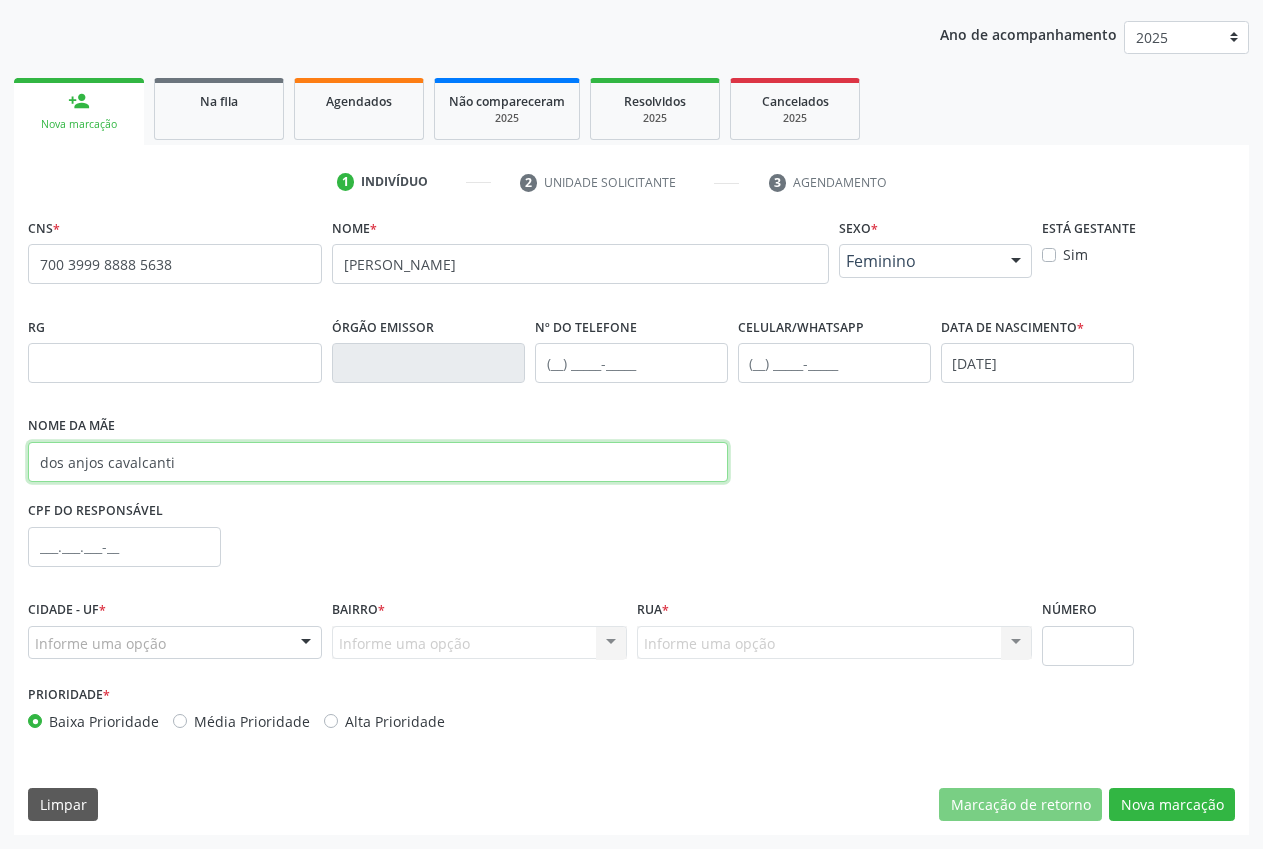 type on "dos anjos cavalcanti" 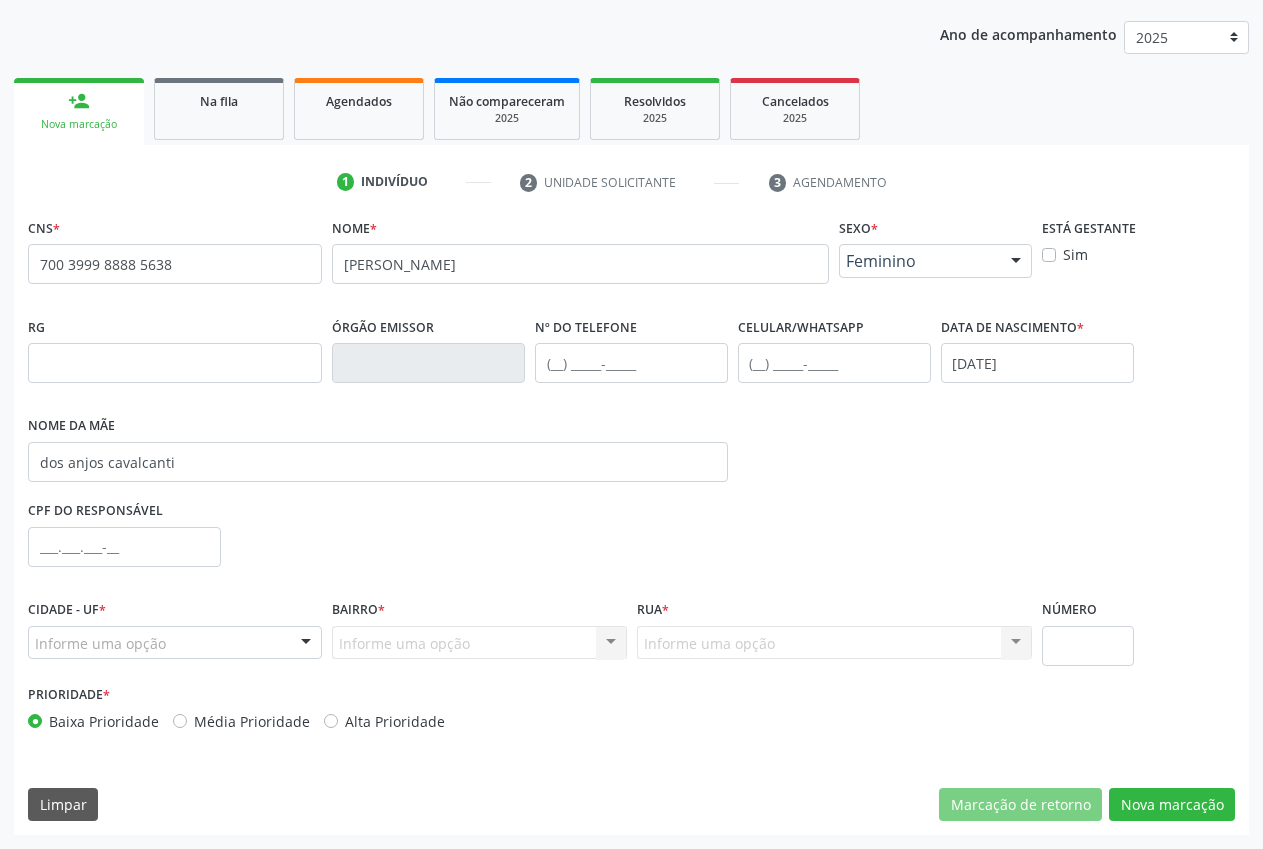 click on "Informe uma opção
Nenhum resultado encontrado para: "   "
Nenhuma opção encontrada. Digite para adicionar." at bounding box center (479, 643) 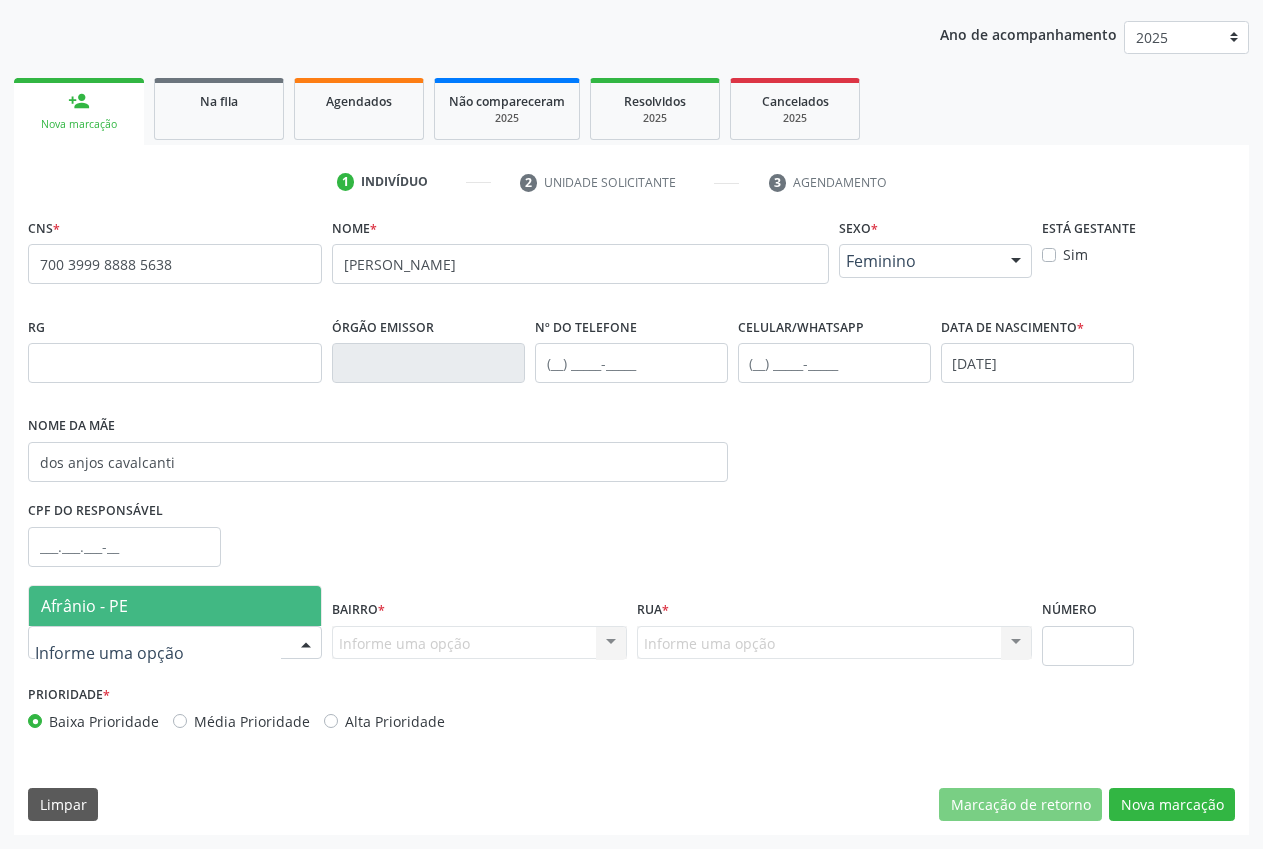 click on "Afrânio - PE" at bounding box center (84, 606) 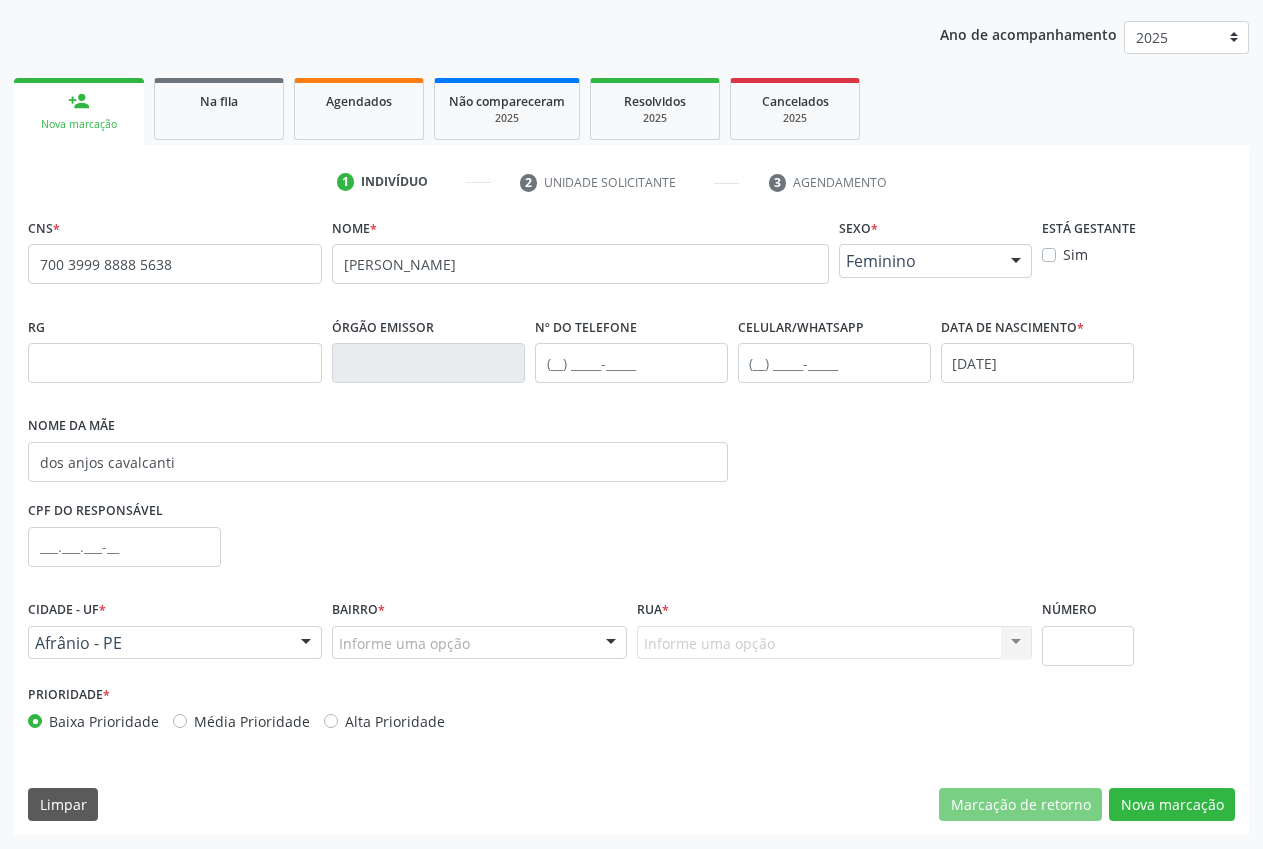 click on "Bairro
*
Informe uma opção
Centro   Zona Rural   [PERSON_NAME][GEOGRAPHIC_DATA]   Zona Rural - Esf [PERSON_NAME][GEOGRAPHIC_DATA]   [GEOGRAPHIC_DATA]   [GEOGRAPHIC_DATA]   Barra das Melancias   [US_STATE]   Cemitério   Feitoria   Extrema   Zona Rural Extrema   Caboclo   Umbuzeiro   Loteamento Constâncio   Maria Auxiliadora   [GEOGRAPHIC_DATA][PERSON_NAME]   [GEOGRAPHIC_DATA] Coelho   Semidoceia   [PERSON_NAME]   Centro   Centro   Extrema   Distrito de Cachoeir   Centro   Centro   Centro   Centro   Centro   [PERSON_NAME]   Centro   Centro   [GEOGRAPHIC_DATA] Ramos   [GEOGRAPHIC_DATA][PERSON_NAME]   sito   pires   RUA   pedra   [GEOGRAPHIC_DATA] ARAUJO   [GEOGRAPHIC_DATA]   POCAO   PRACA   ESTANHADO   [GEOGRAPHIC_DATA]   vereda dos boi   [GEOGRAPHIC_DATA]   SITIO   [GEOGRAPHIC_DATA]   [GEOGRAPHIC_DATA]   ARACA   CEMIDOCEIA   [GEOGRAPHIC_DATA]   [PERSON_NAME][GEOGRAPHIC_DATA]   POVOADO   FAZENDA" at bounding box center (479, 637) 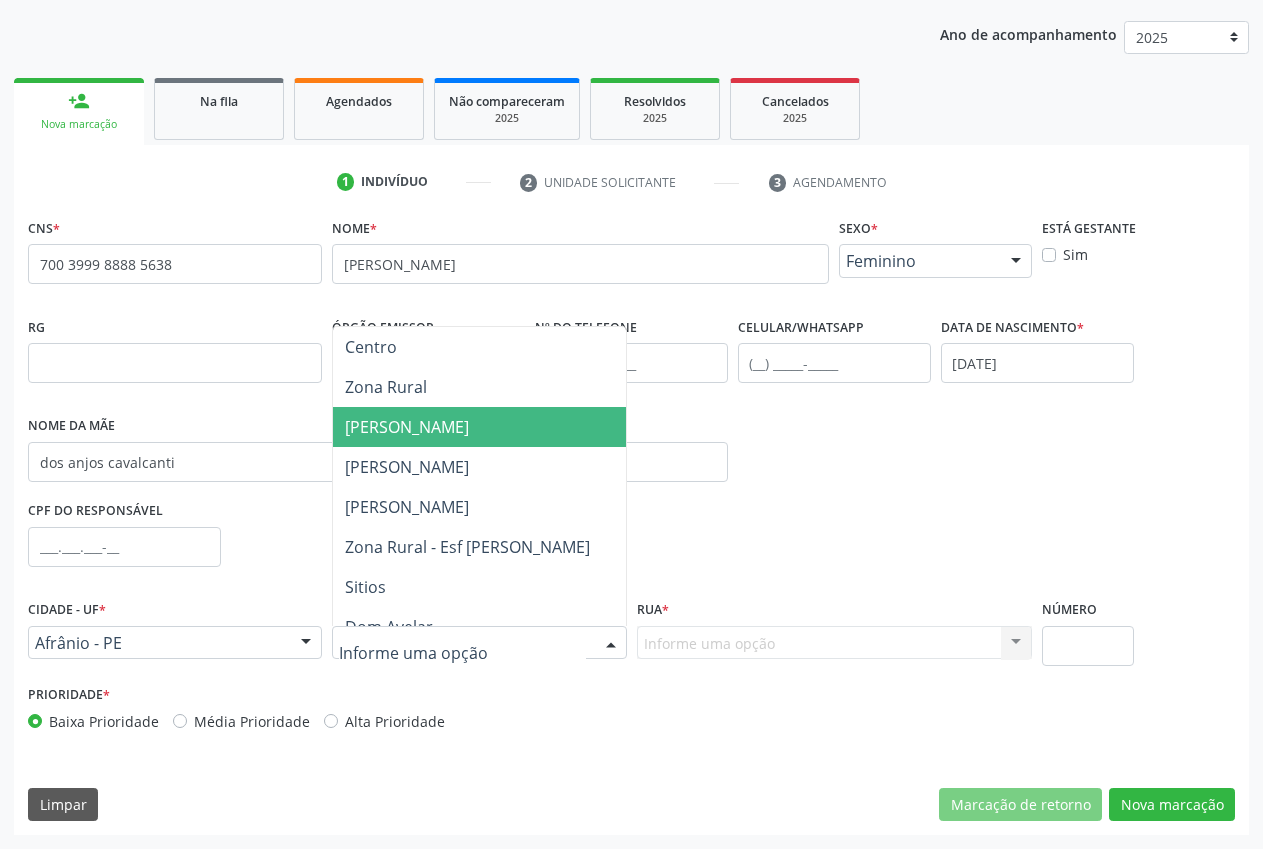 click on "[PERSON_NAME]" at bounding box center (407, 427) 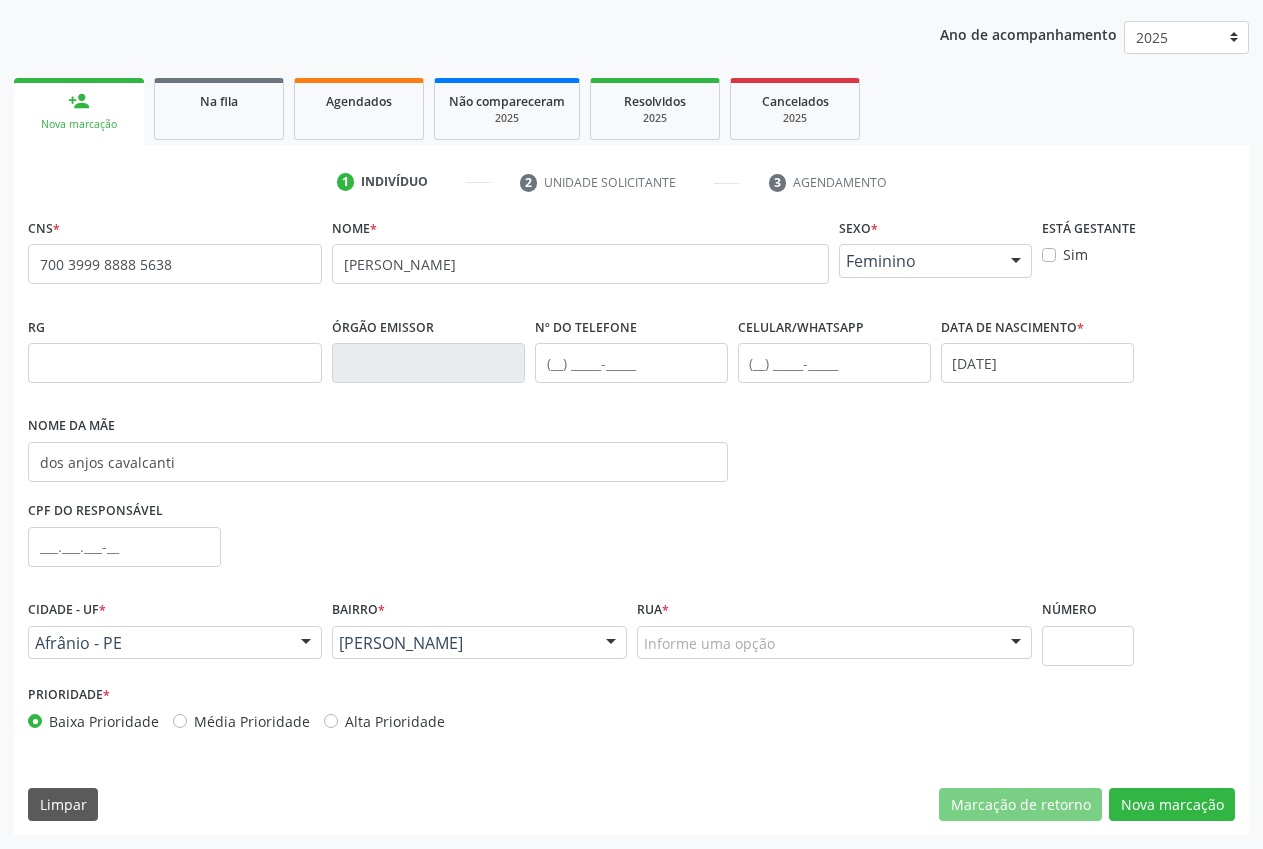 click on "Informe uma opção" at bounding box center [835, 643] 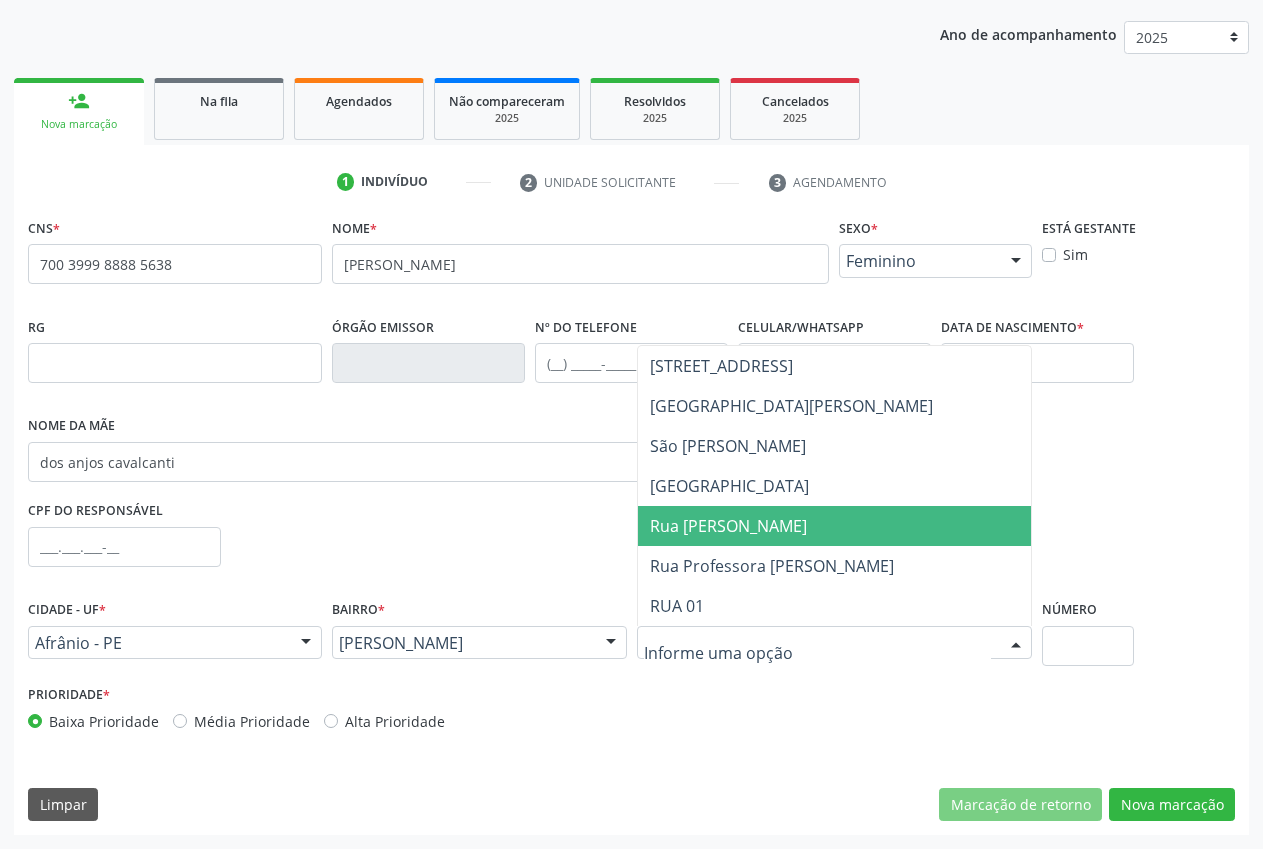 click on "Rua [PERSON_NAME]" at bounding box center [728, 526] 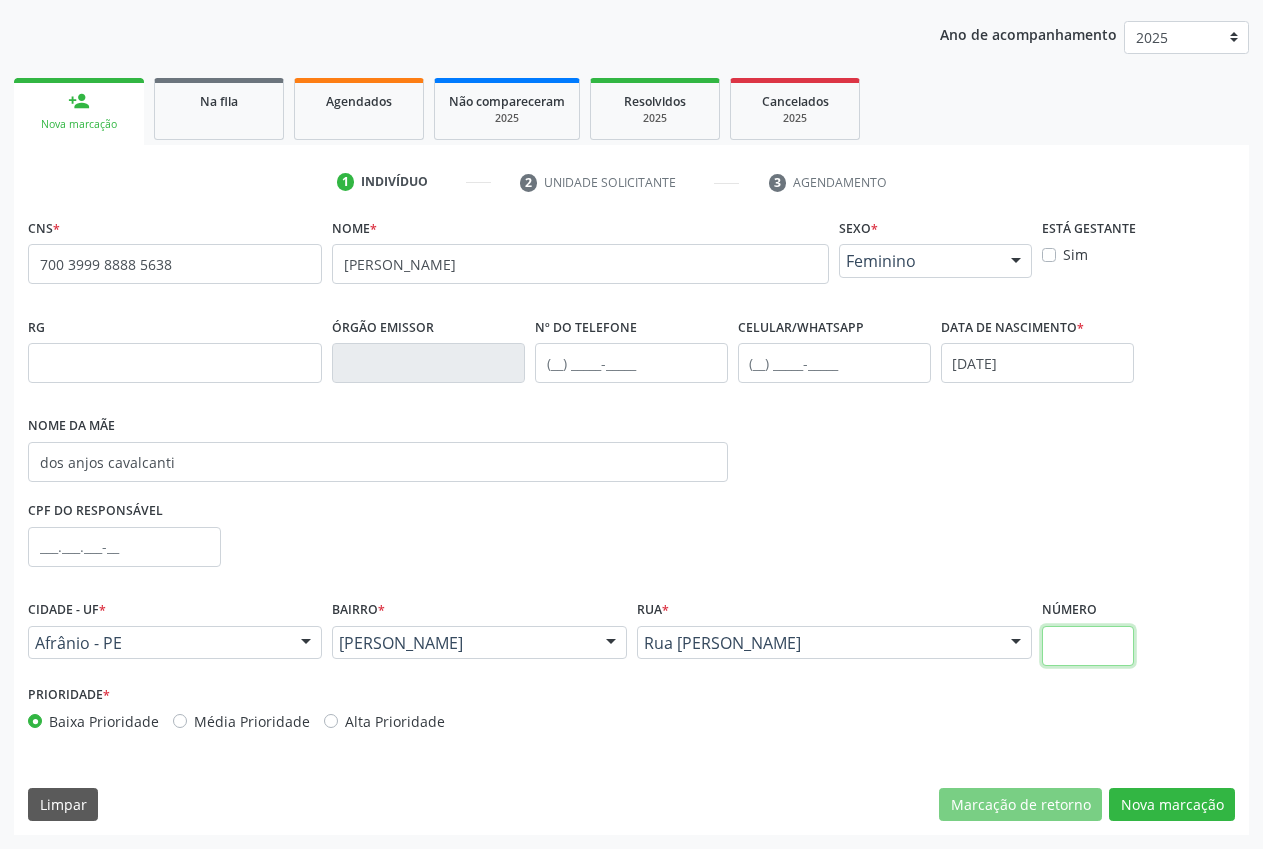 click at bounding box center (1087, 646) 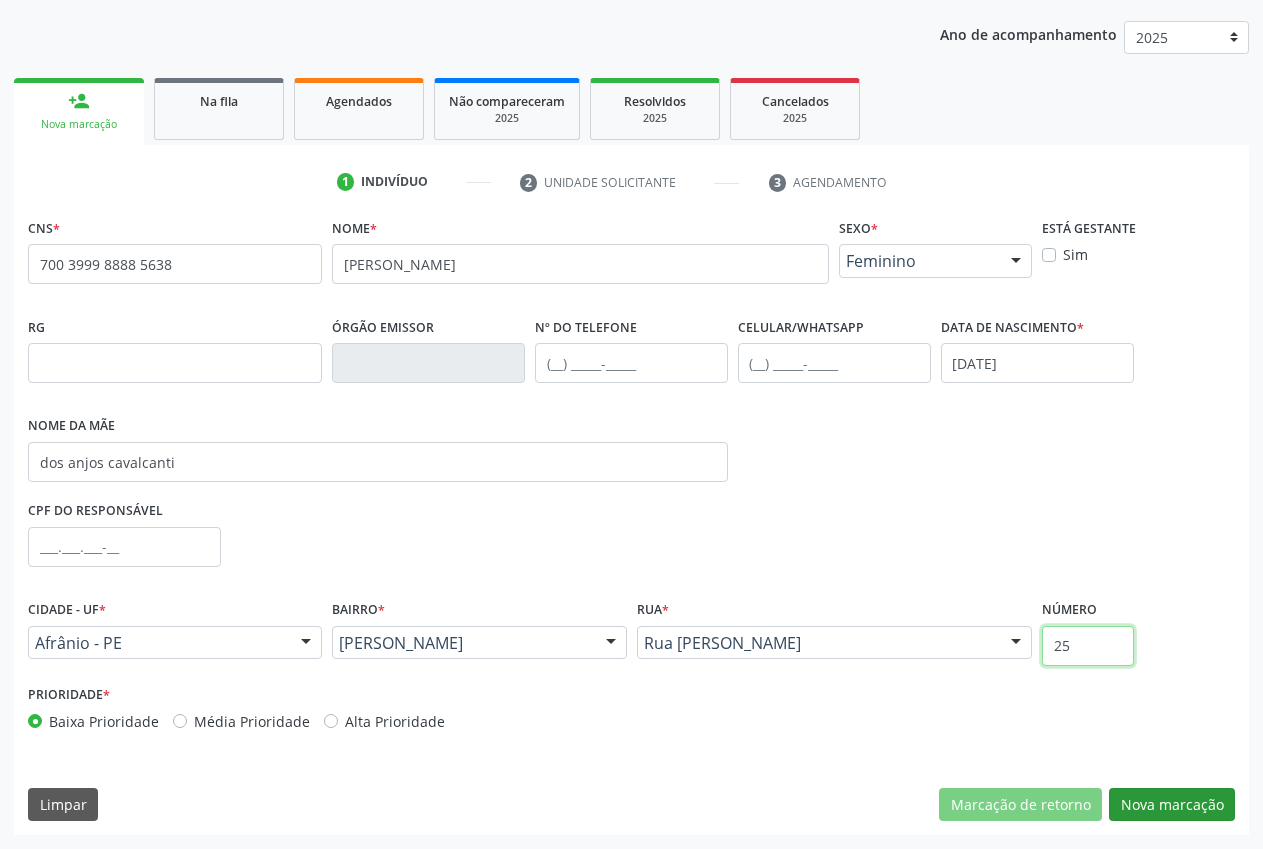type on "25" 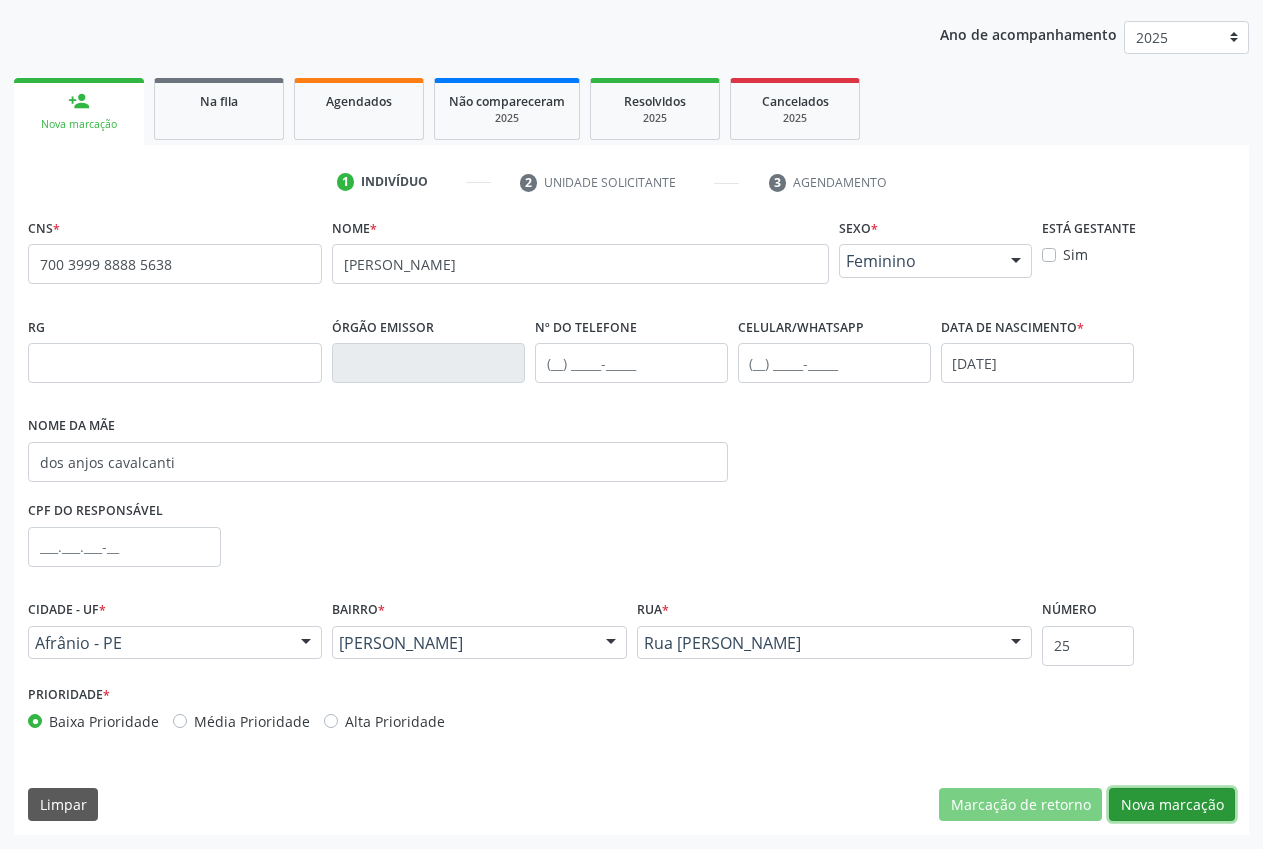 click on "Nova marcação" at bounding box center (1172, 805) 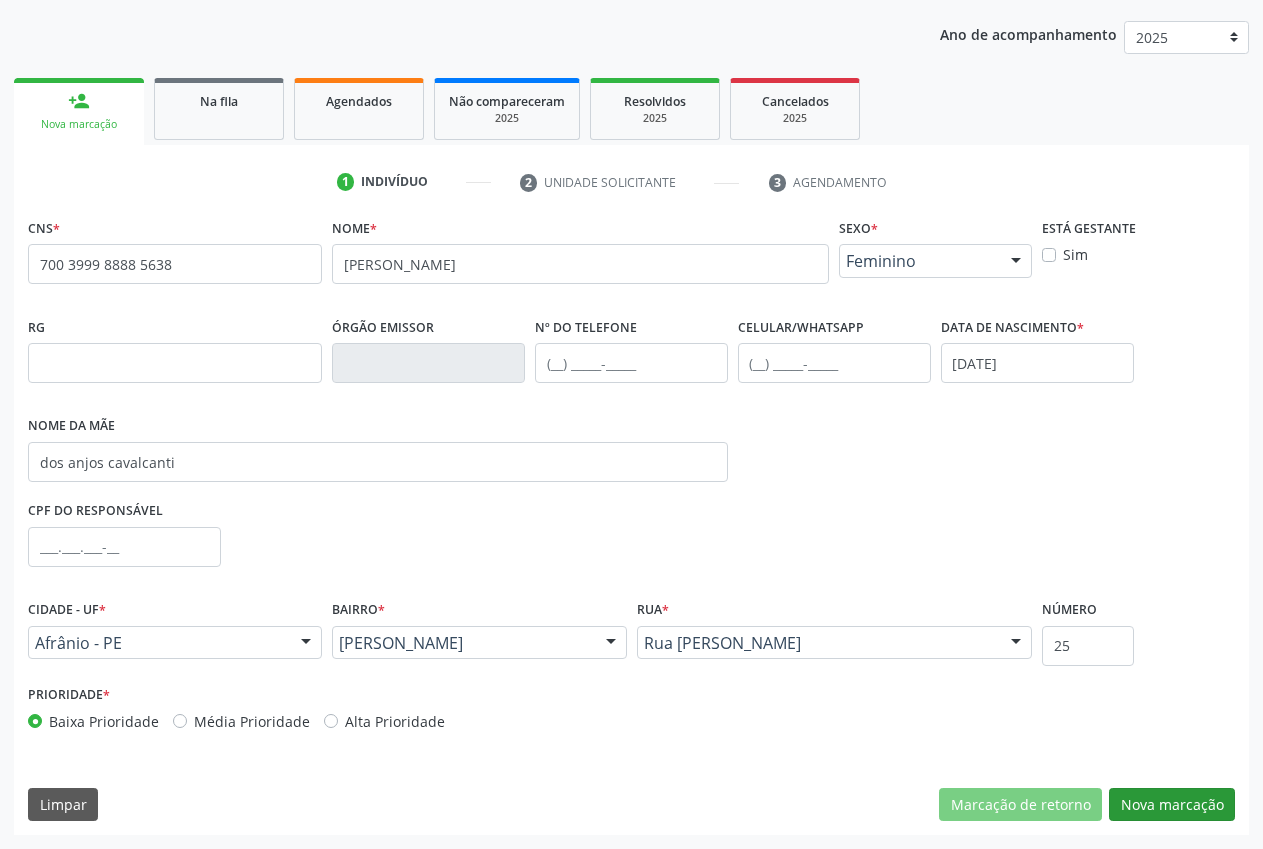 scroll, scrollTop: 57, scrollLeft: 0, axis: vertical 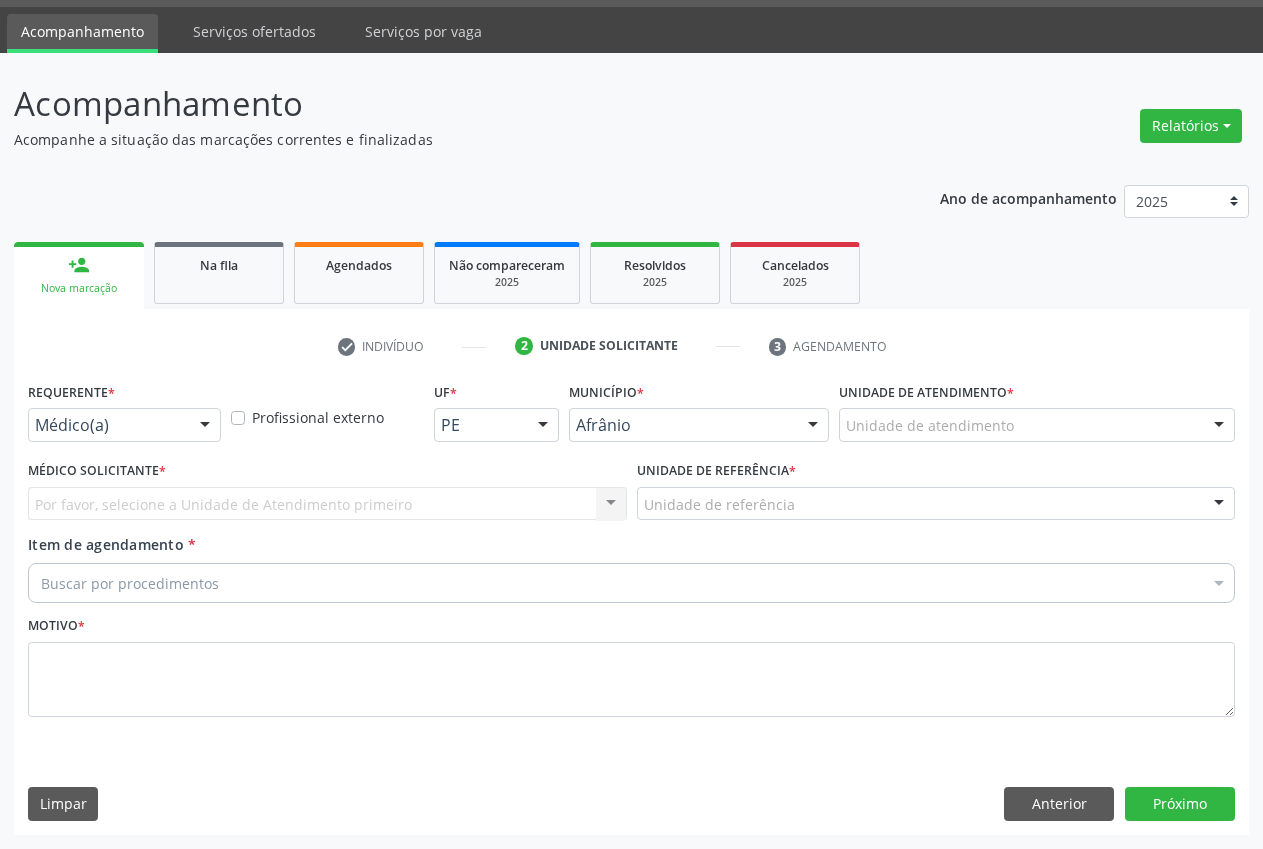 click on "Unidade de atendimento" at bounding box center (1037, 425) 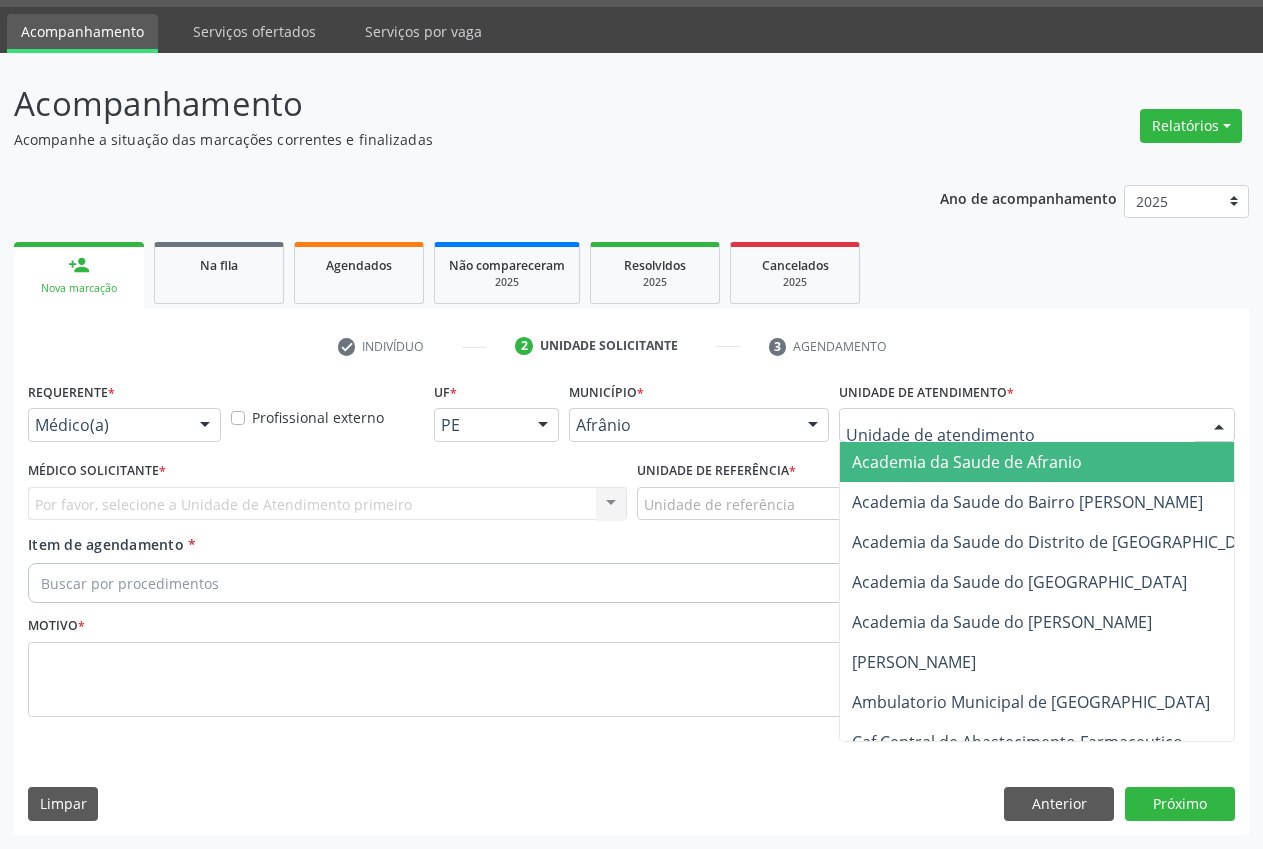 click on "Academia da Saude de Afranio" at bounding box center [967, 462] 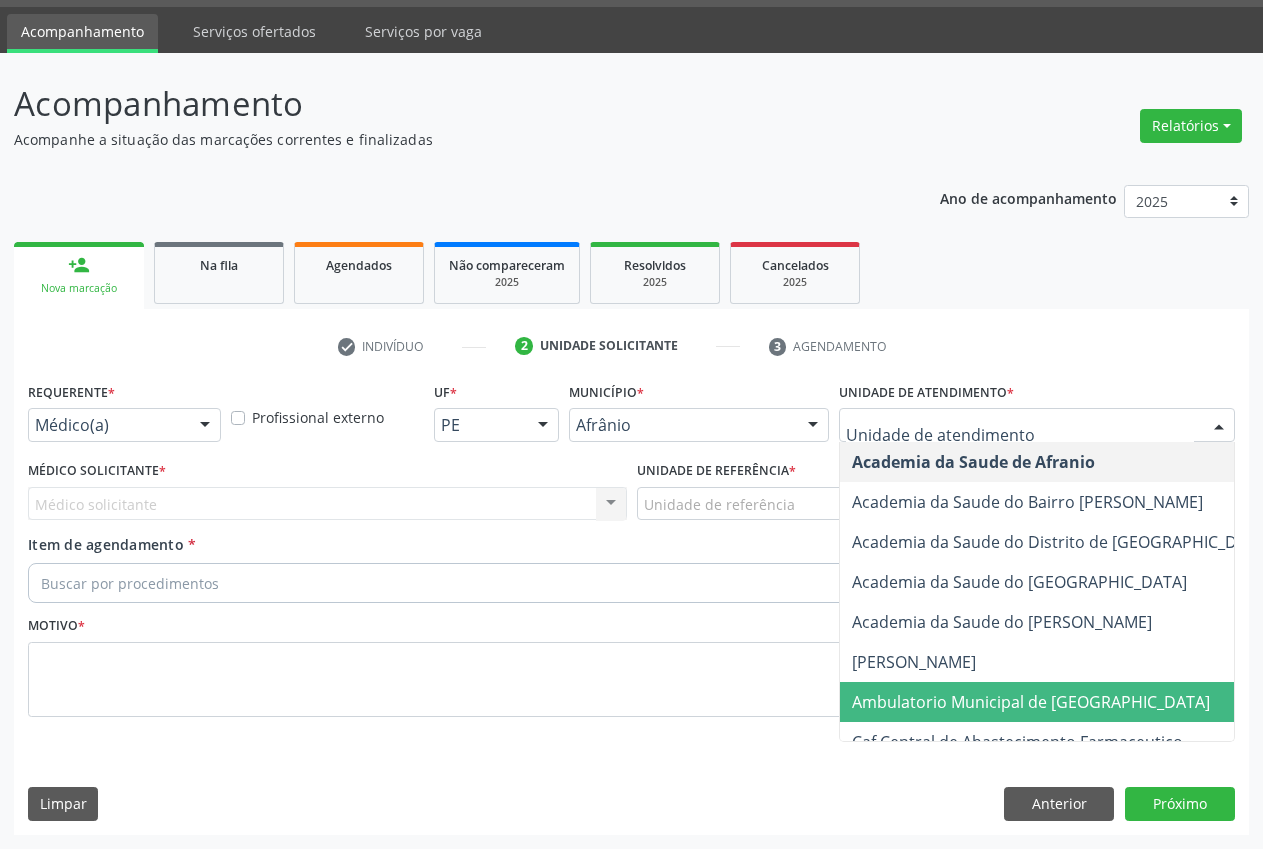 click on "Ambulatorio Municipal de [GEOGRAPHIC_DATA]" at bounding box center [1031, 702] 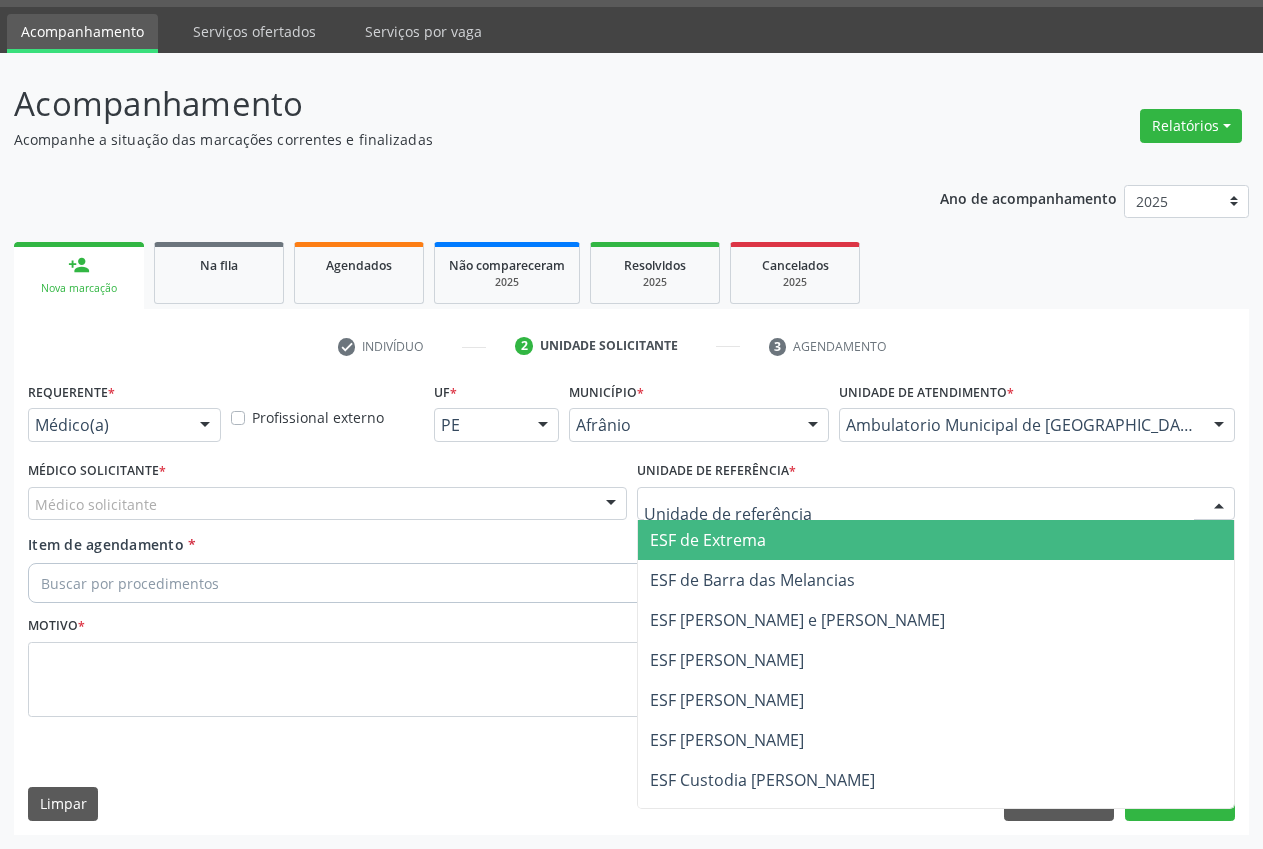 click on "ESF de Extrema" at bounding box center [708, 540] 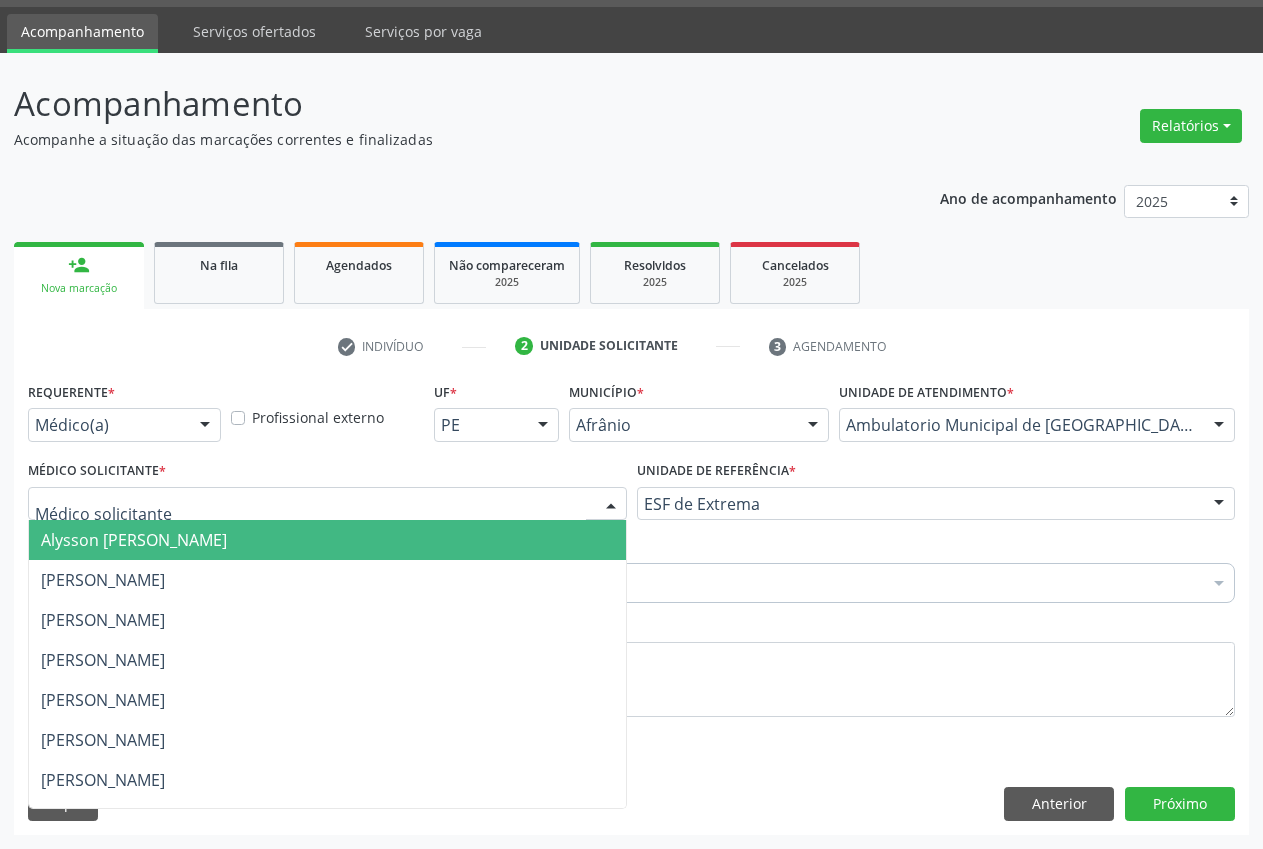 click at bounding box center [327, 504] 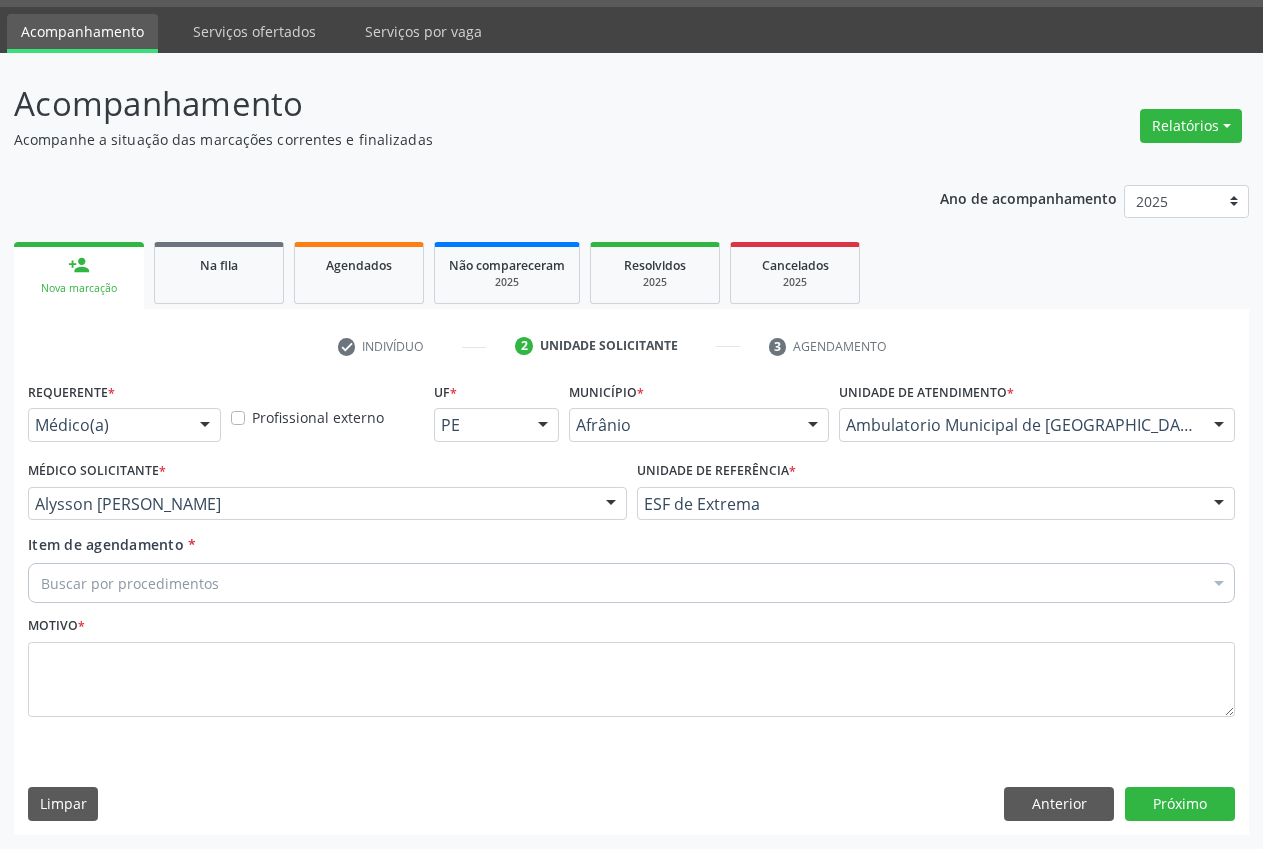 click on "Buscar por procedimentos" at bounding box center (631, 583) 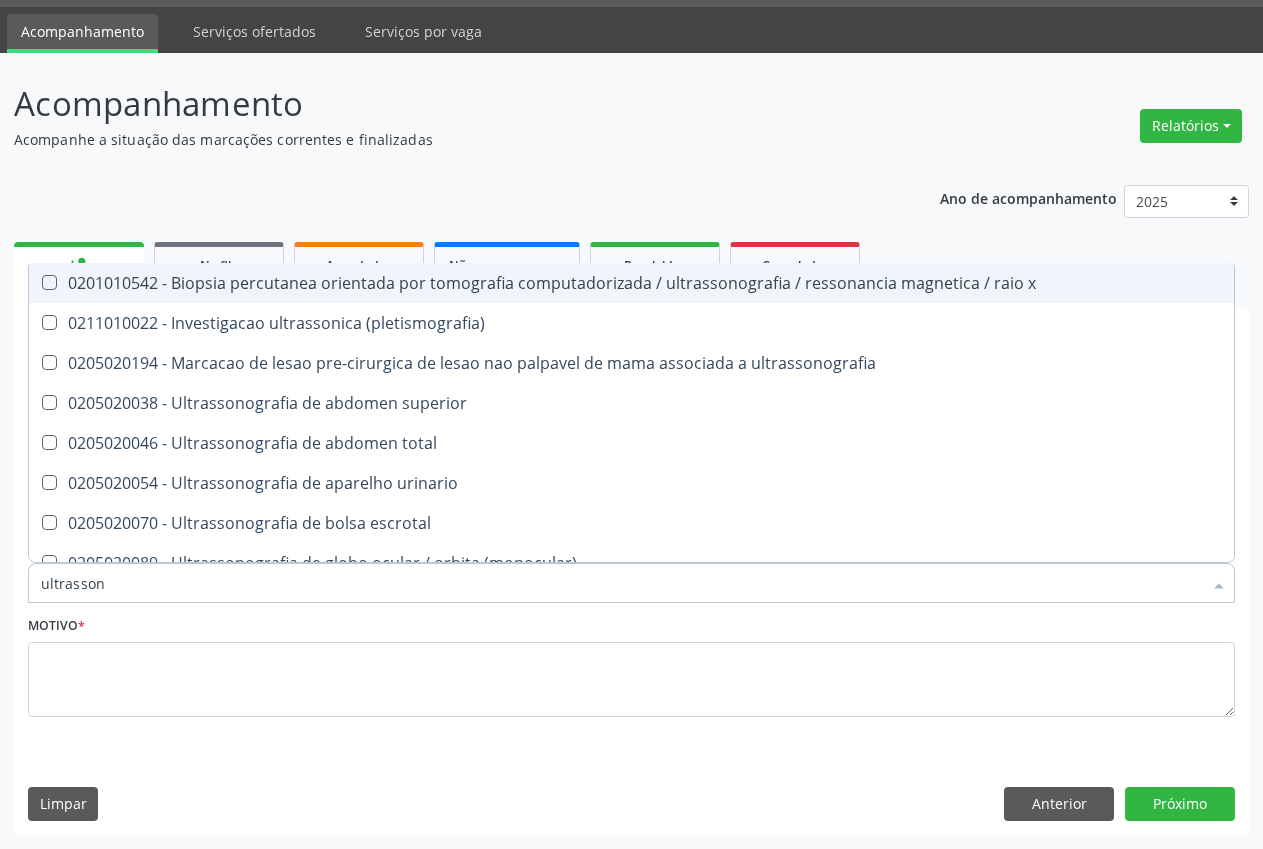 type on "ultrassono" 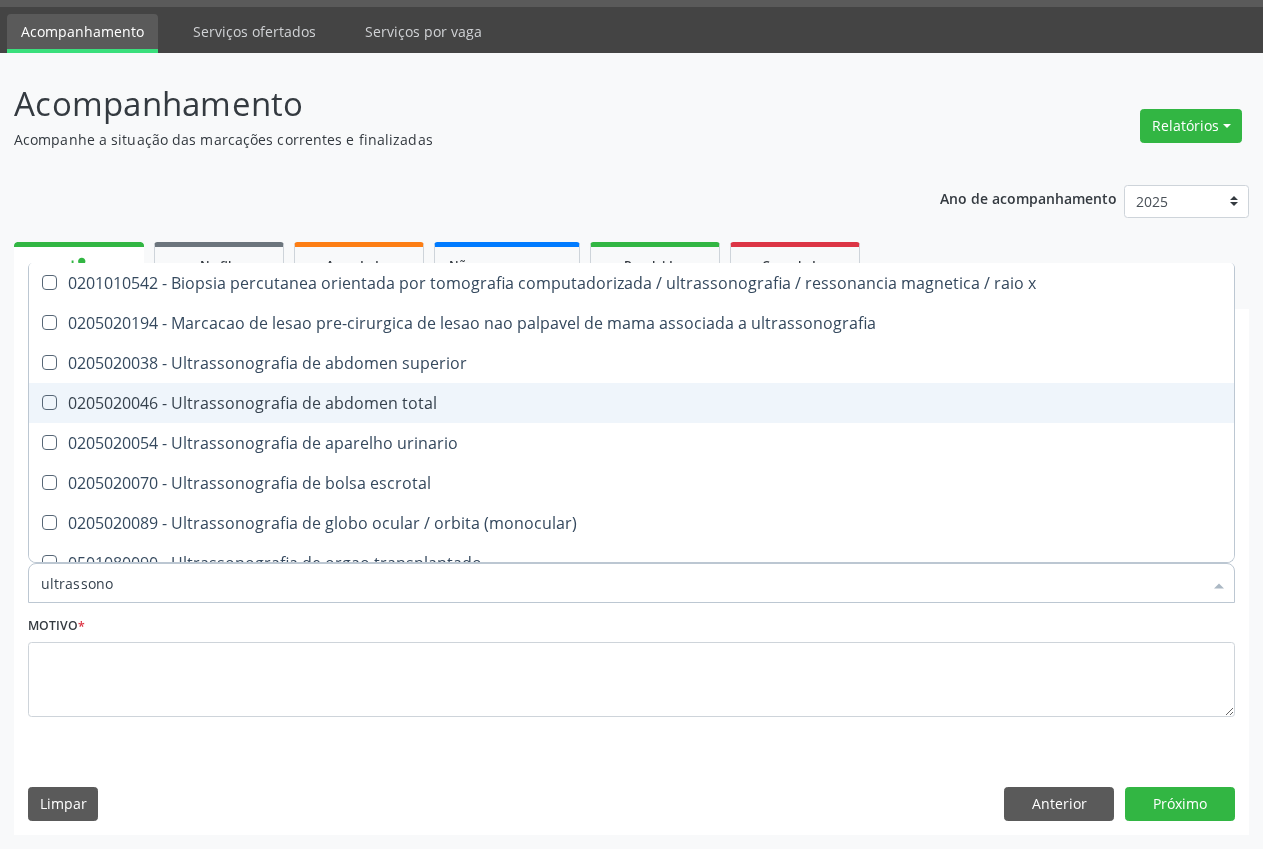 click on "0205020046 - Ultrassonografia de abdomen total" at bounding box center (631, 403) 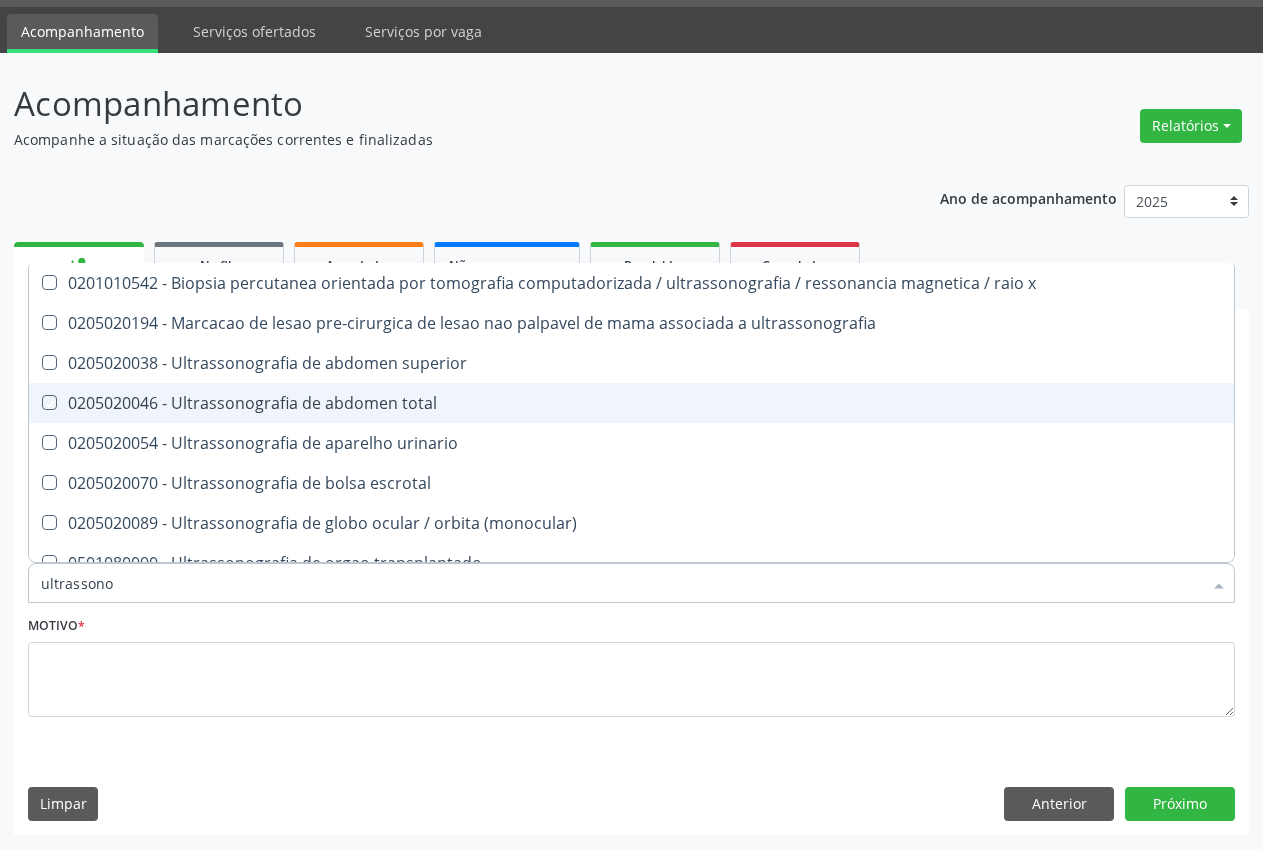 checkbox on "true" 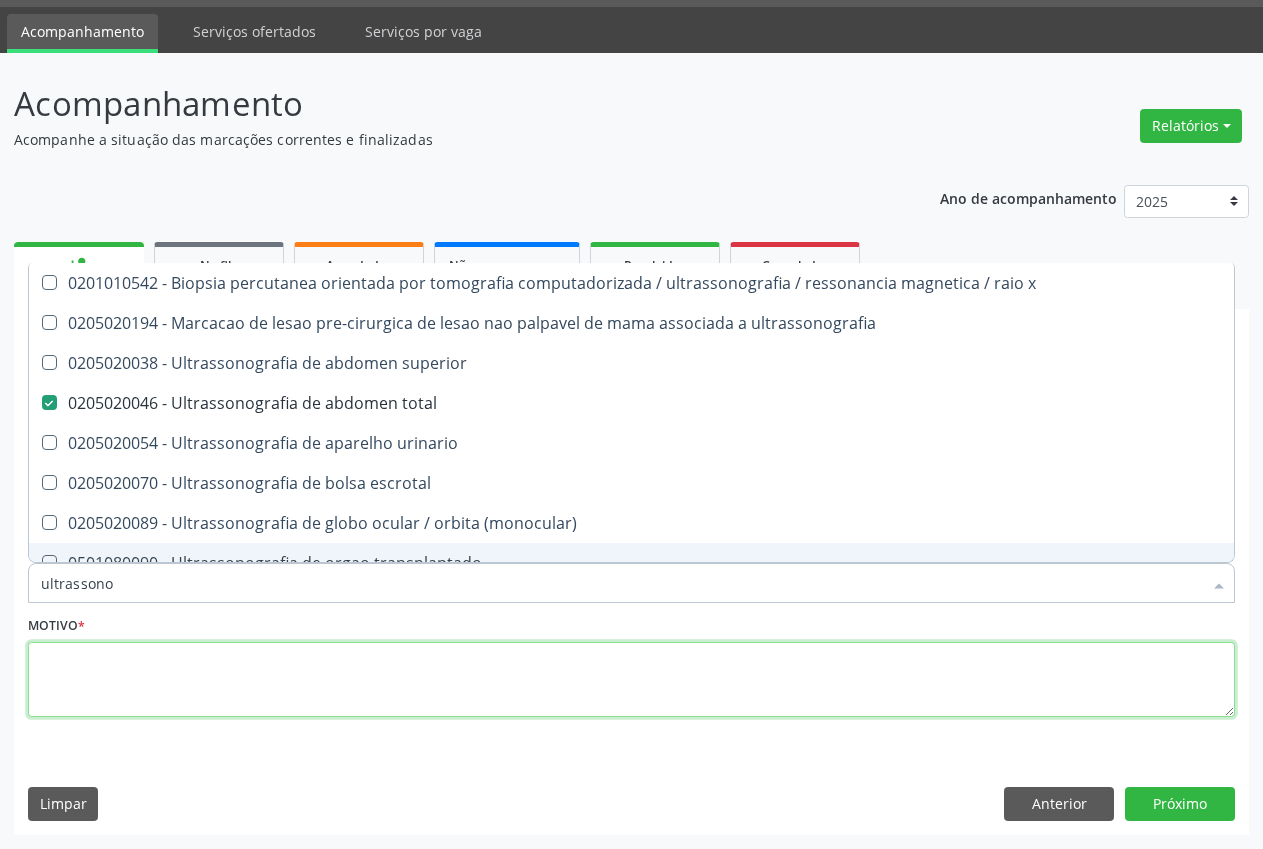 click at bounding box center (631, 680) 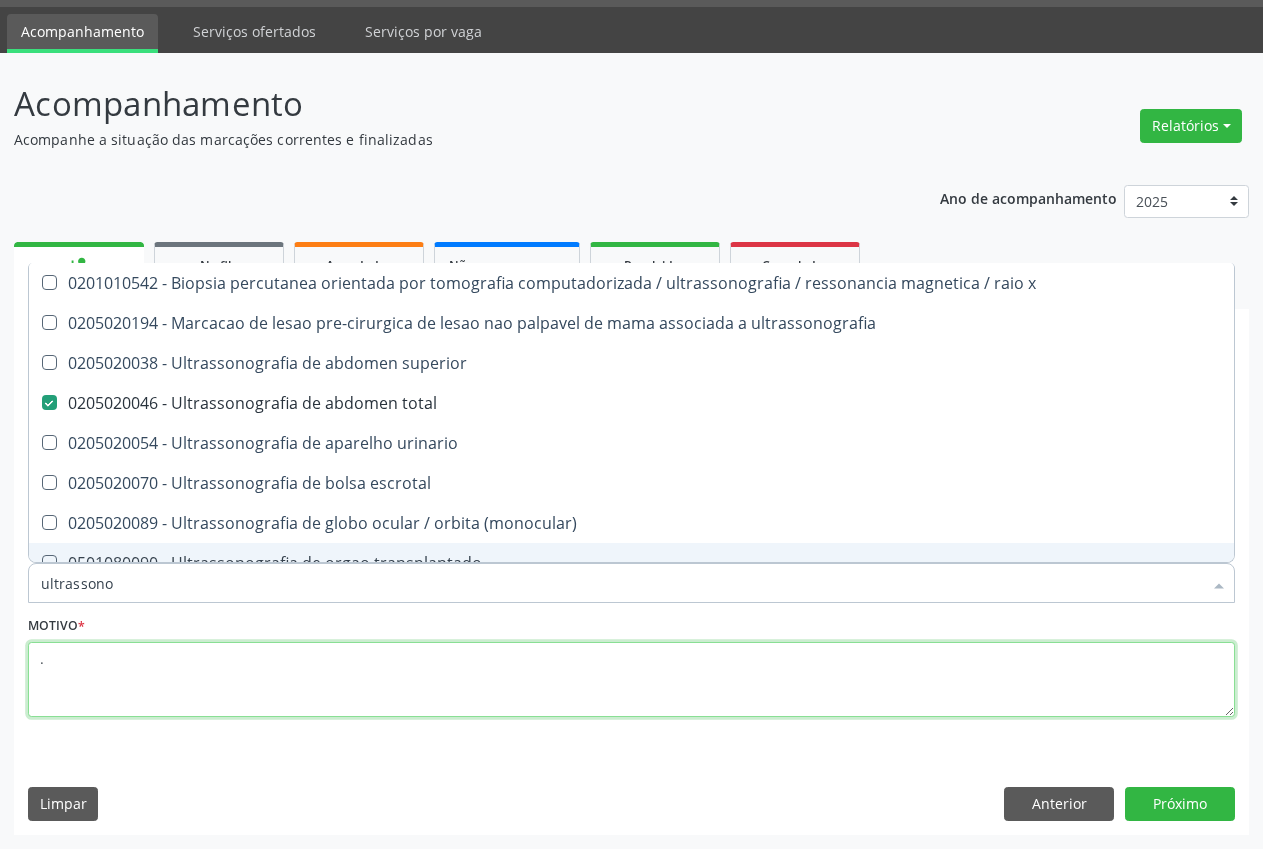 click on "." at bounding box center [631, 680] 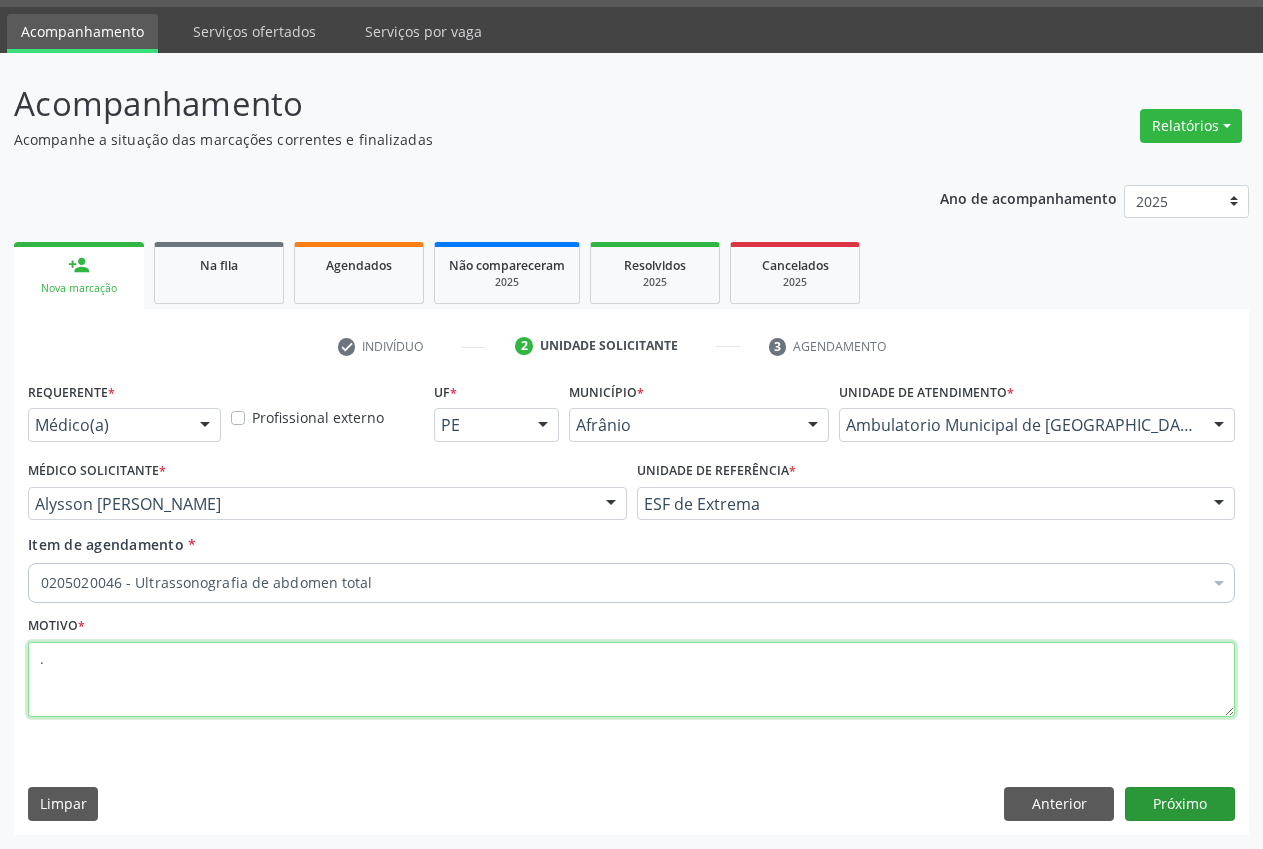 type on "." 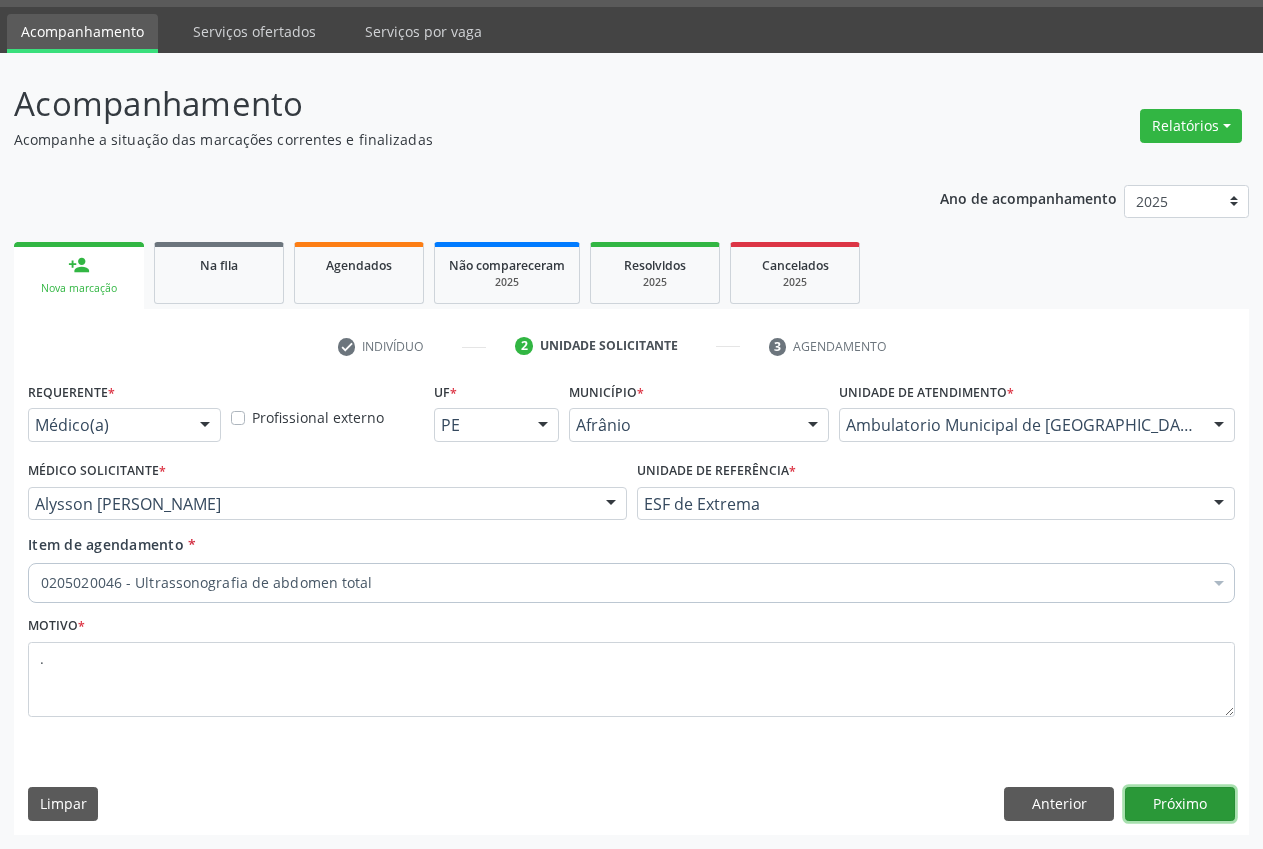 click on "Próximo" at bounding box center (1180, 804) 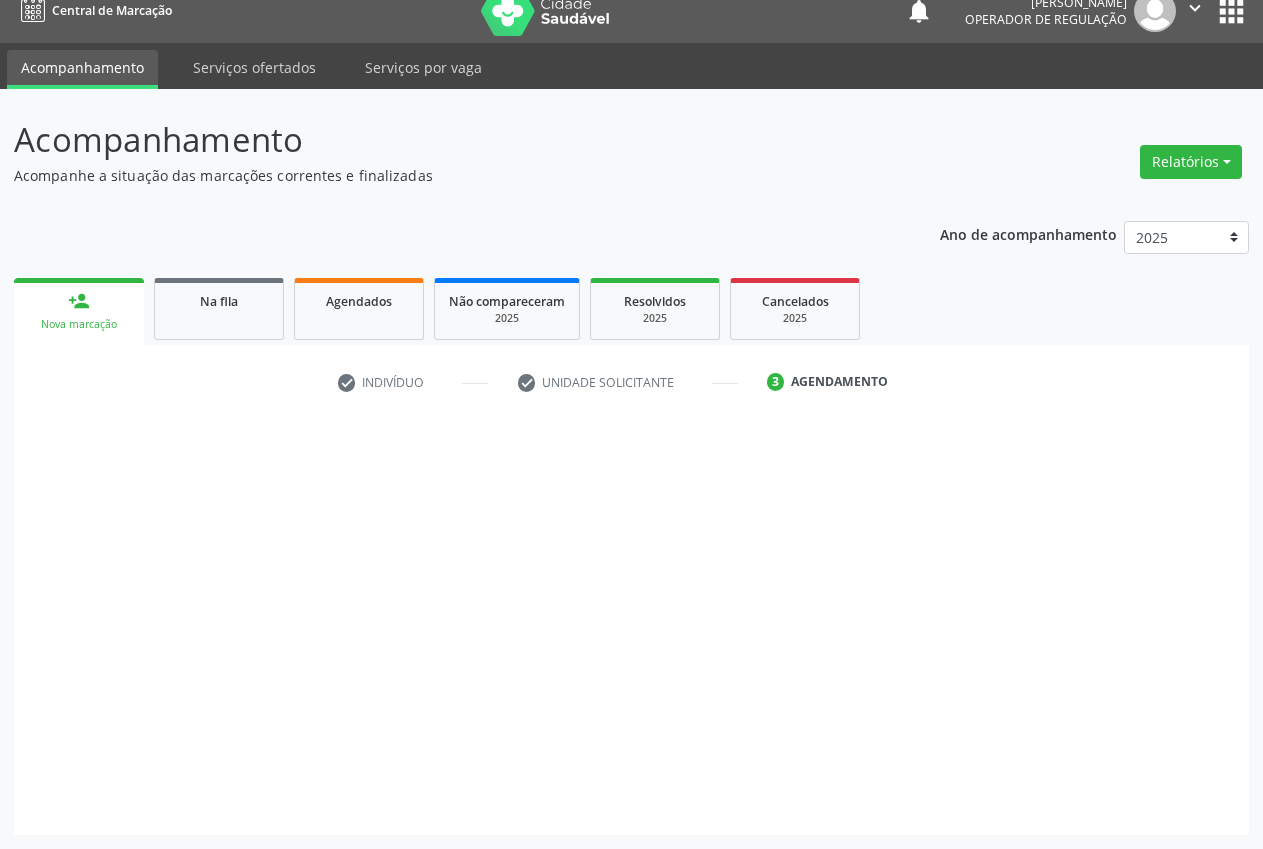 scroll, scrollTop: 21, scrollLeft: 0, axis: vertical 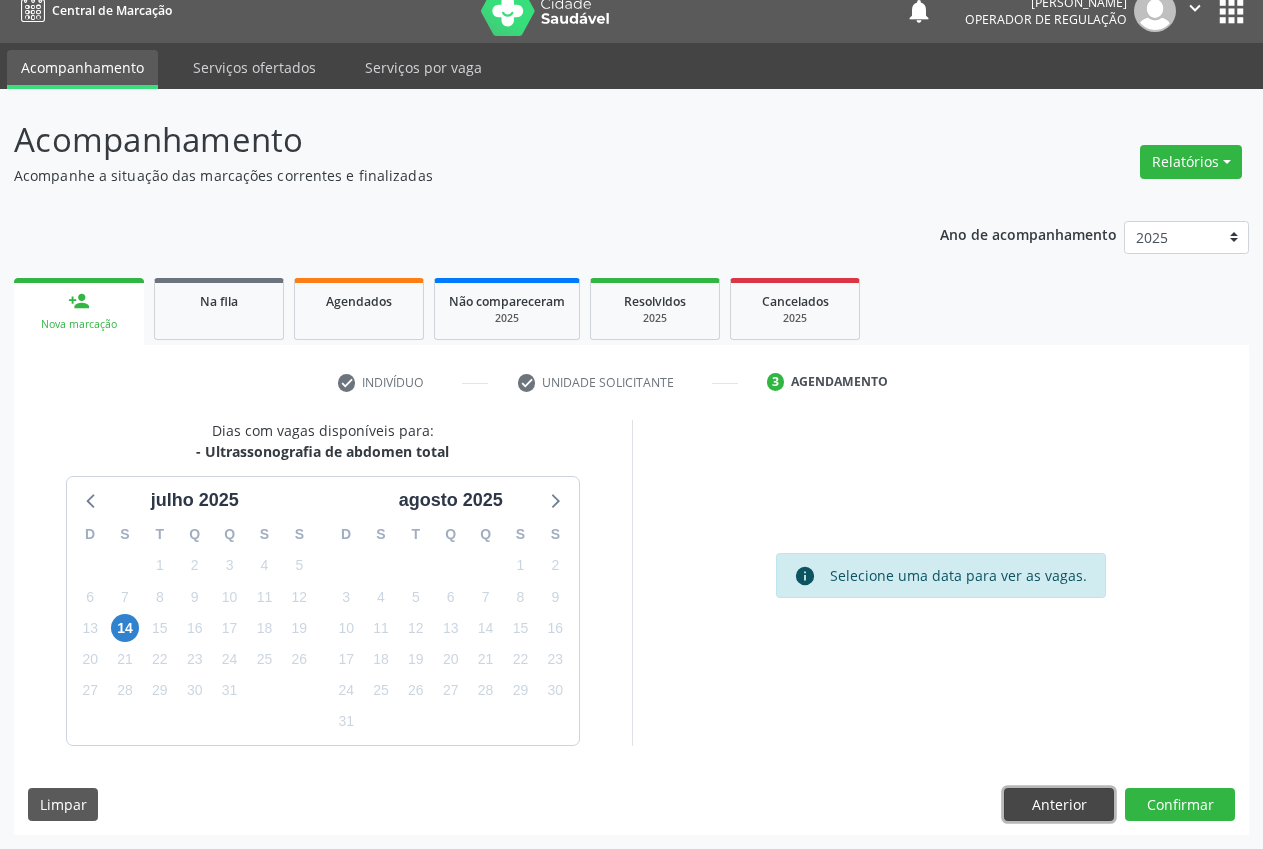 click on "Anterior" at bounding box center [1059, 805] 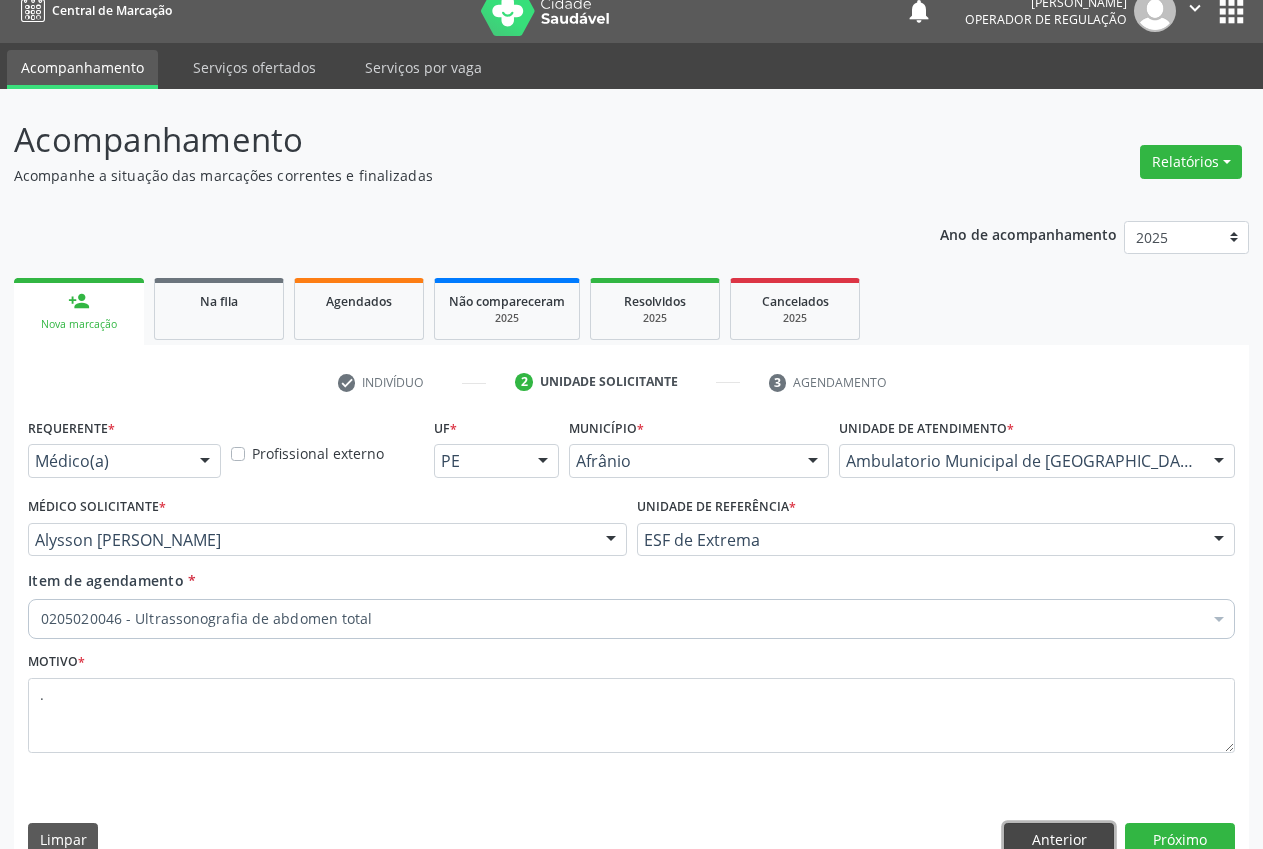 click on "Anterior" at bounding box center (1059, 840) 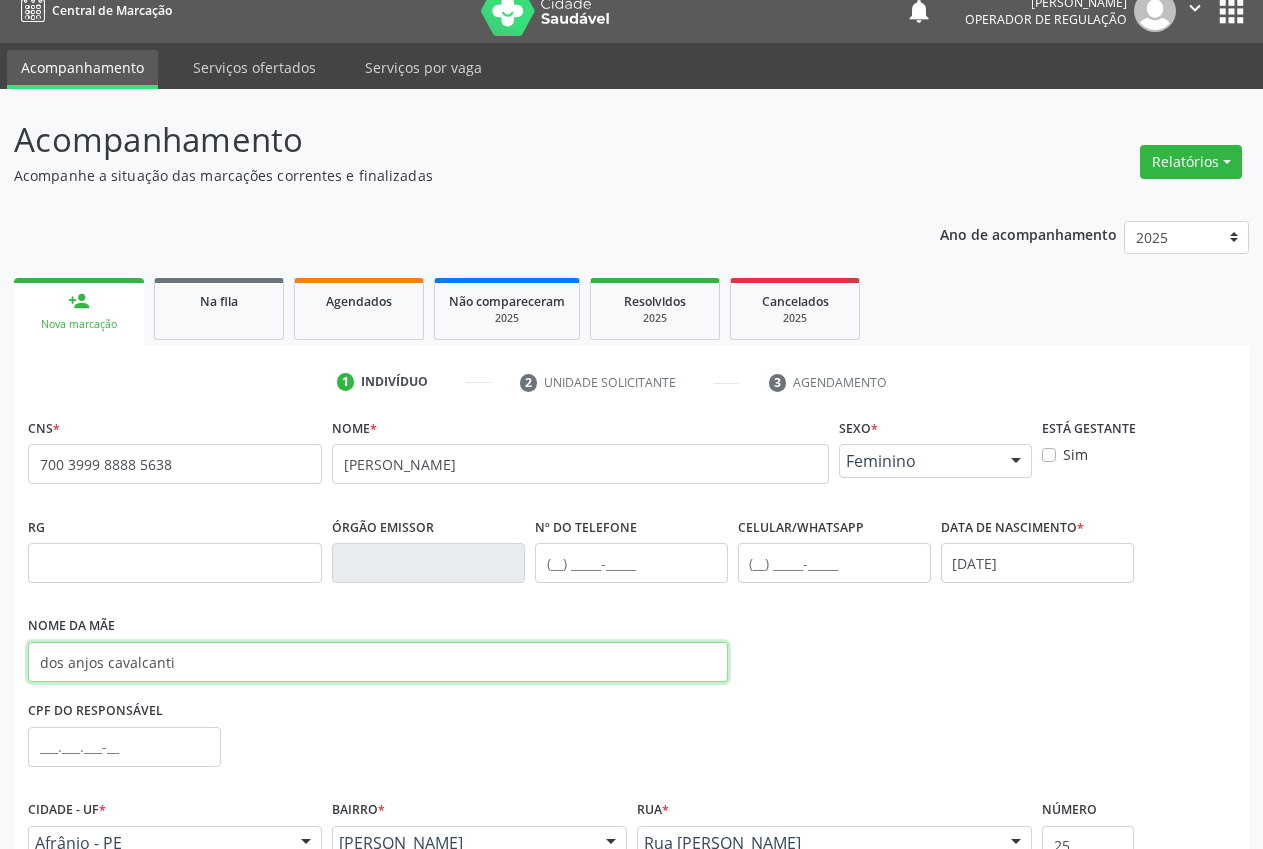 click on "dos anjos cavalcanti" at bounding box center [378, 662] 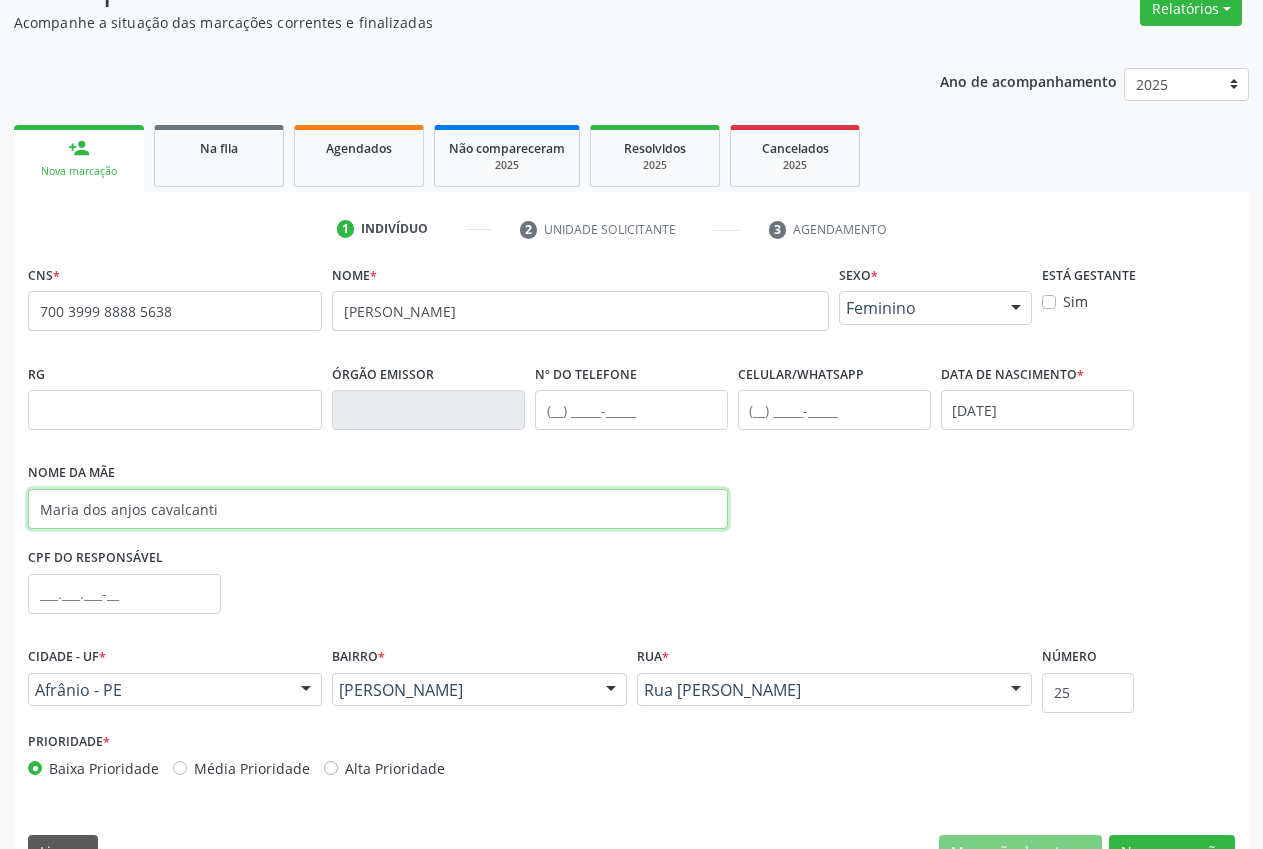 scroll, scrollTop: 221, scrollLeft: 0, axis: vertical 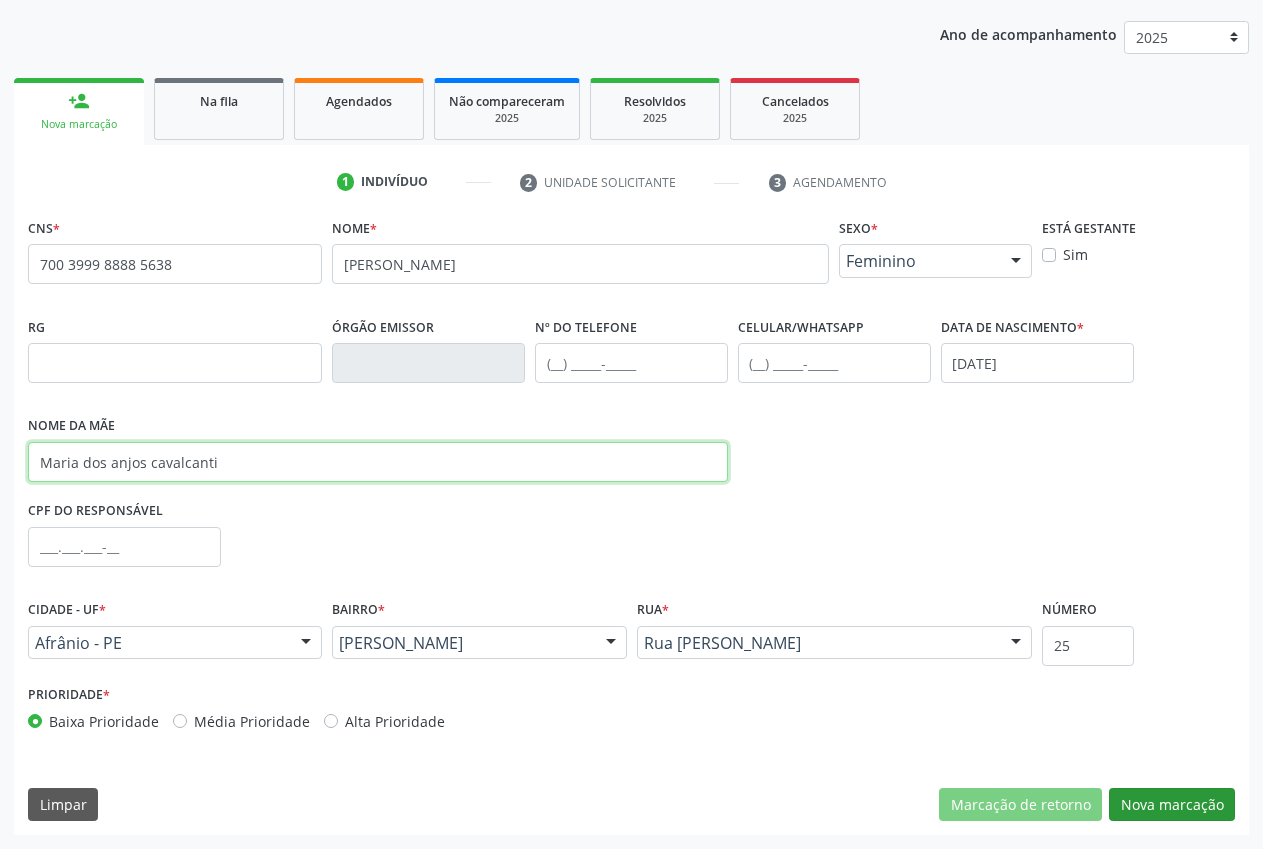 type on "Maria dos anjos cavalcanti" 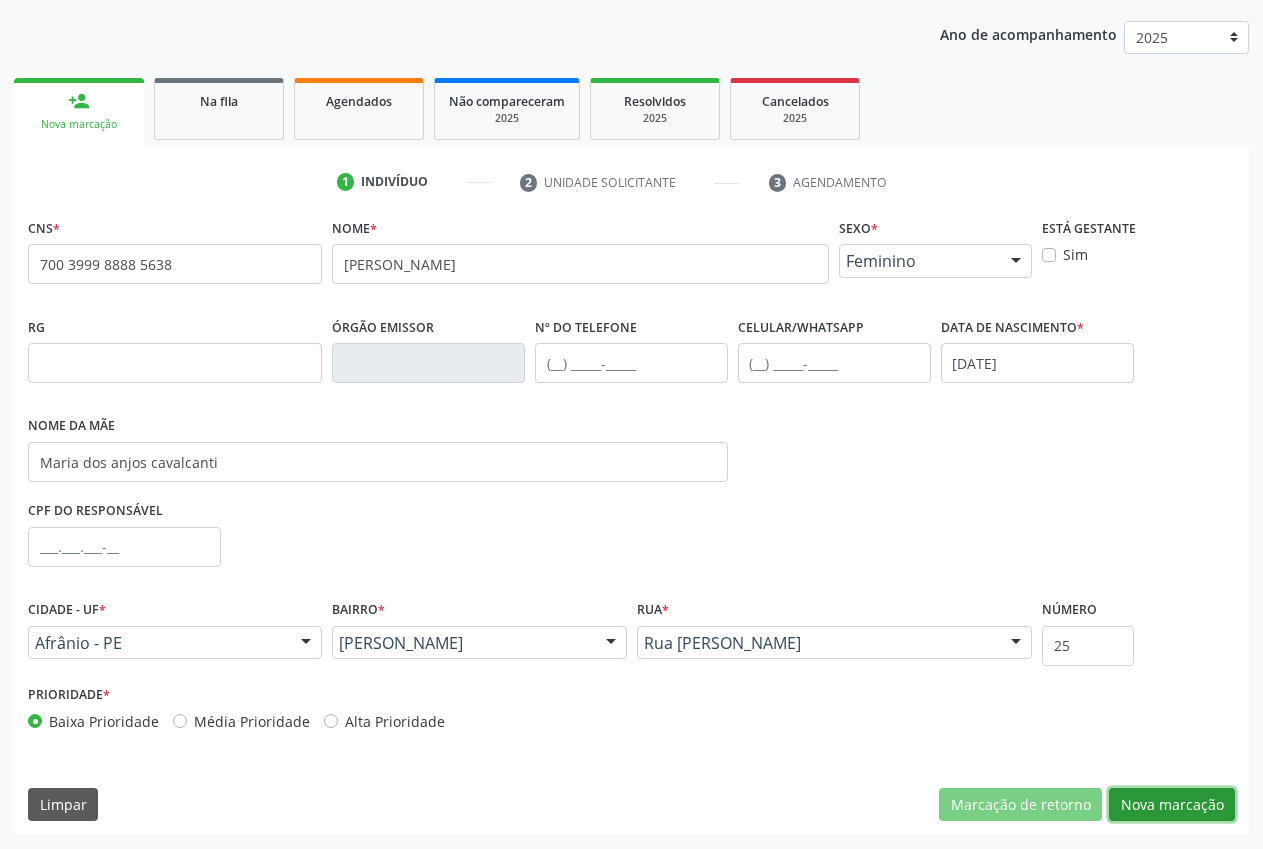 click on "Nova marcação" at bounding box center [1172, 805] 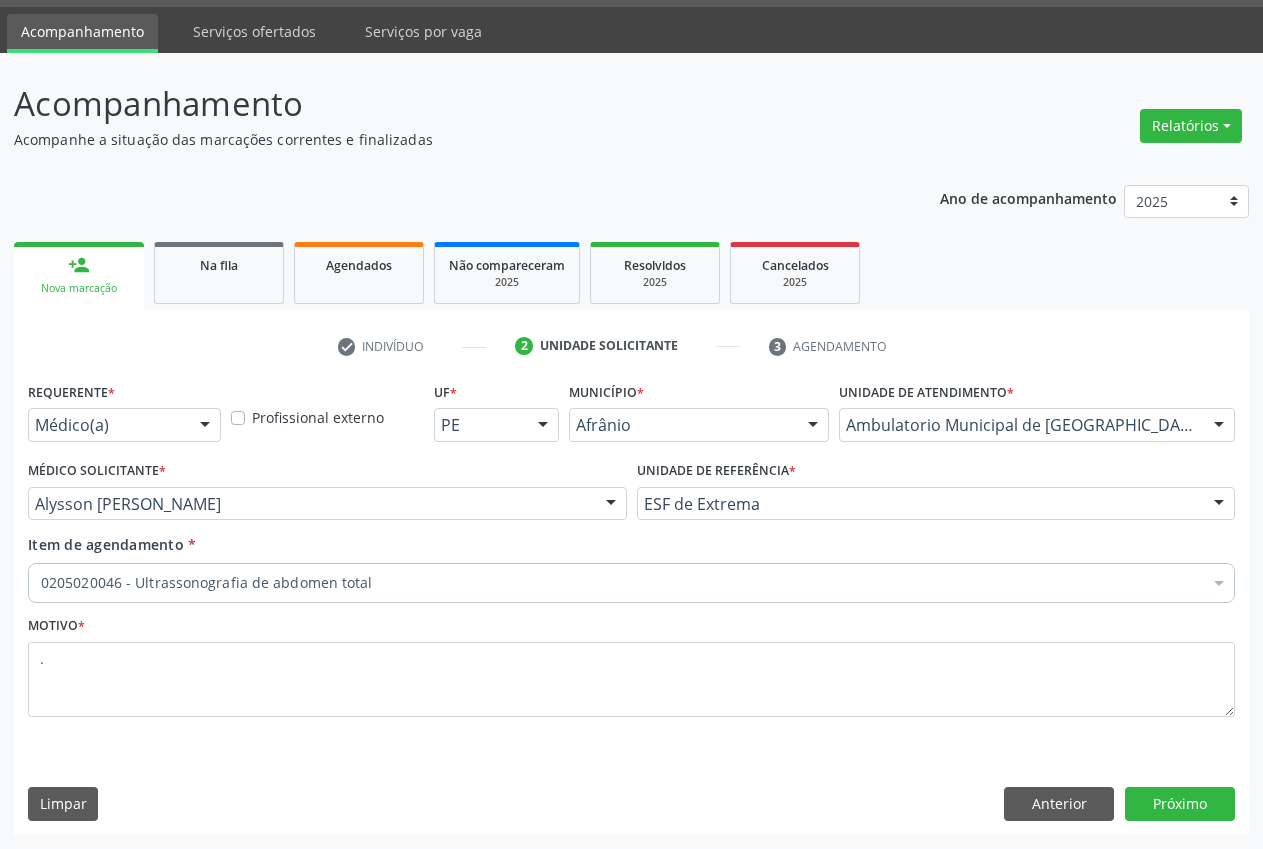 scroll, scrollTop: 57, scrollLeft: 0, axis: vertical 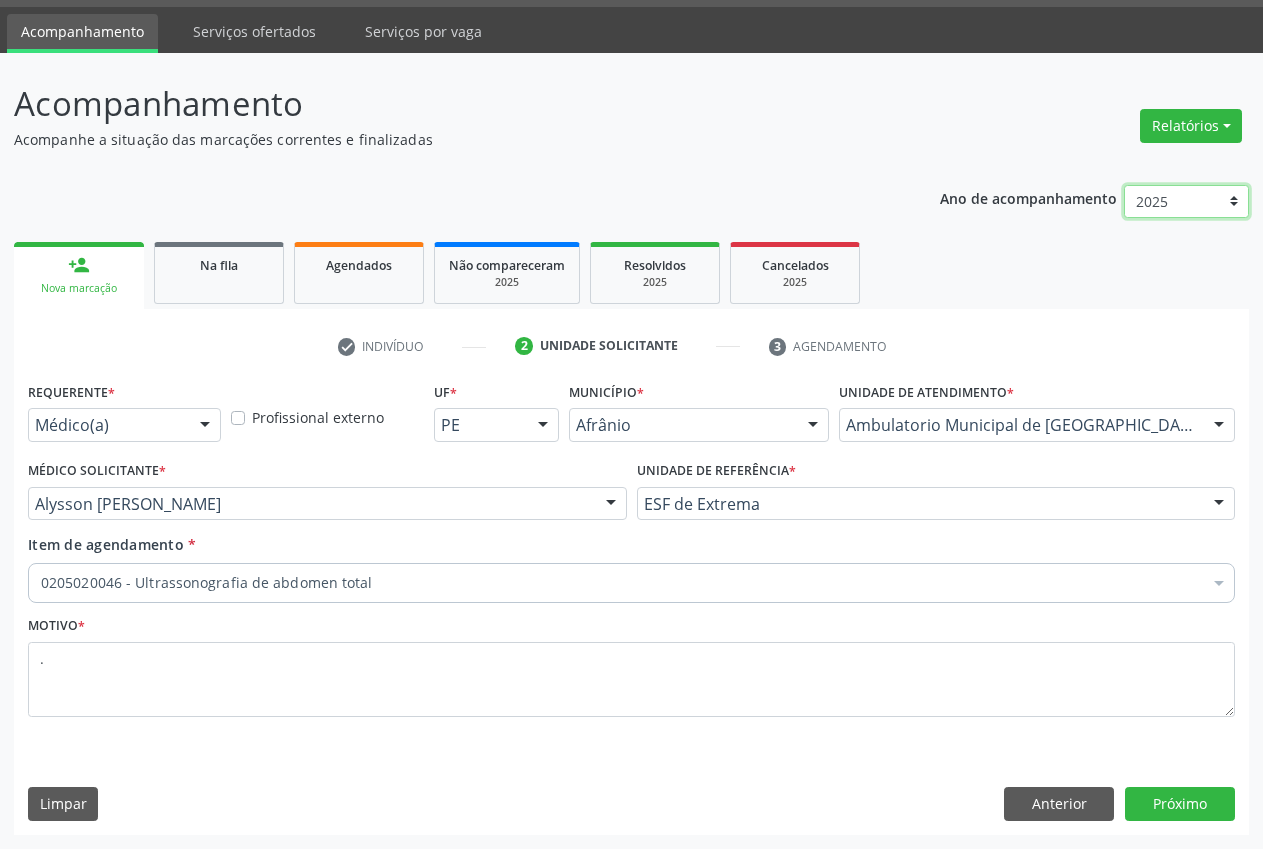 click on "2025 2024 2023 2022 2021 2020 2019 2018" at bounding box center [1186, 202] 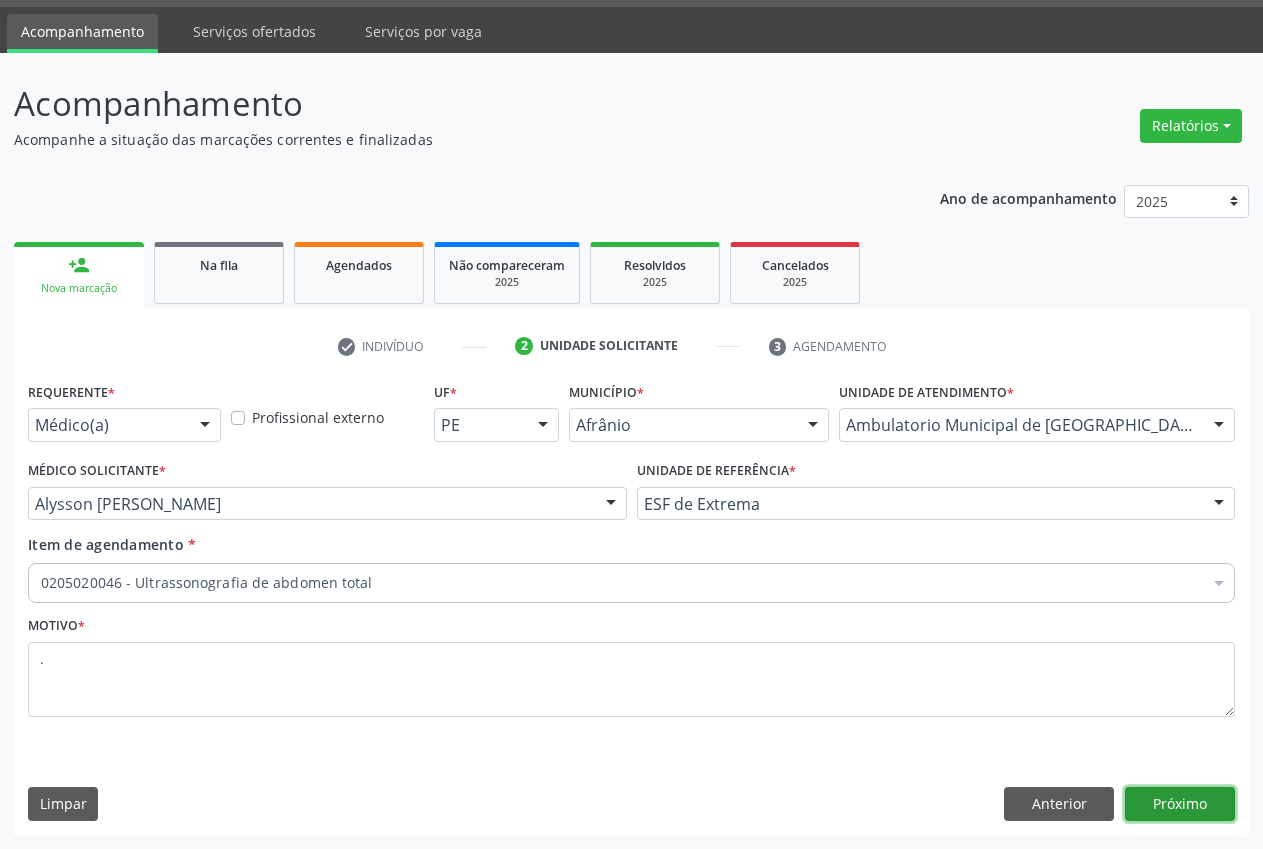 click on "Próximo" at bounding box center [1180, 804] 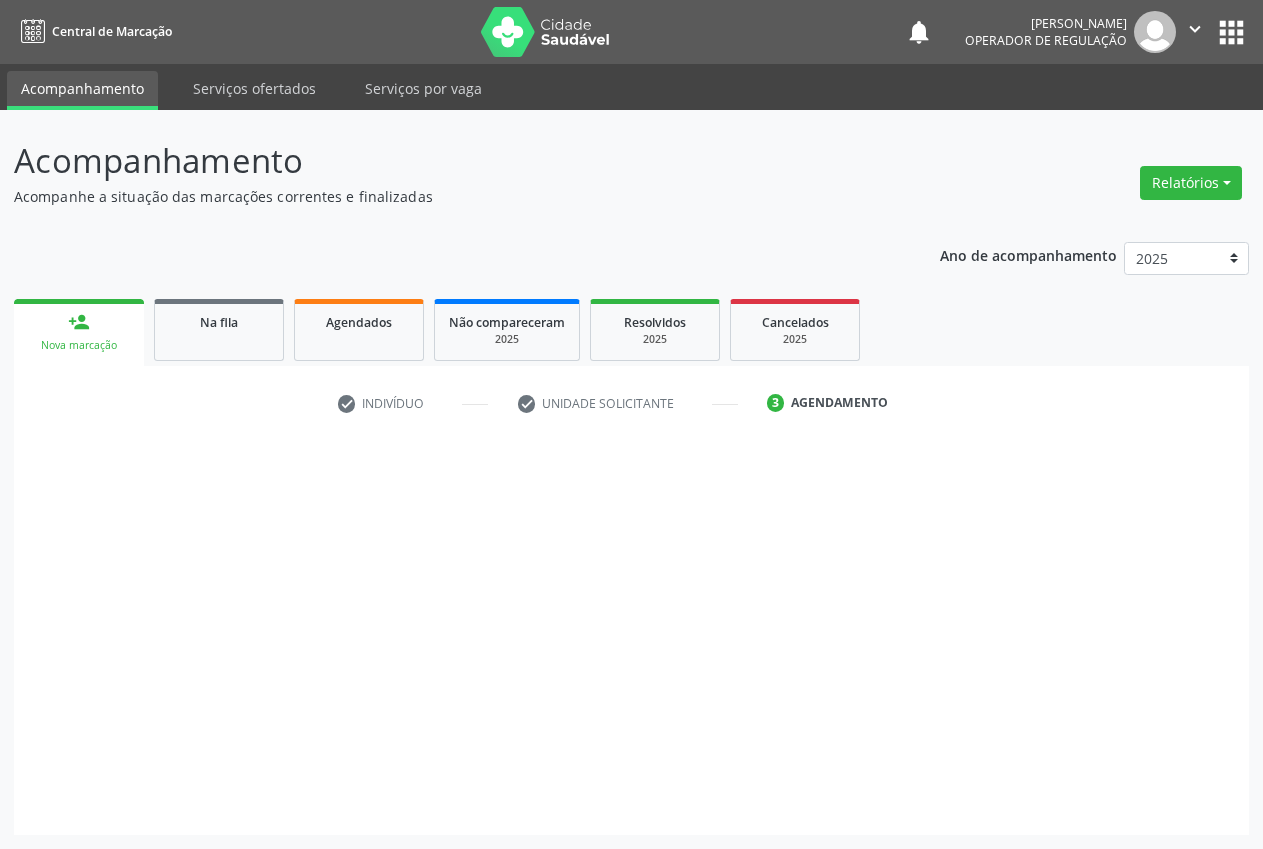 scroll, scrollTop: 0, scrollLeft: 0, axis: both 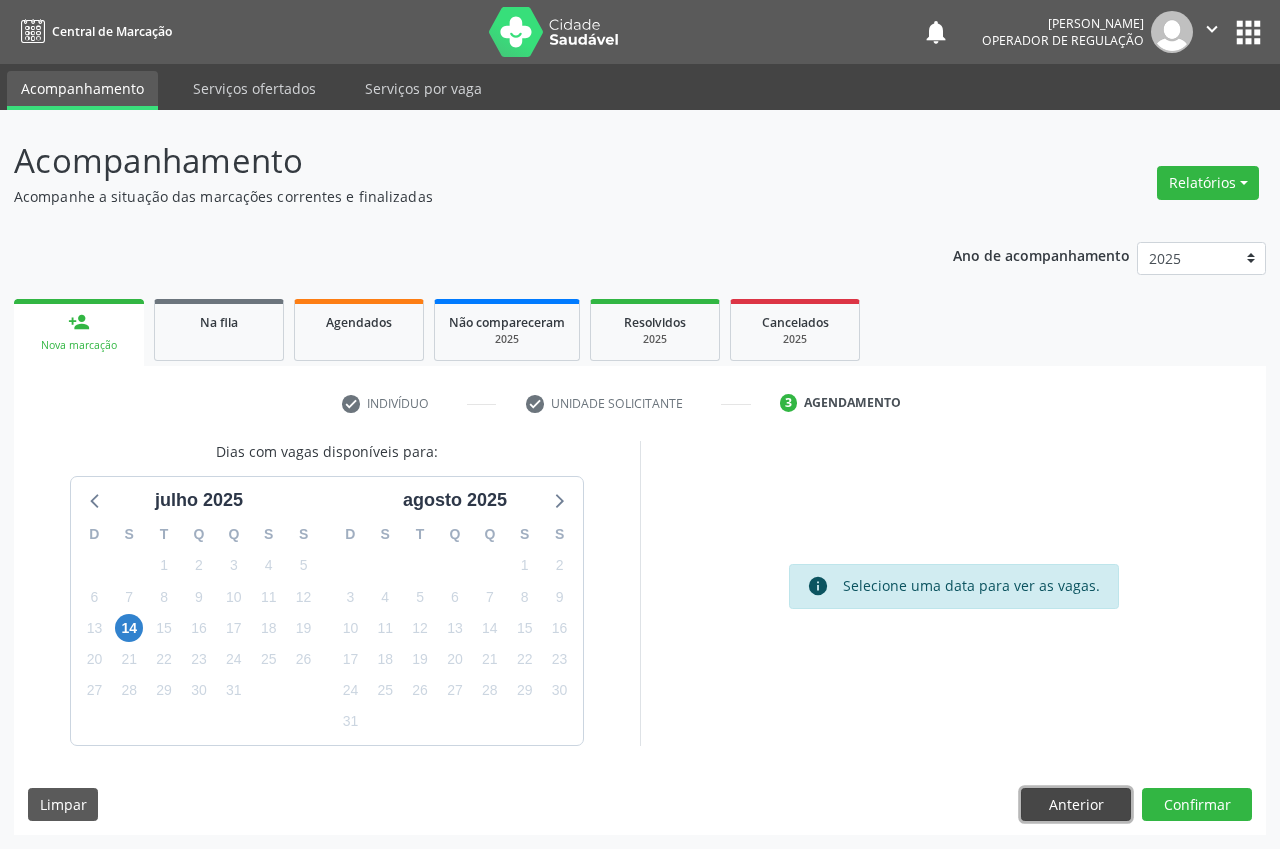 click on "Anterior" at bounding box center [1076, 805] 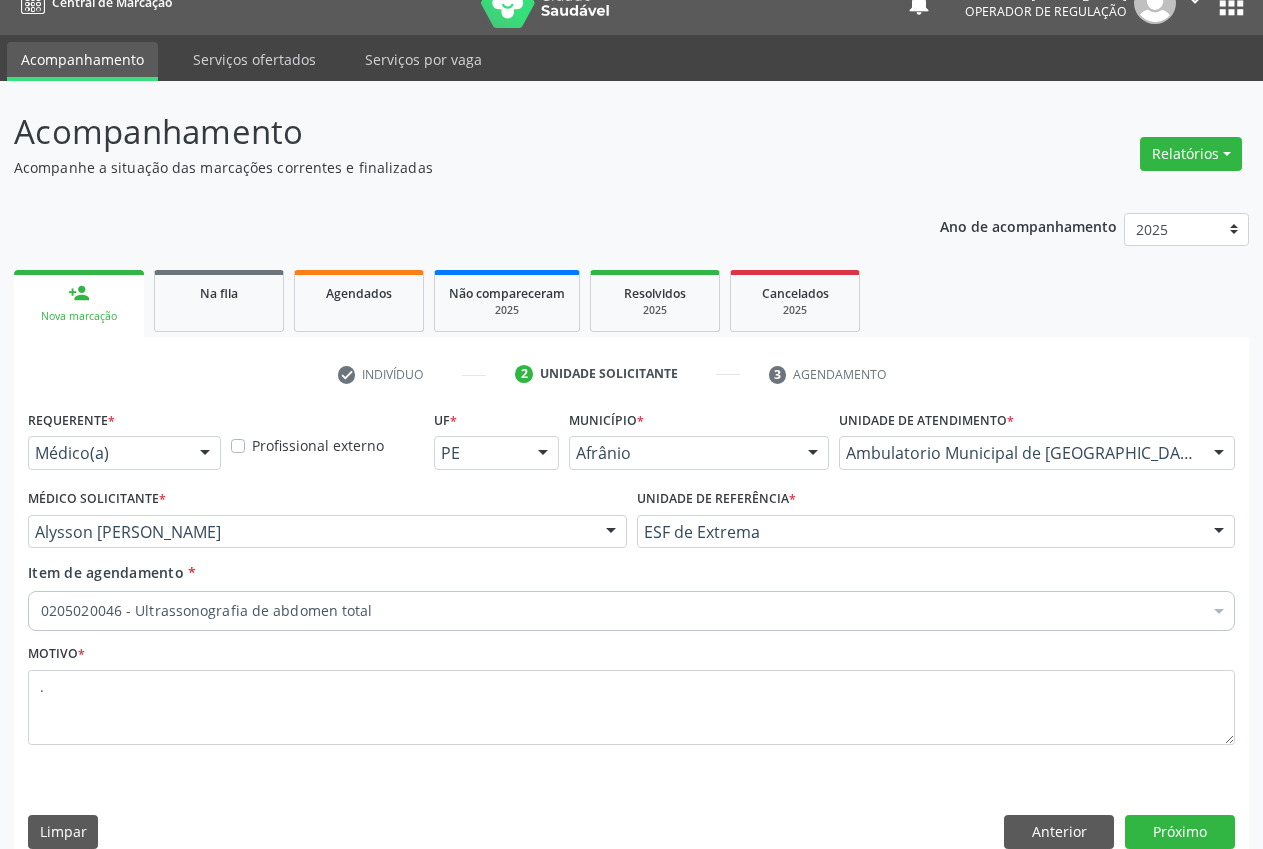 scroll, scrollTop: 57, scrollLeft: 0, axis: vertical 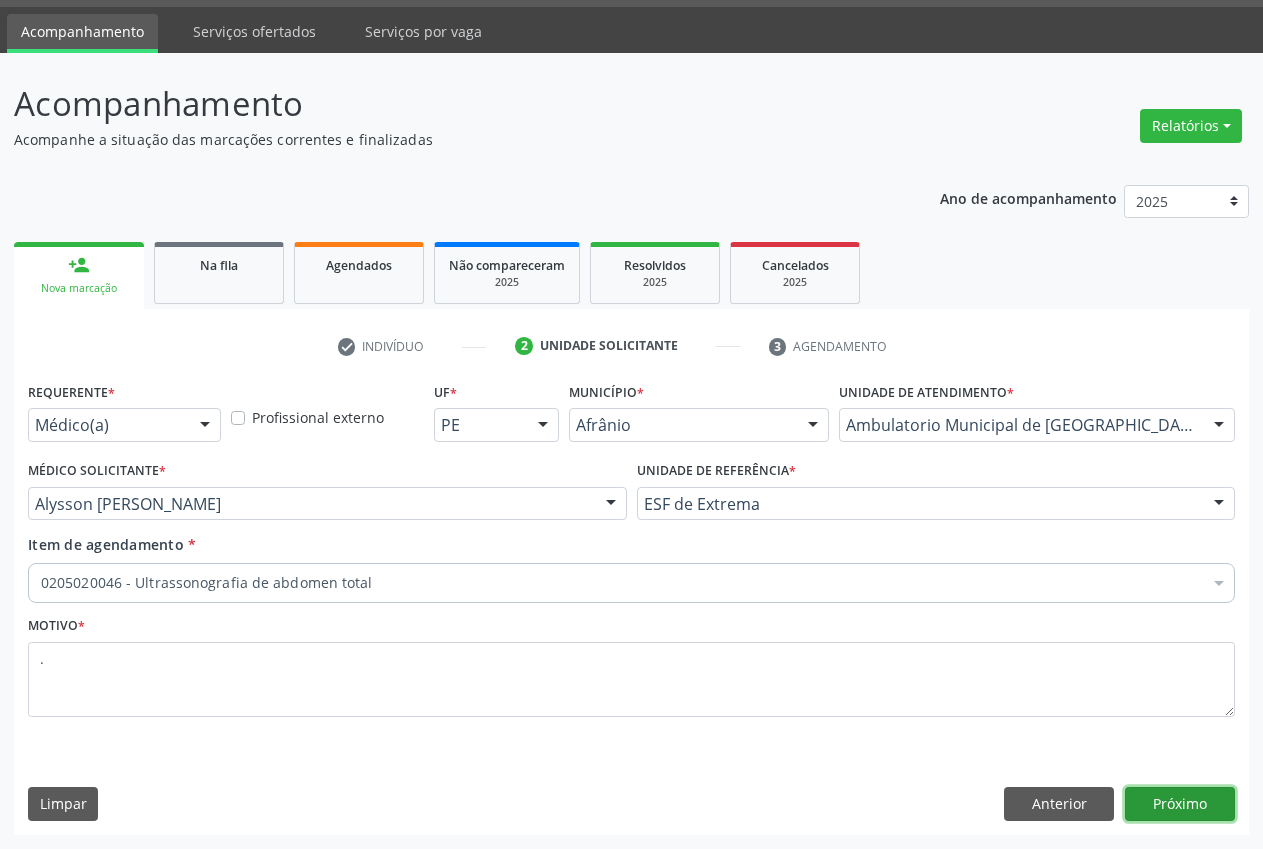 click on "Próximo" at bounding box center [1180, 804] 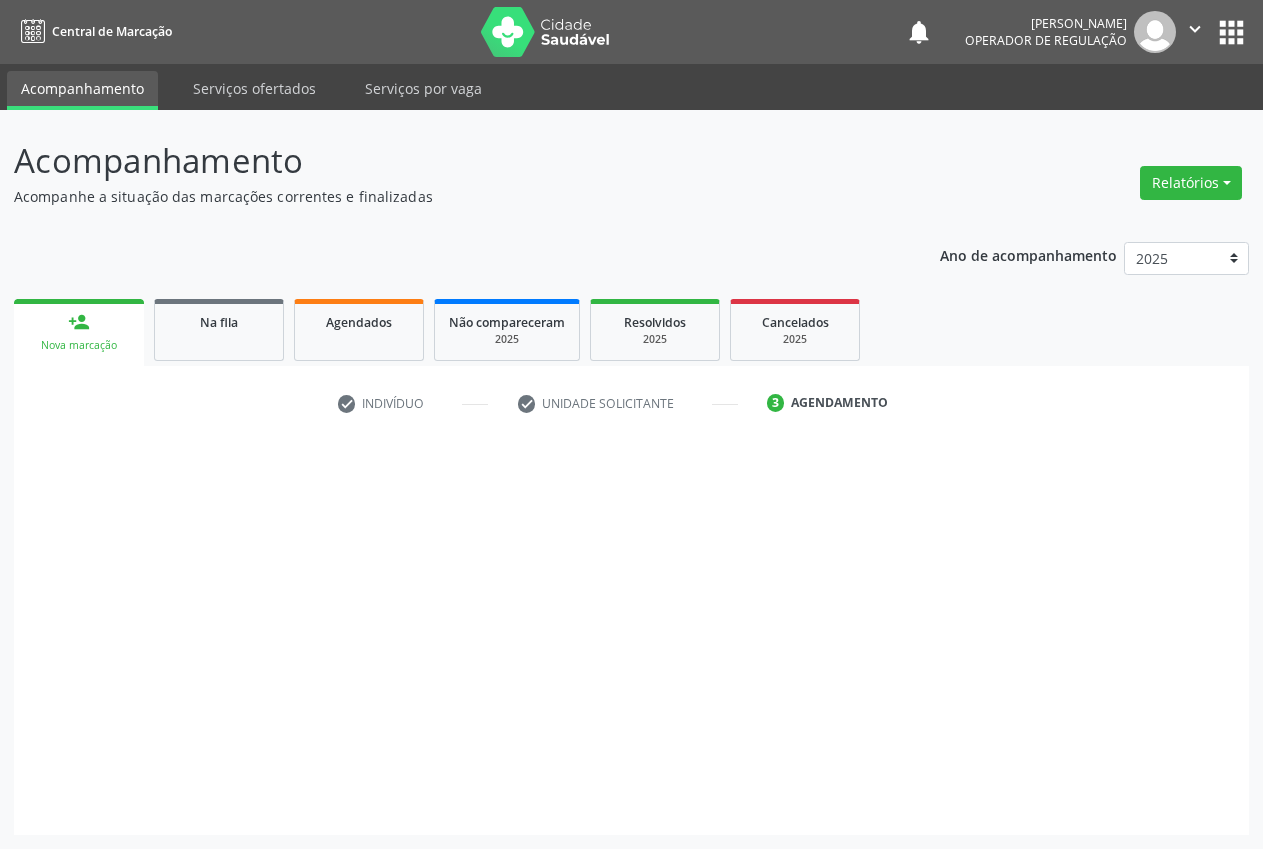 scroll, scrollTop: 0, scrollLeft: 0, axis: both 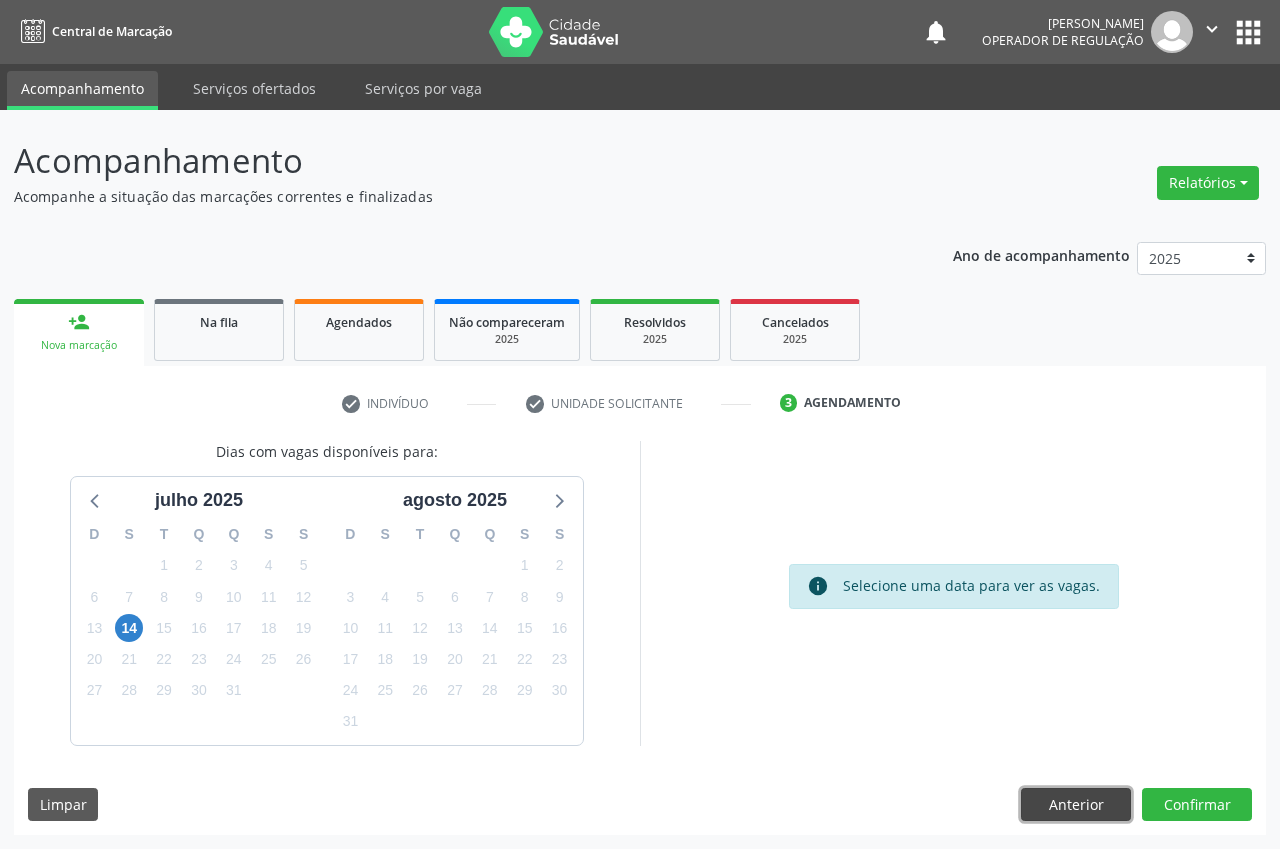 click on "Anterior" at bounding box center (1076, 805) 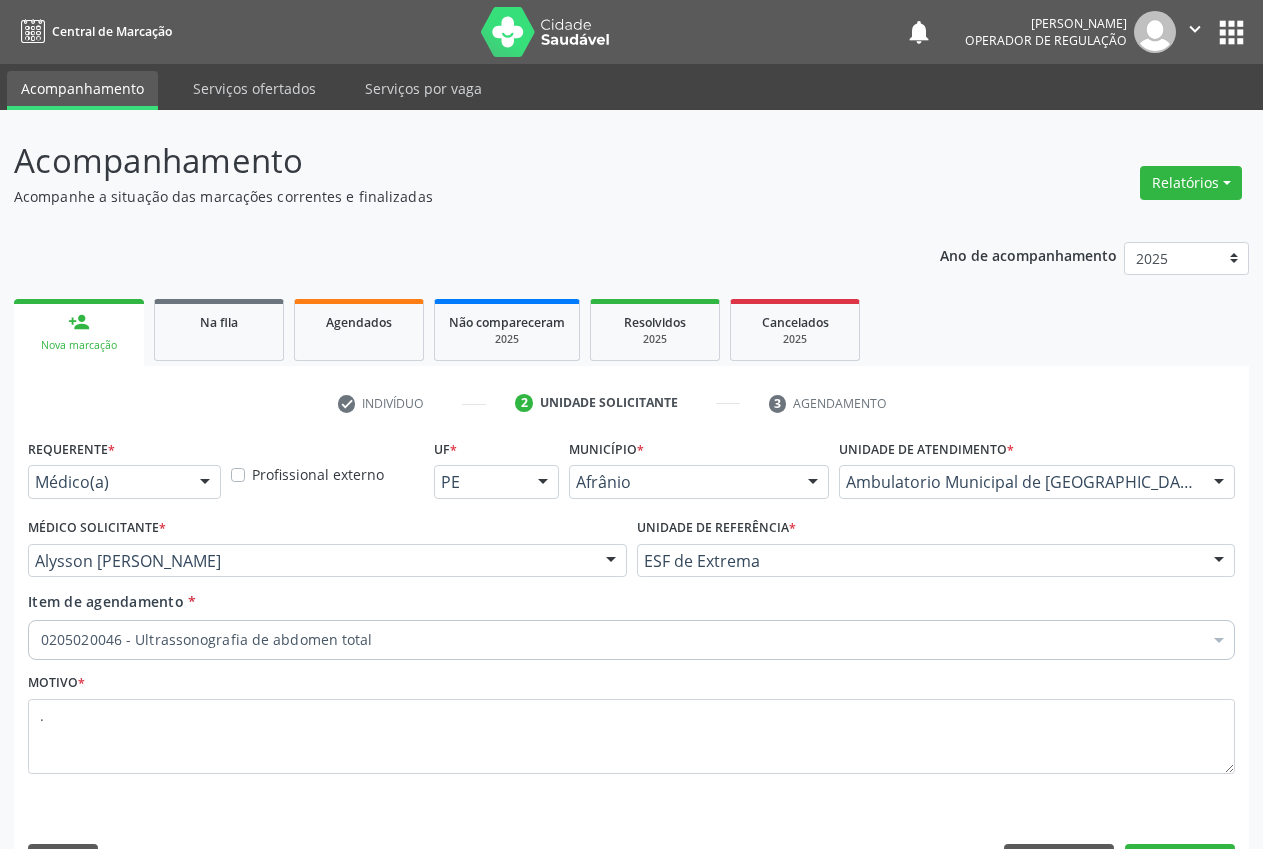 scroll, scrollTop: 57, scrollLeft: 0, axis: vertical 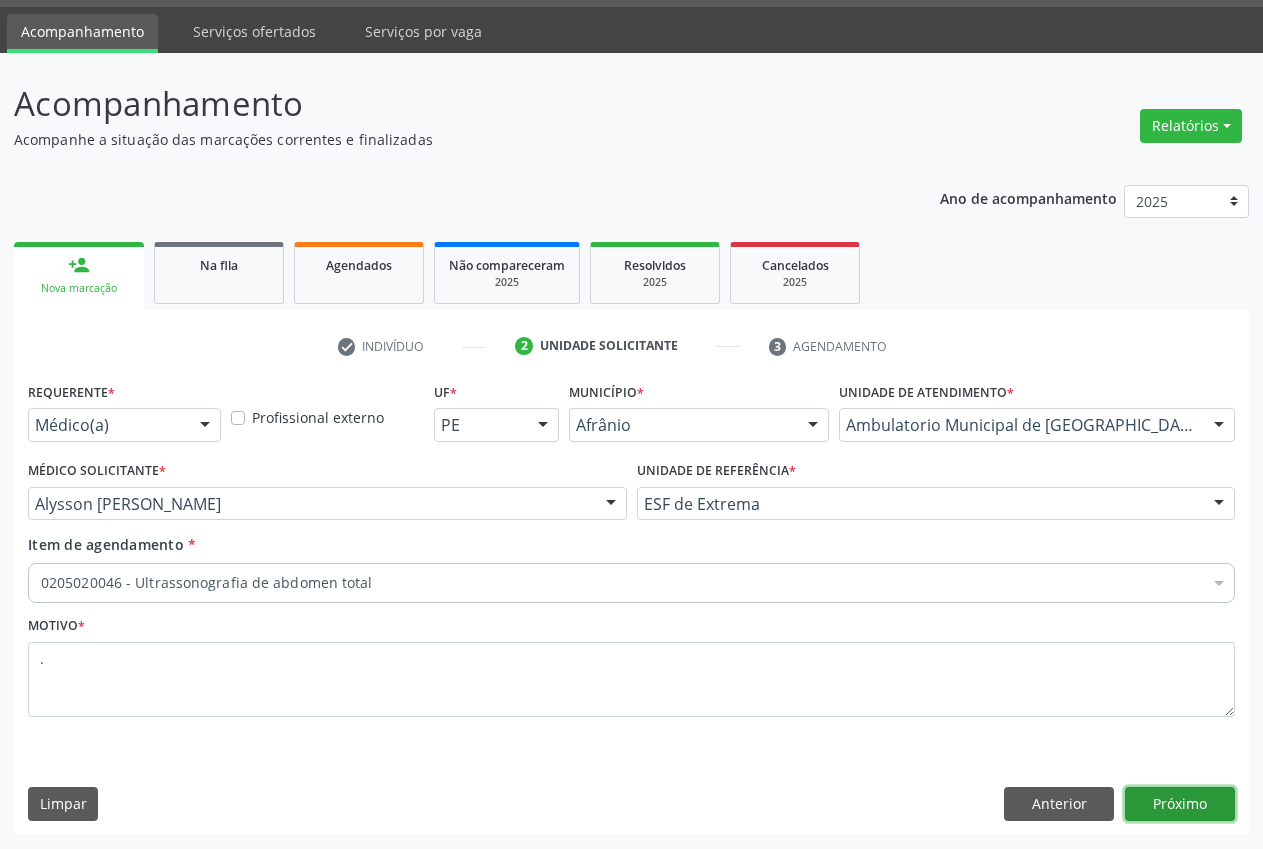 click on "Próximo" at bounding box center (1180, 804) 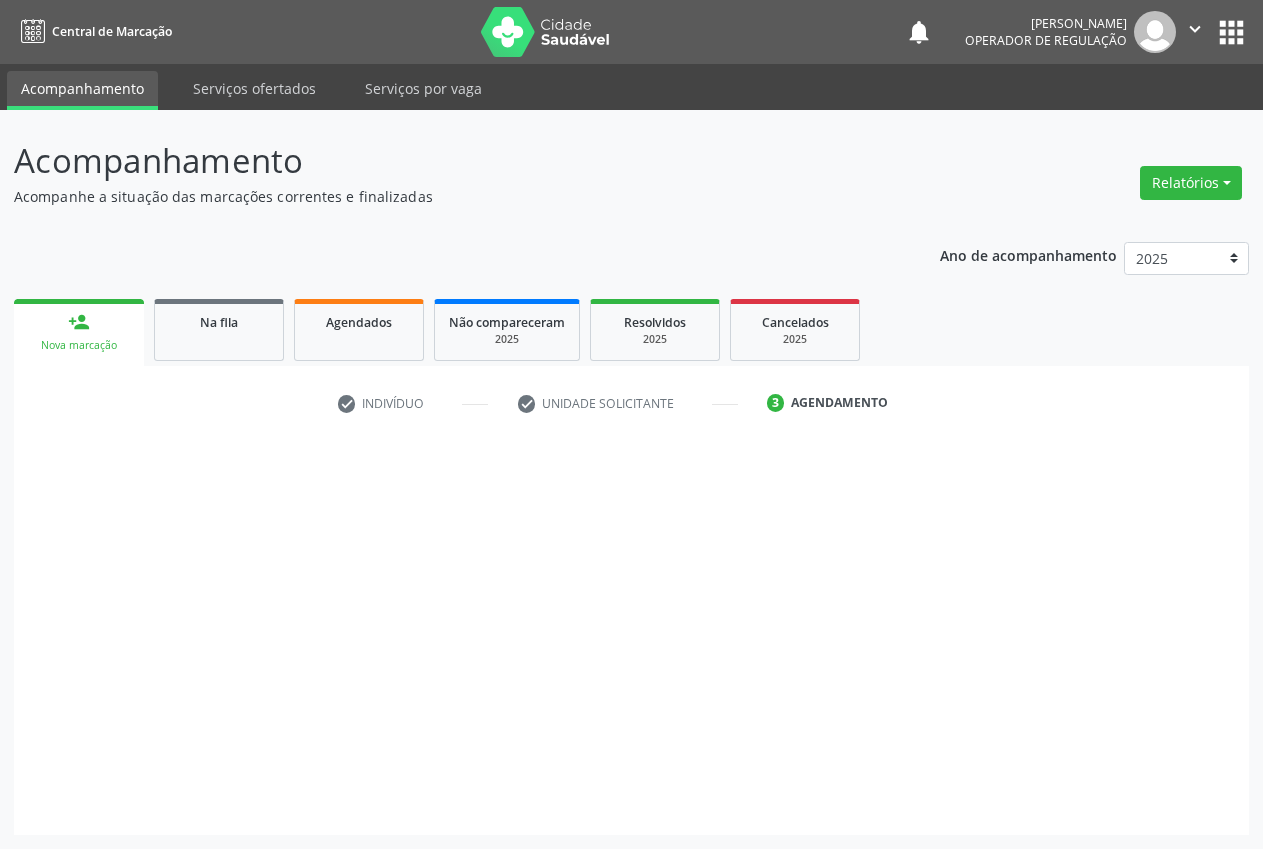 scroll, scrollTop: 0, scrollLeft: 0, axis: both 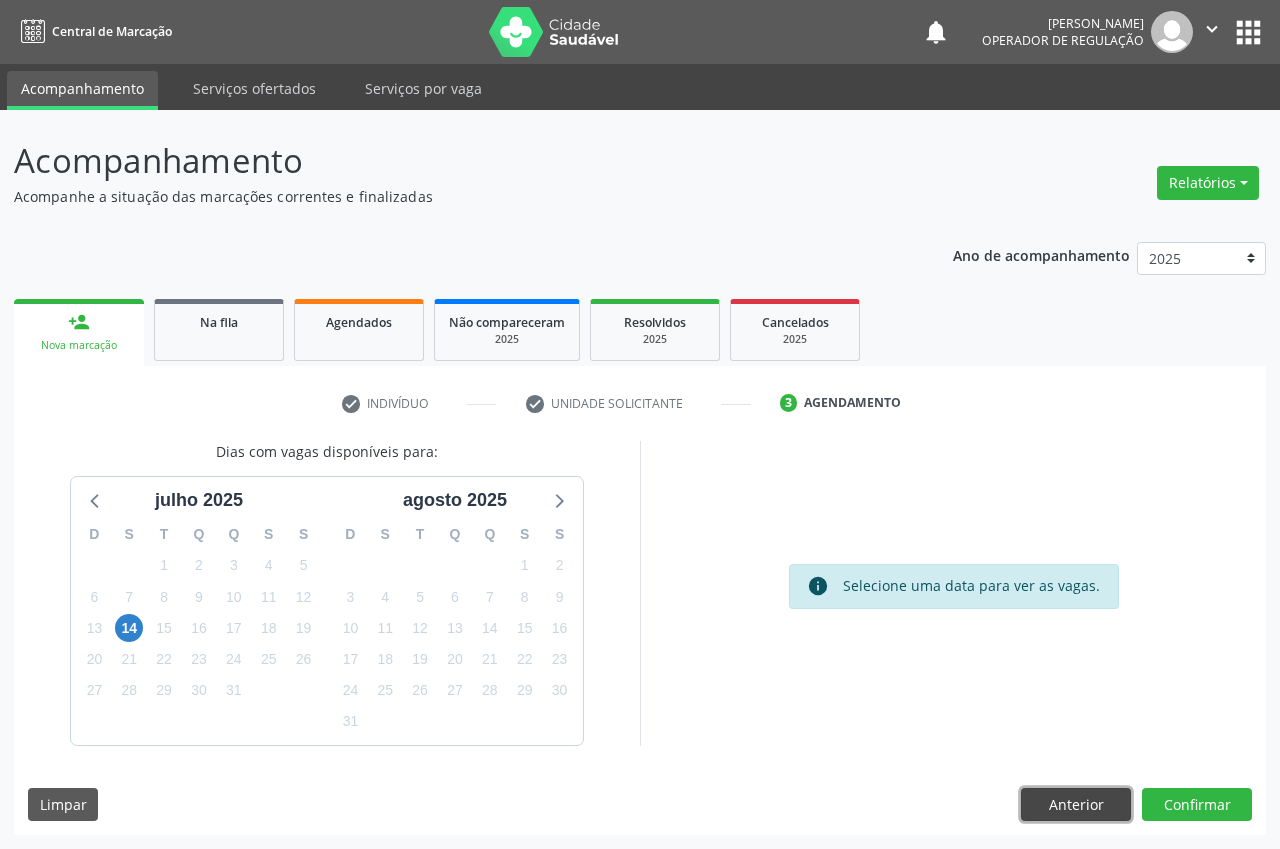 click on "Anterior" at bounding box center (1076, 805) 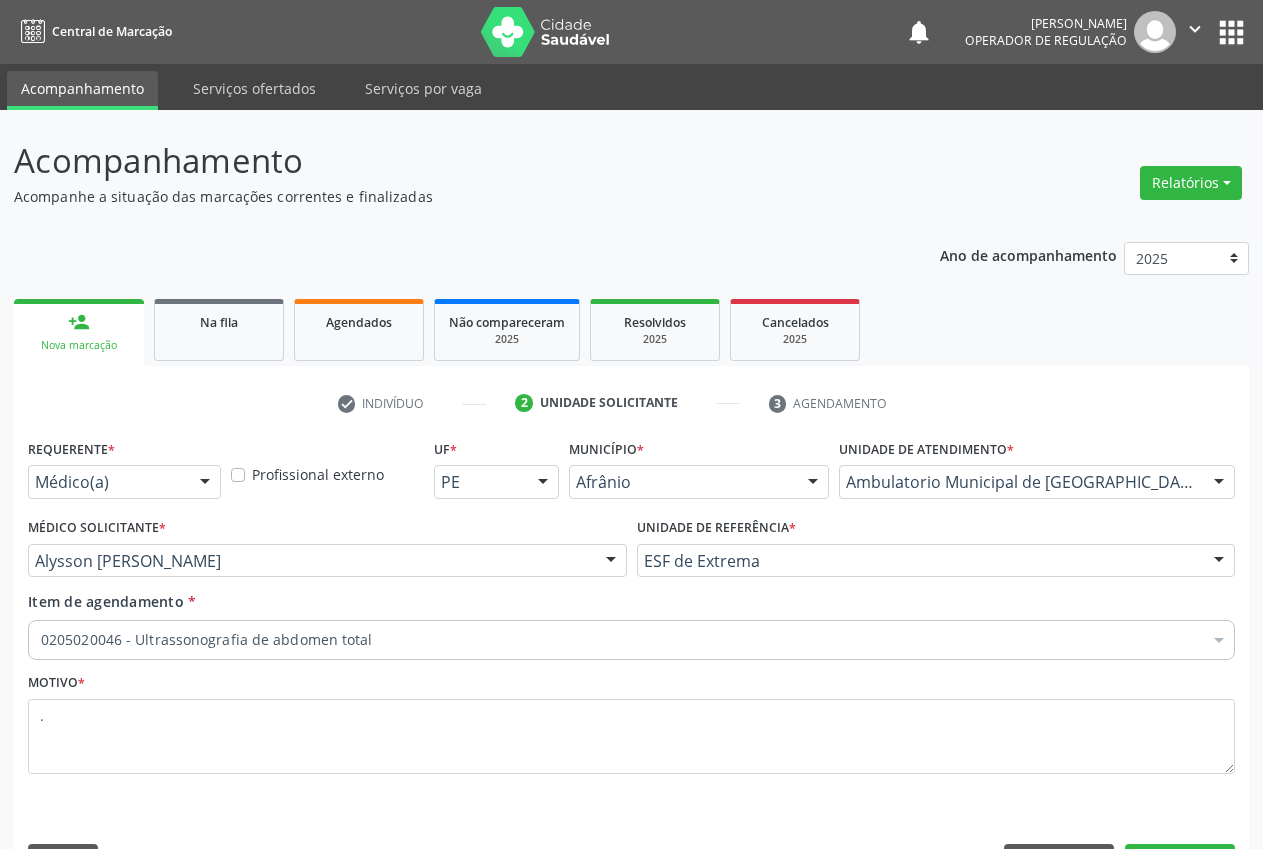 scroll, scrollTop: 57, scrollLeft: 0, axis: vertical 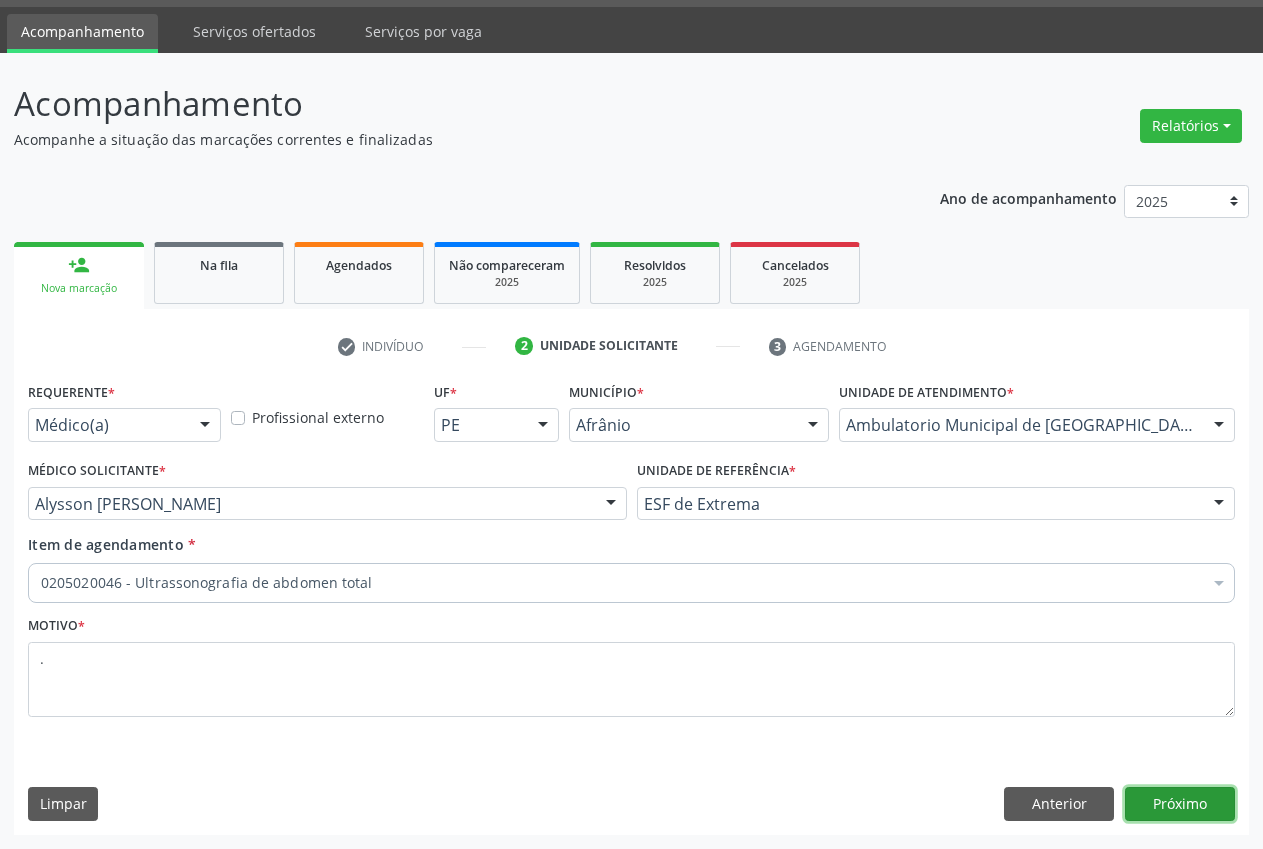 click on "Próximo" at bounding box center [1180, 804] 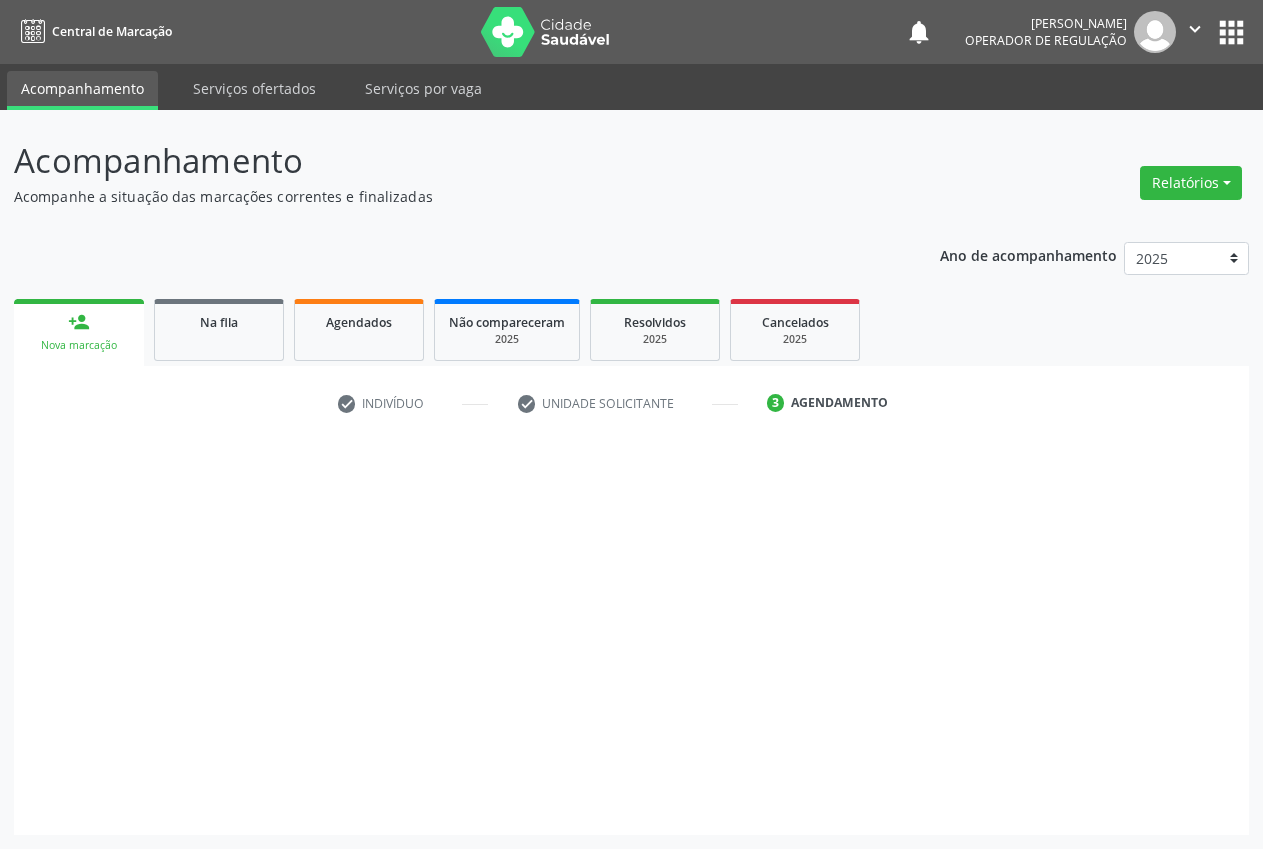 scroll, scrollTop: 0, scrollLeft: 0, axis: both 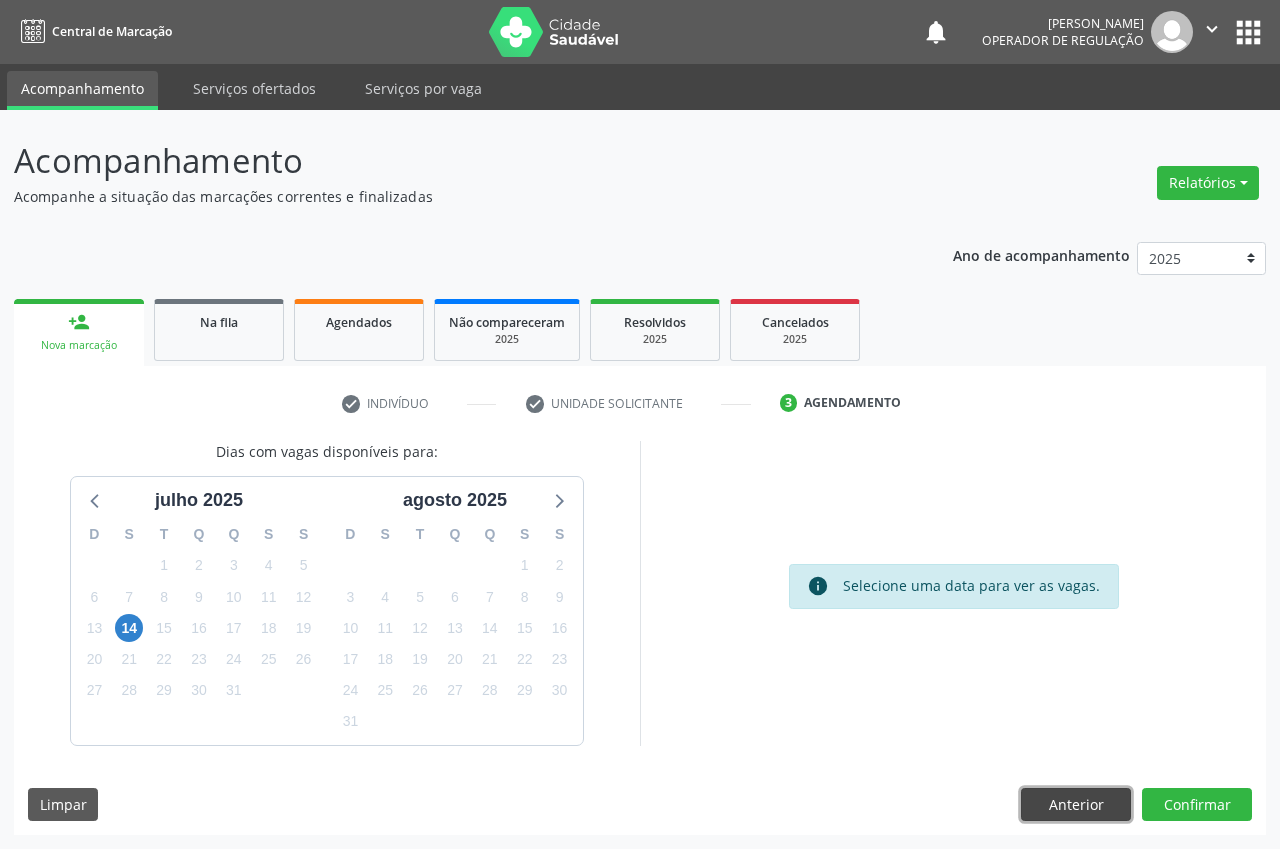 click on "Anterior" at bounding box center [1076, 805] 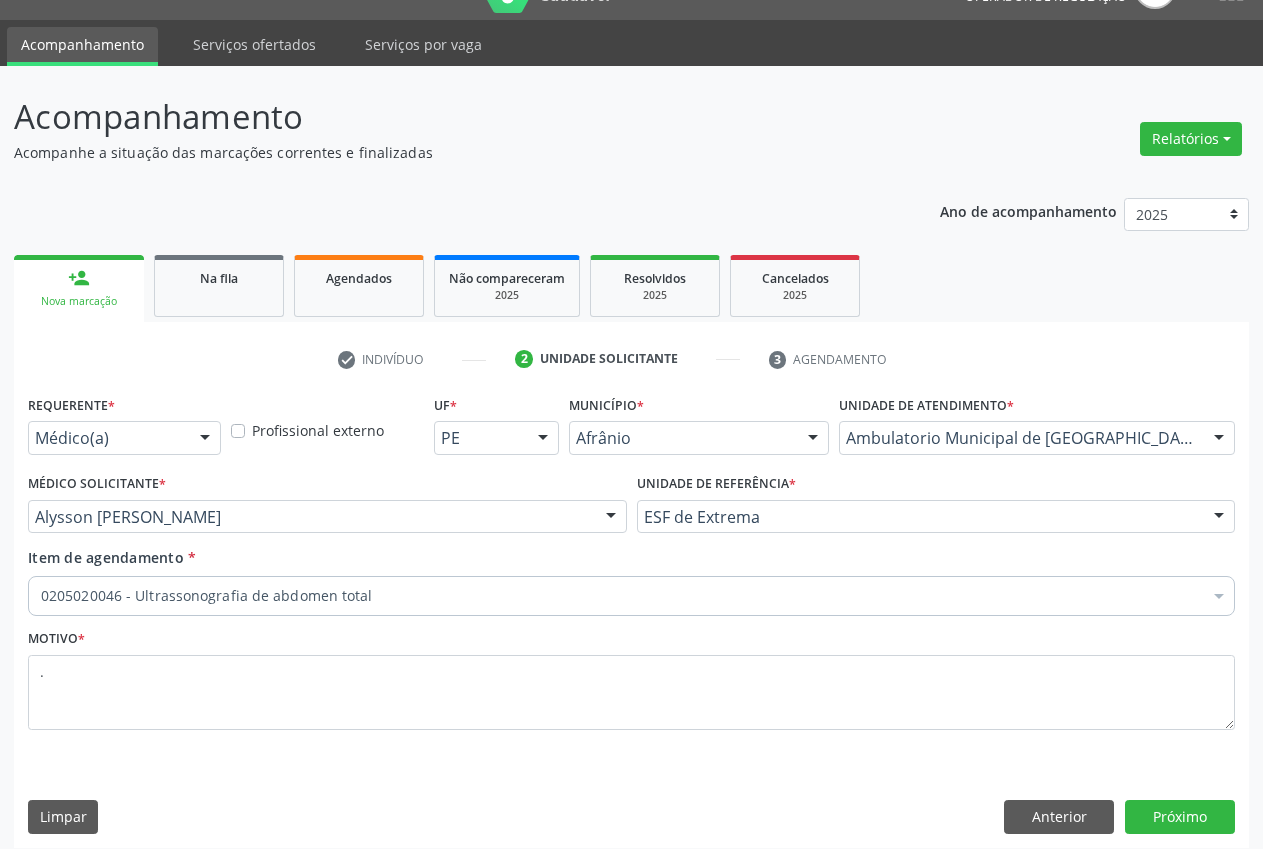 scroll, scrollTop: 57, scrollLeft: 0, axis: vertical 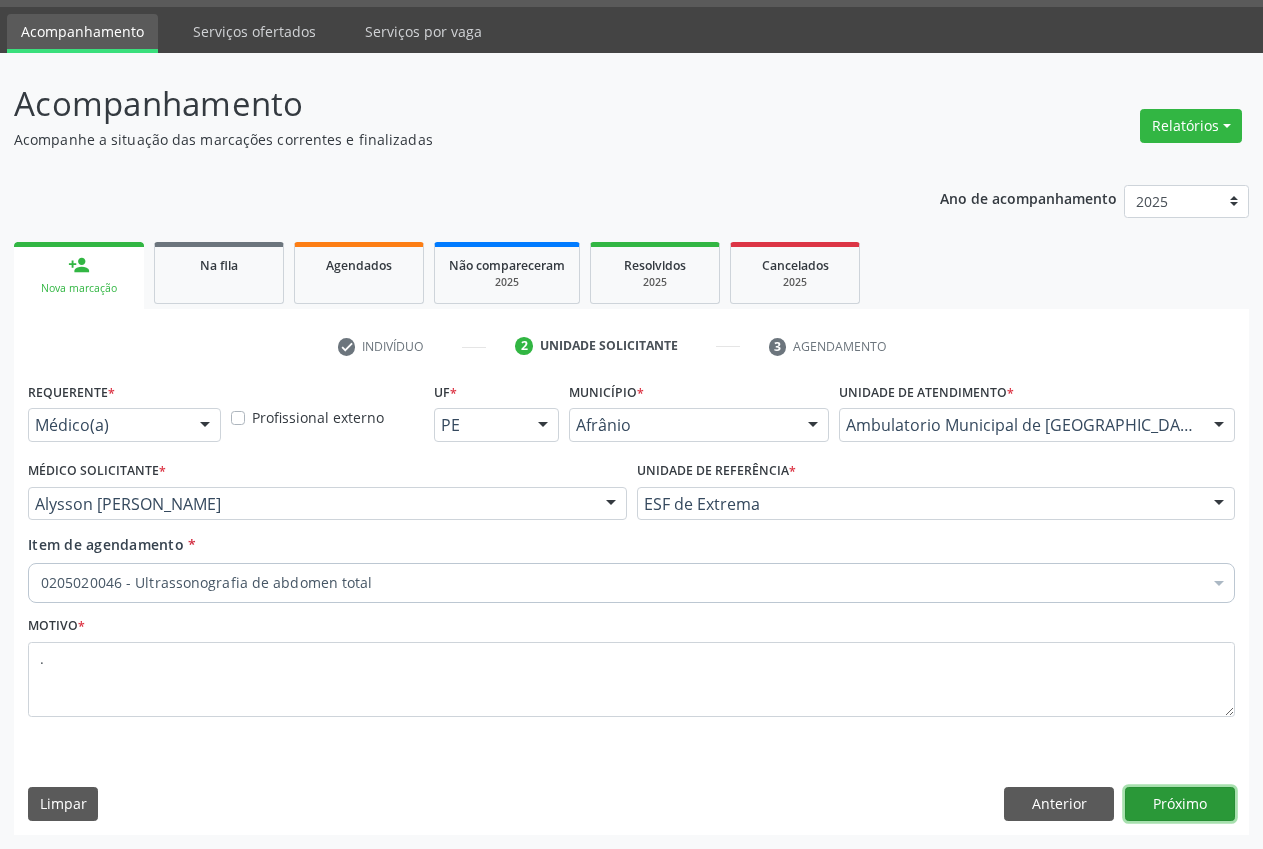 click on "Próximo" at bounding box center (1180, 804) 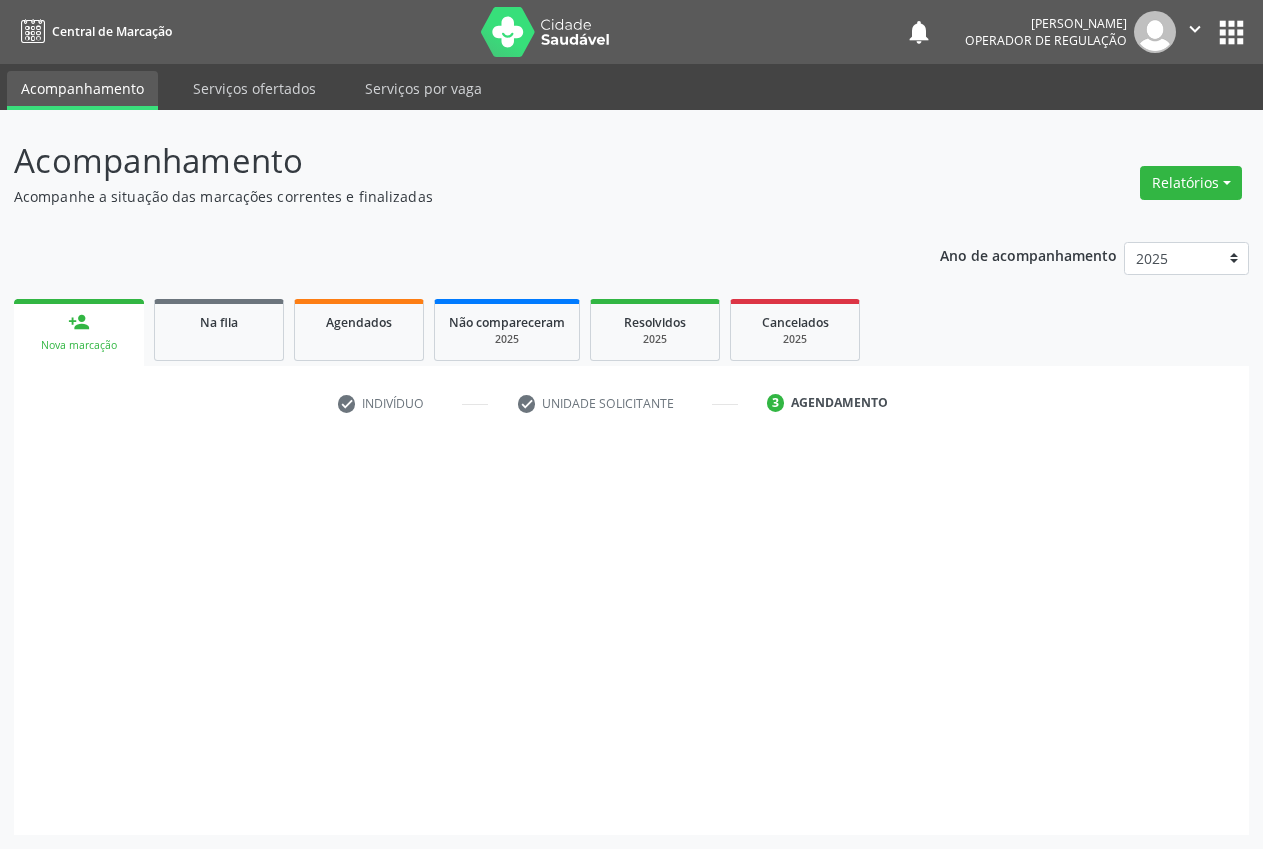 scroll, scrollTop: 0, scrollLeft: 0, axis: both 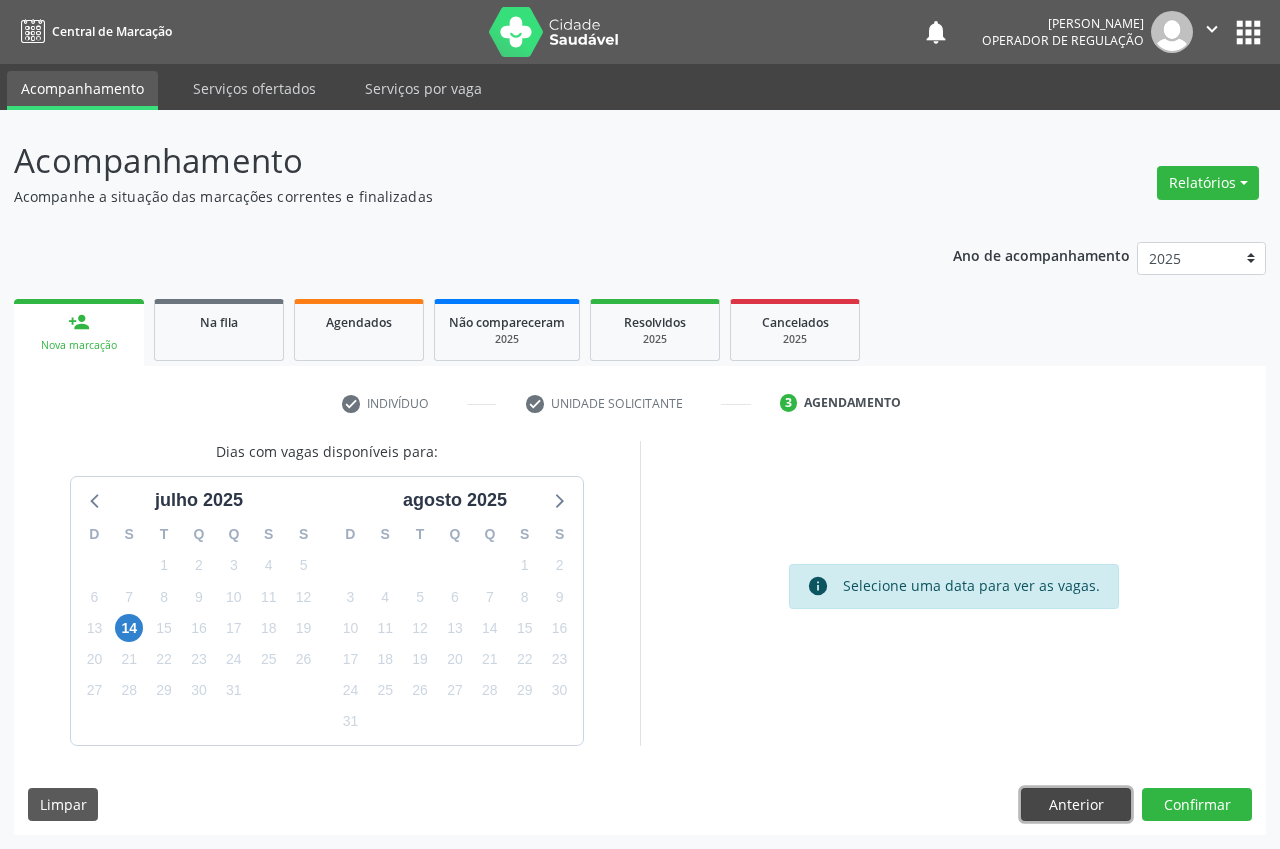 click on "Anterior" at bounding box center (1076, 805) 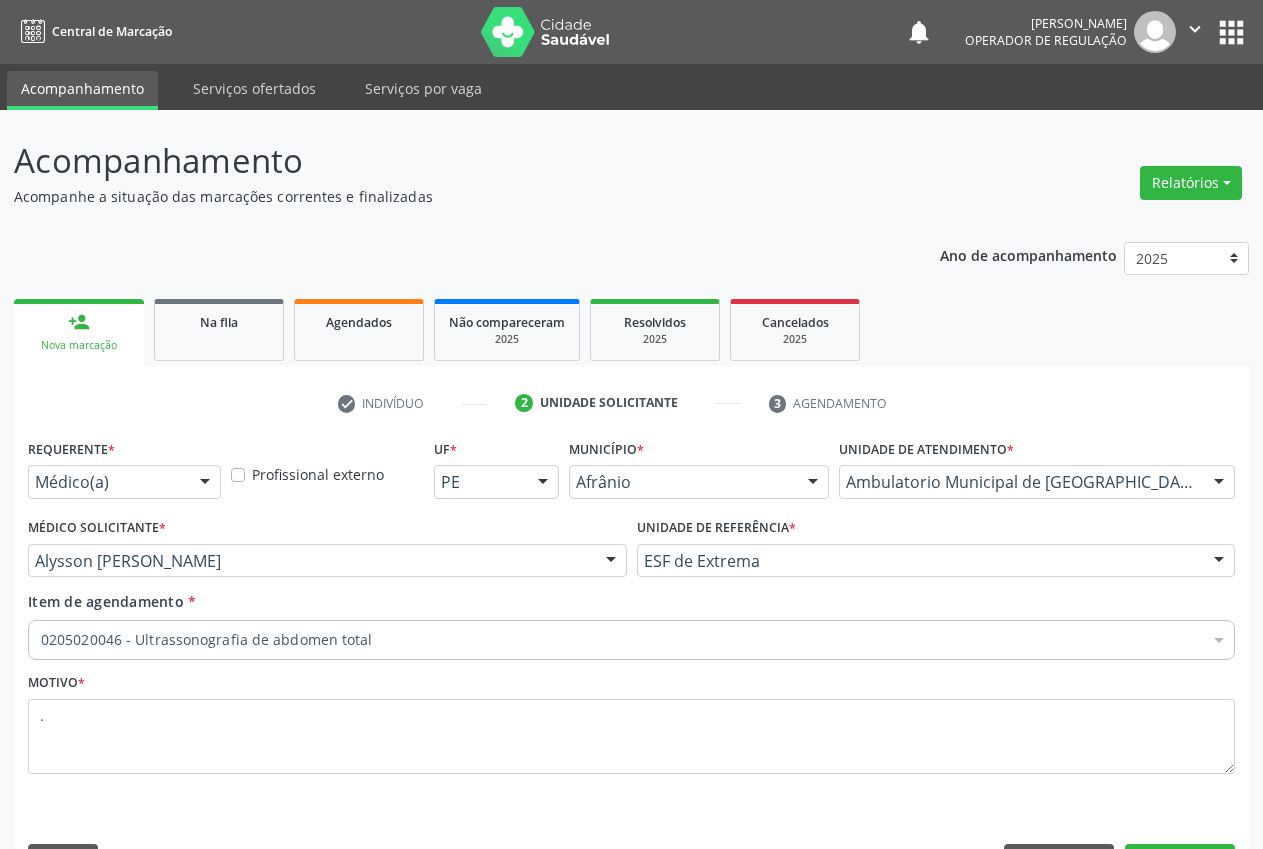 scroll, scrollTop: 57, scrollLeft: 0, axis: vertical 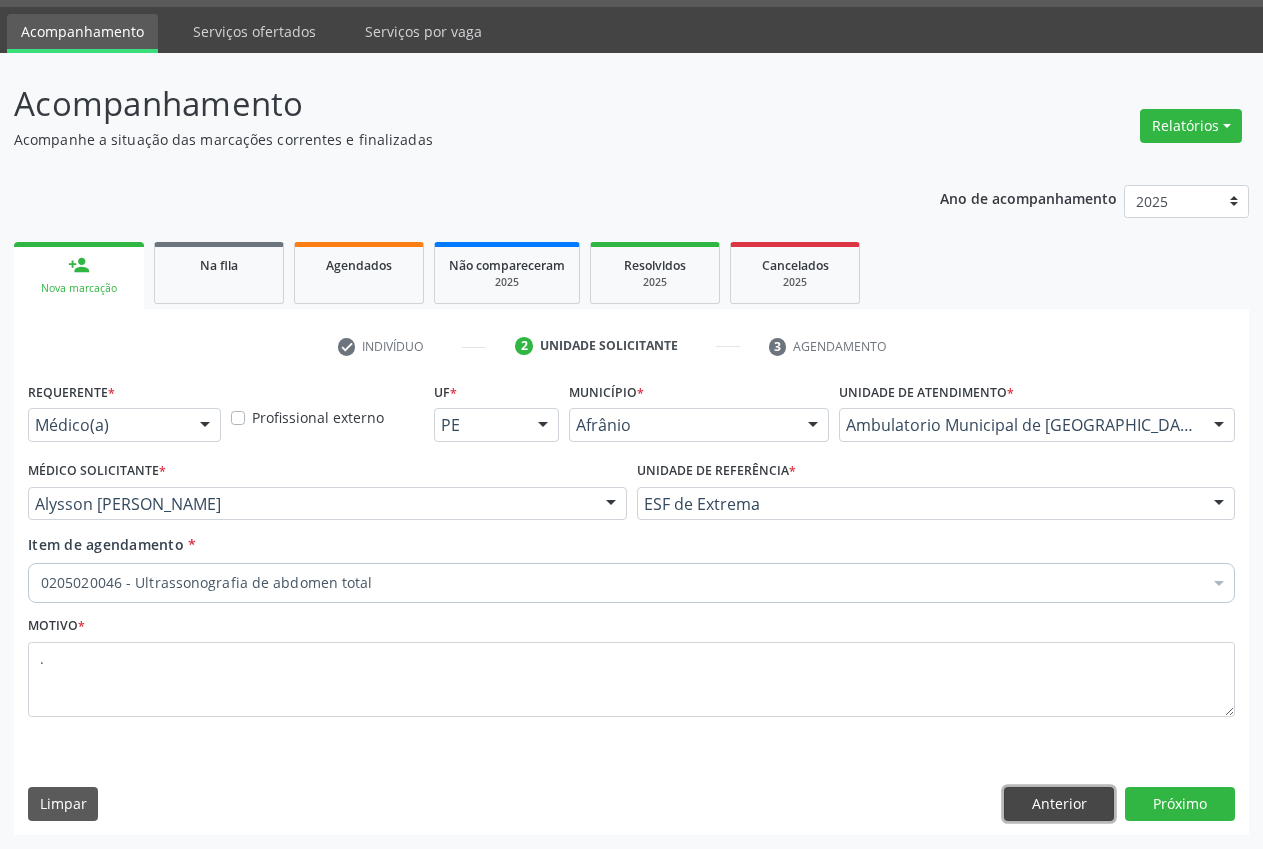 click on "Anterior" at bounding box center [1059, 804] 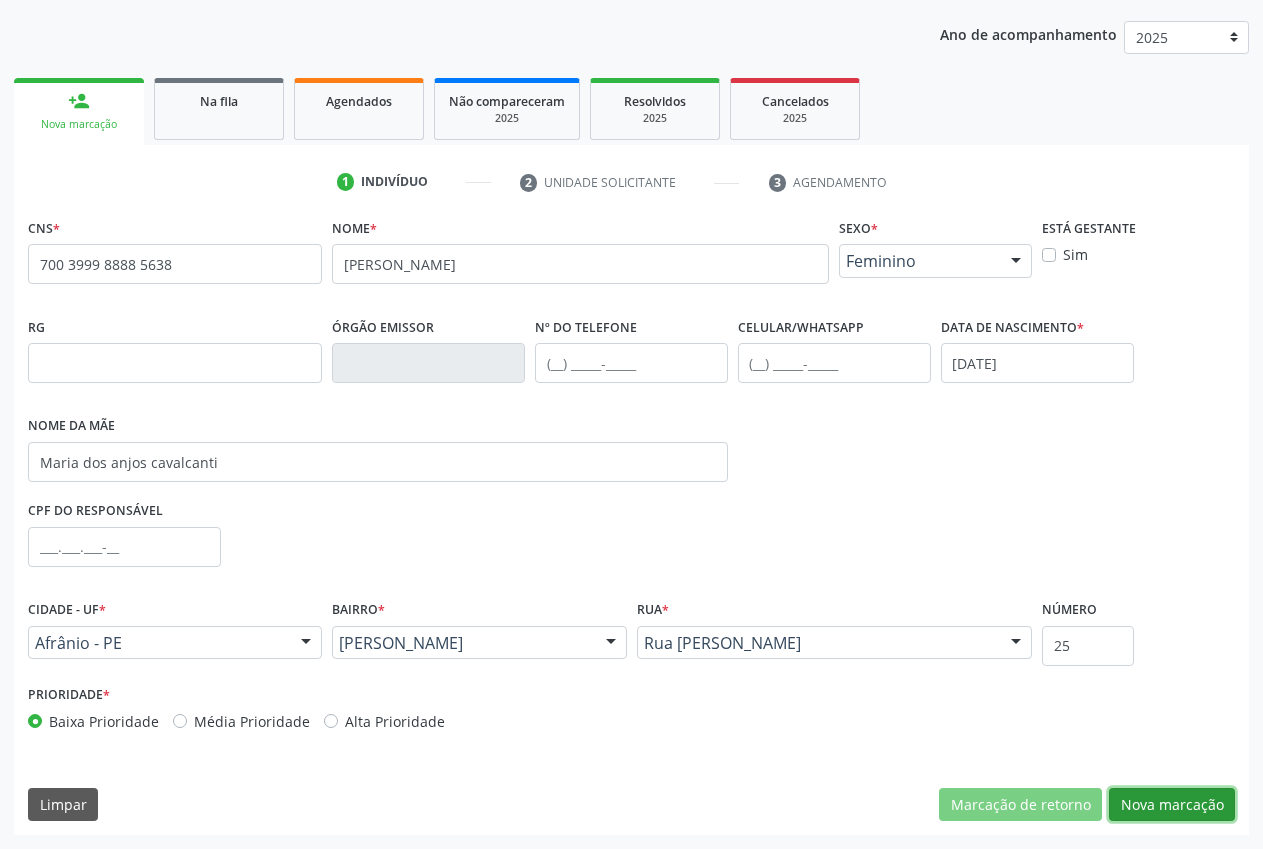 click on "Nova marcação" at bounding box center (1172, 805) 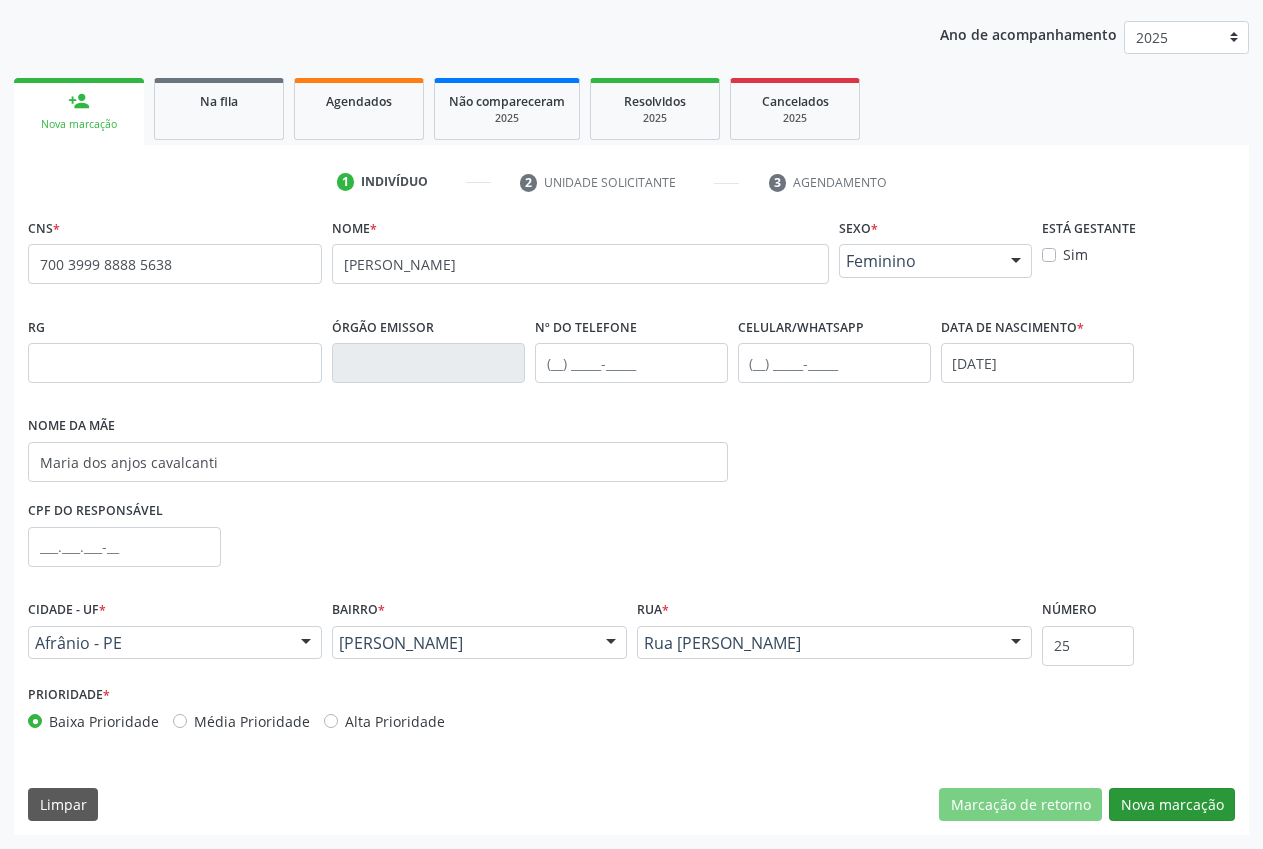 scroll, scrollTop: 57, scrollLeft: 0, axis: vertical 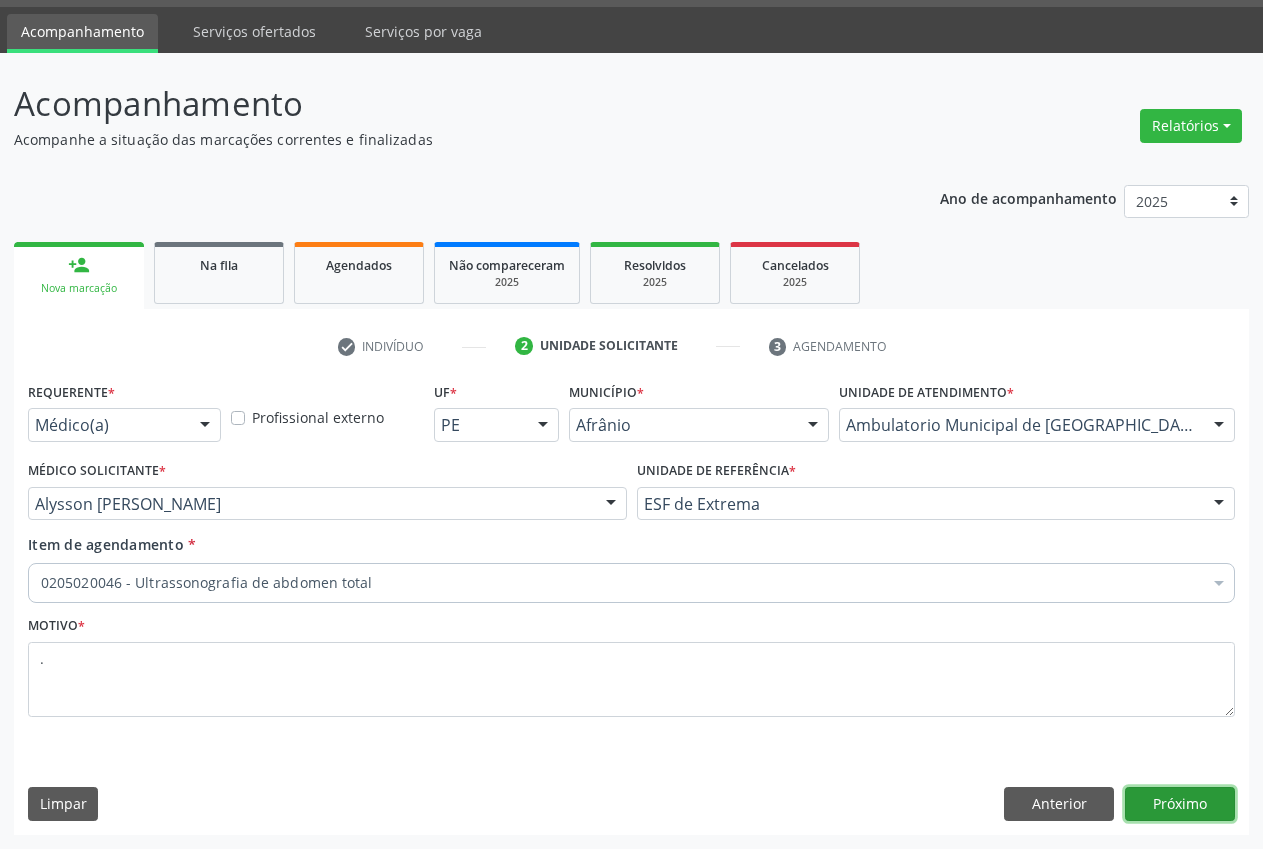 click on "Próximo" at bounding box center [1180, 804] 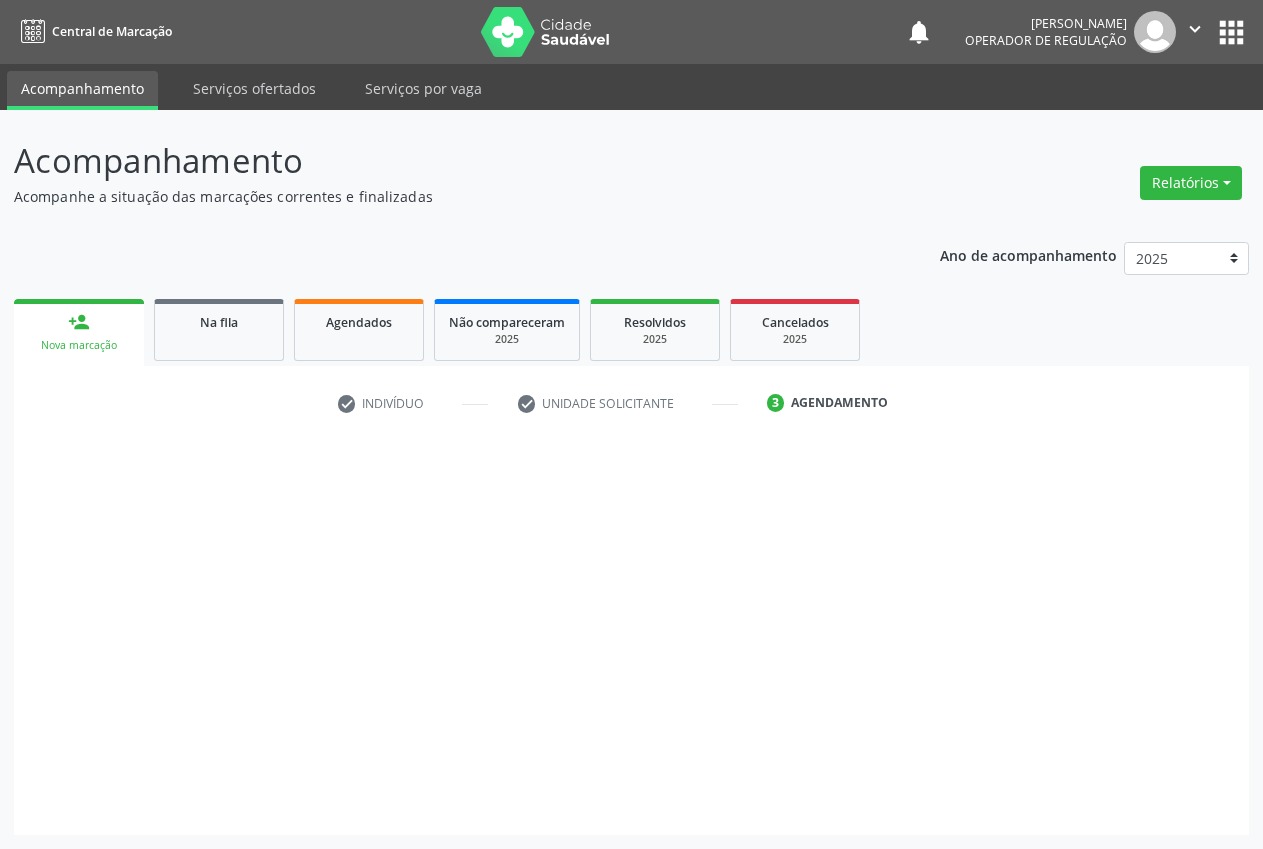 scroll, scrollTop: 0, scrollLeft: 0, axis: both 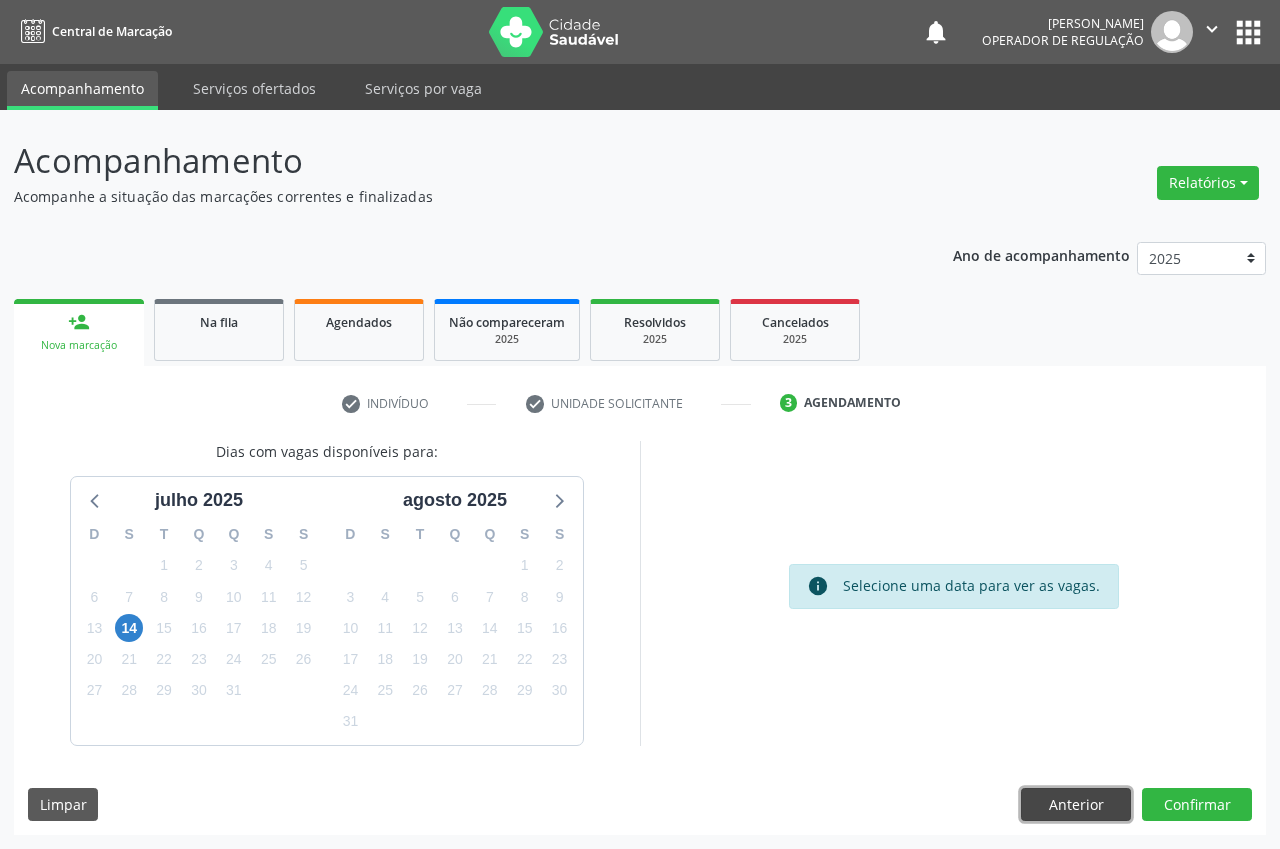 click on "Anterior" at bounding box center [1076, 805] 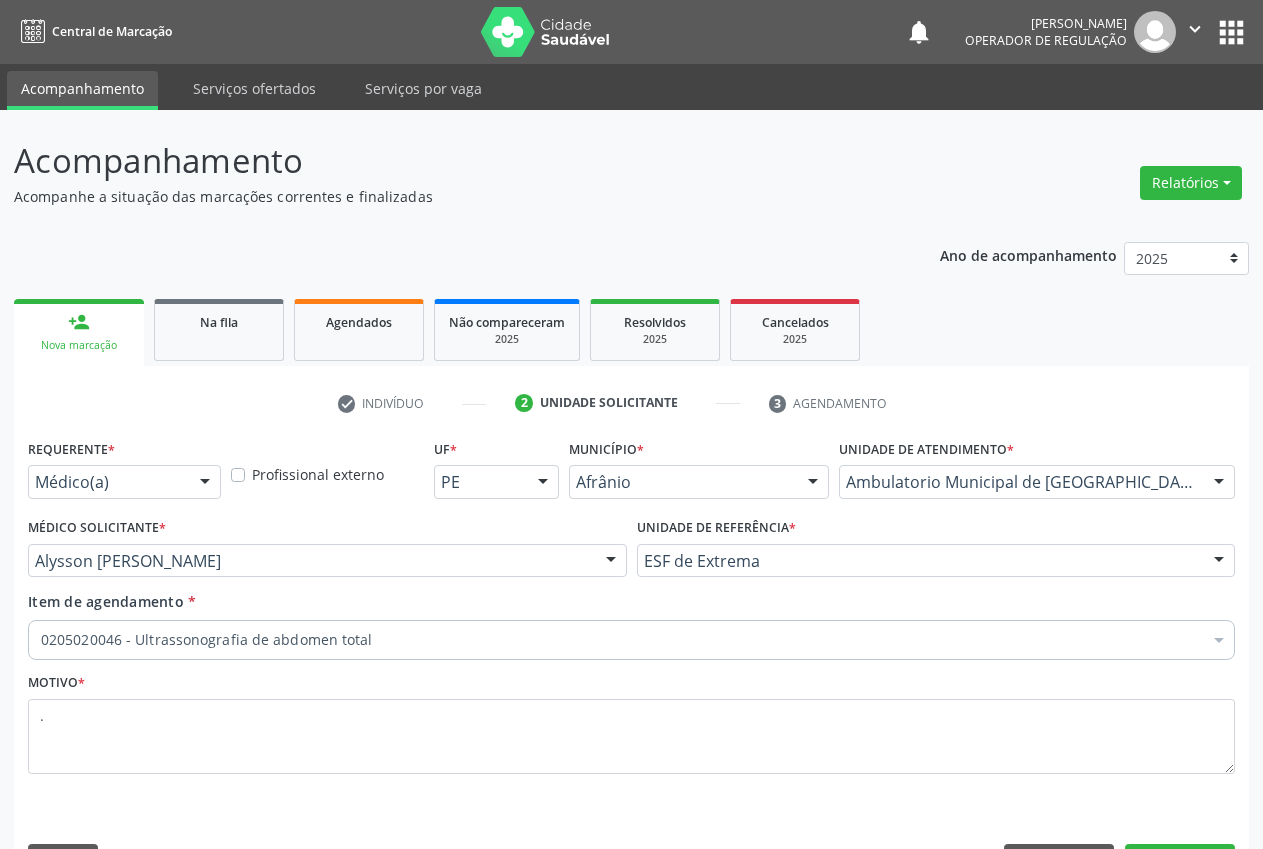 scroll, scrollTop: 57, scrollLeft: 0, axis: vertical 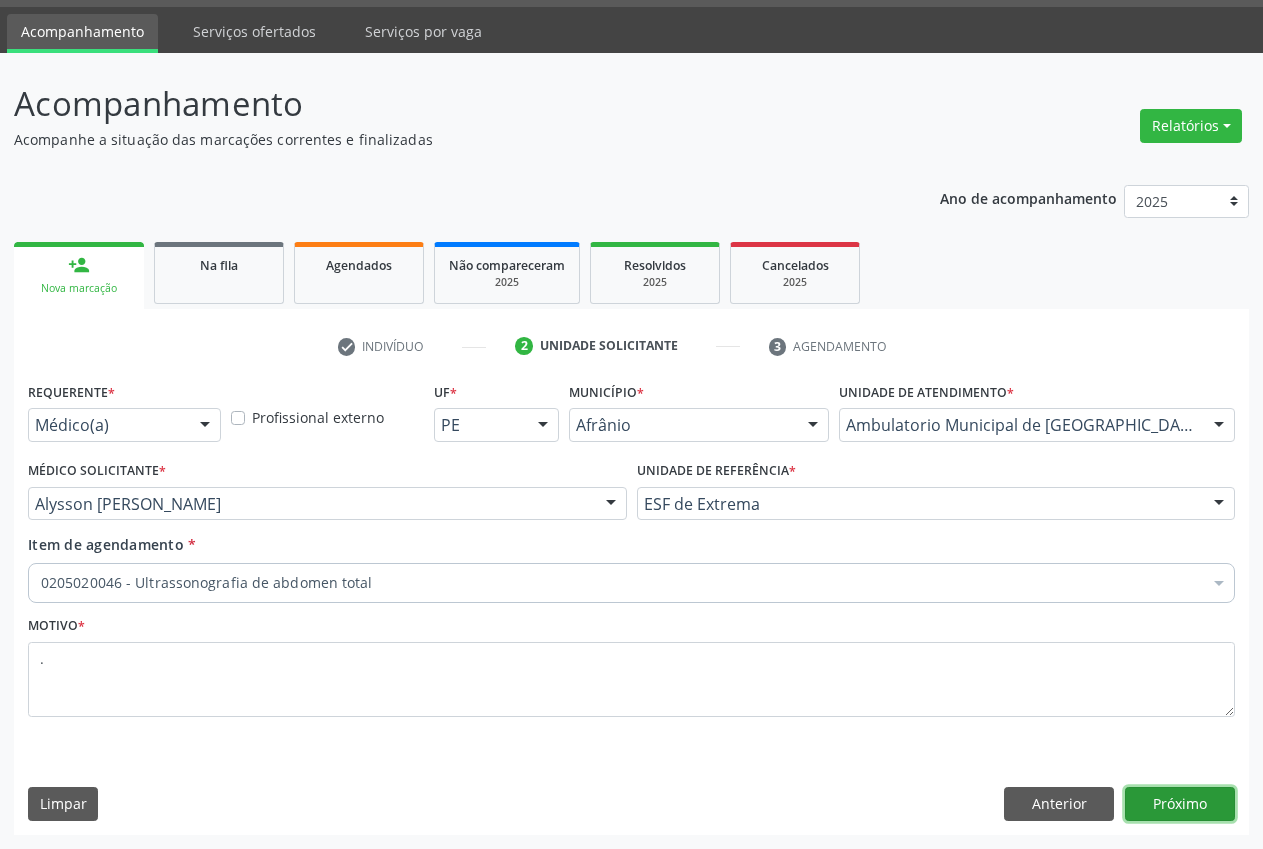 click on "Próximo" at bounding box center (1180, 804) 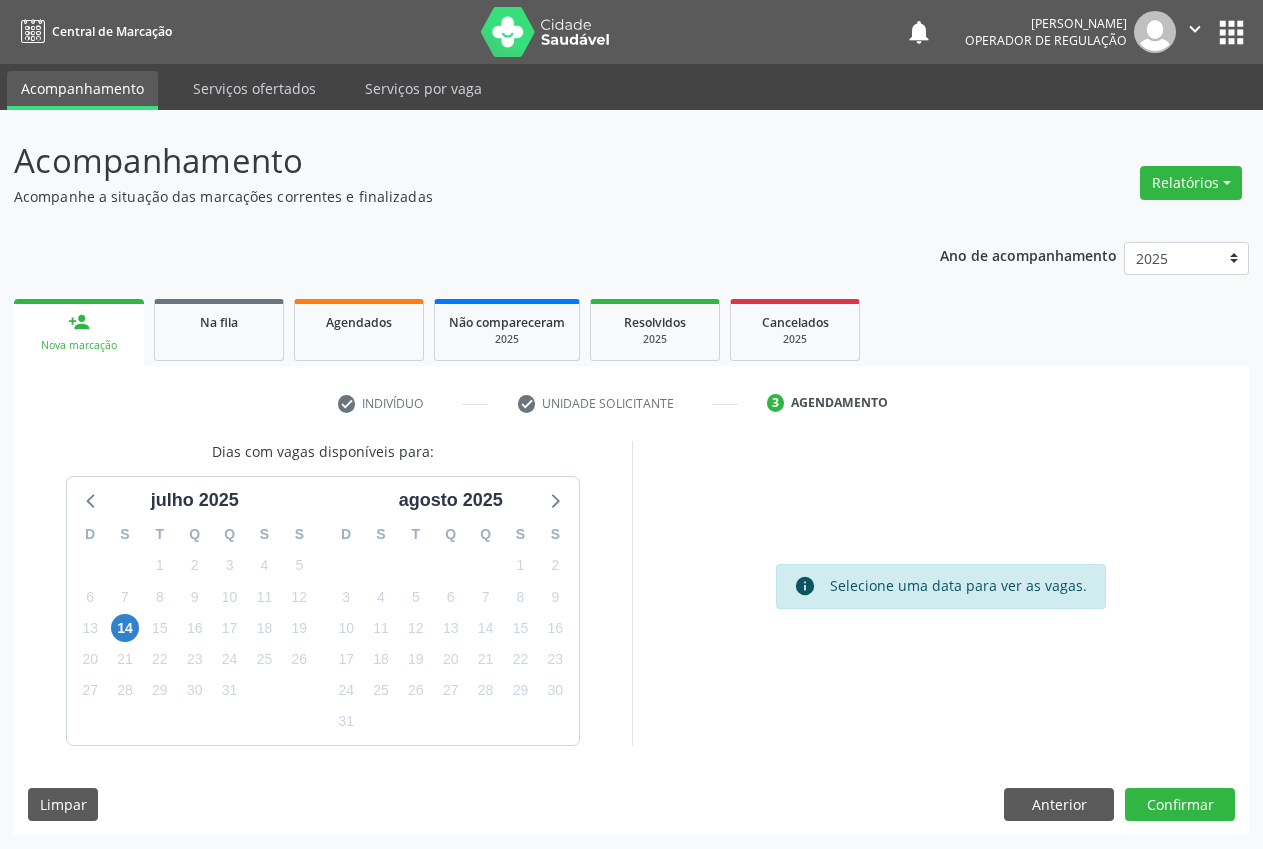 scroll, scrollTop: 0, scrollLeft: 0, axis: both 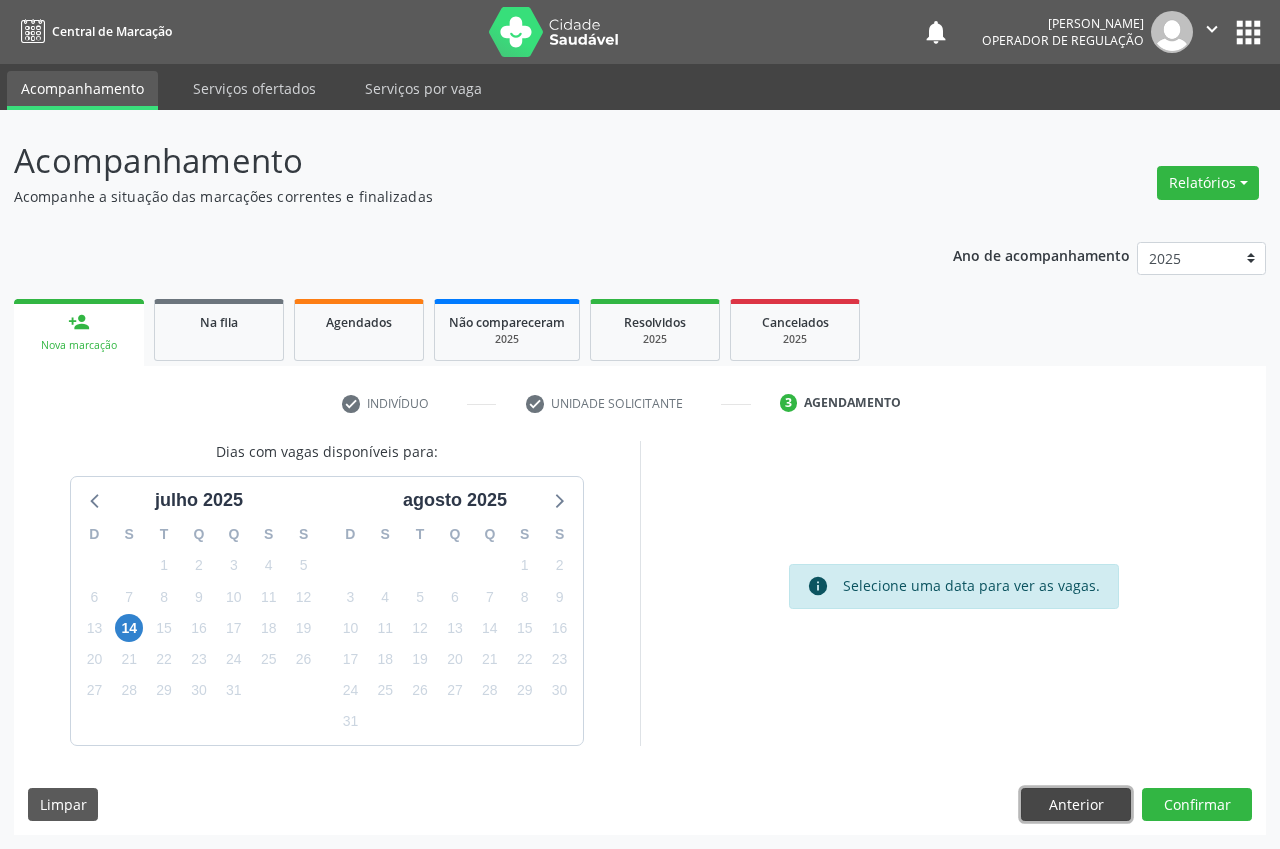 click on "Anterior" at bounding box center (1076, 805) 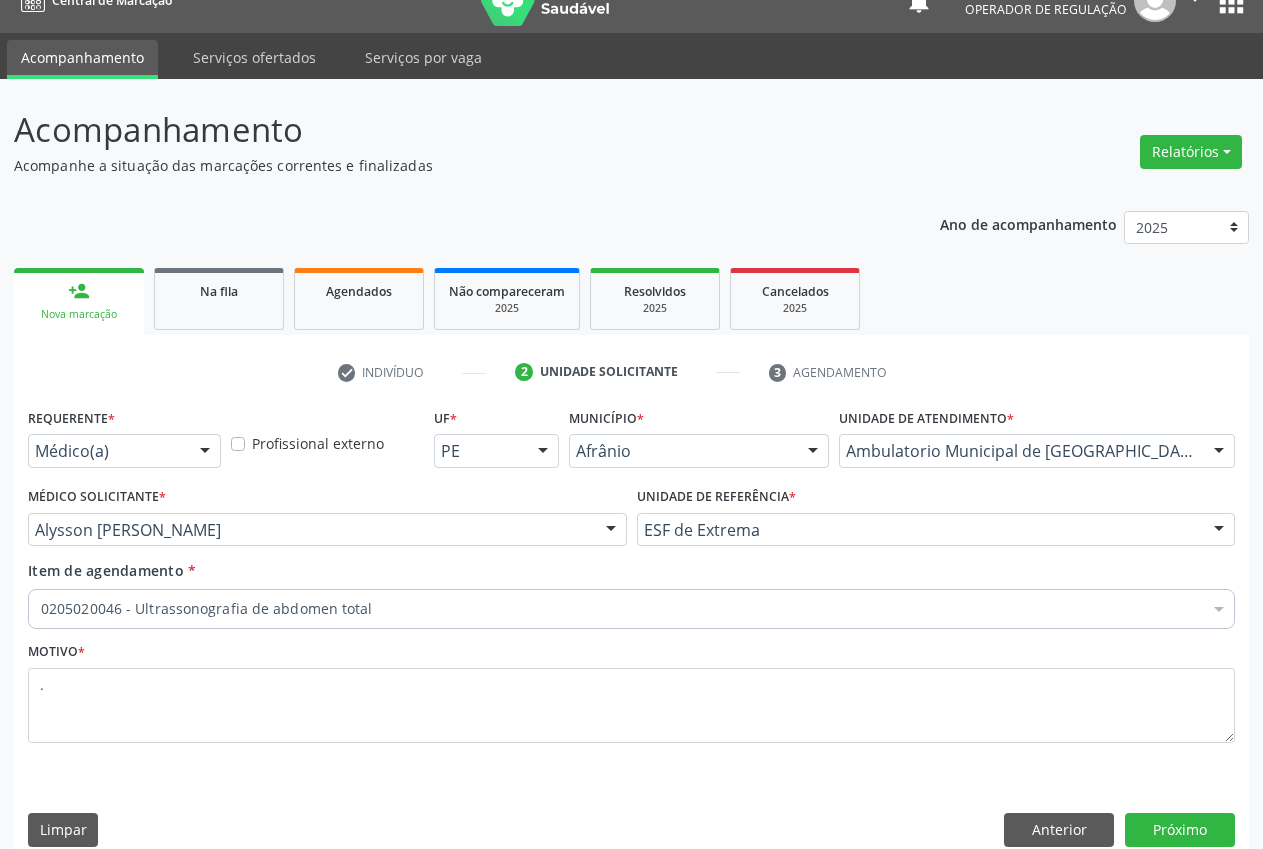 scroll, scrollTop: 57, scrollLeft: 0, axis: vertical 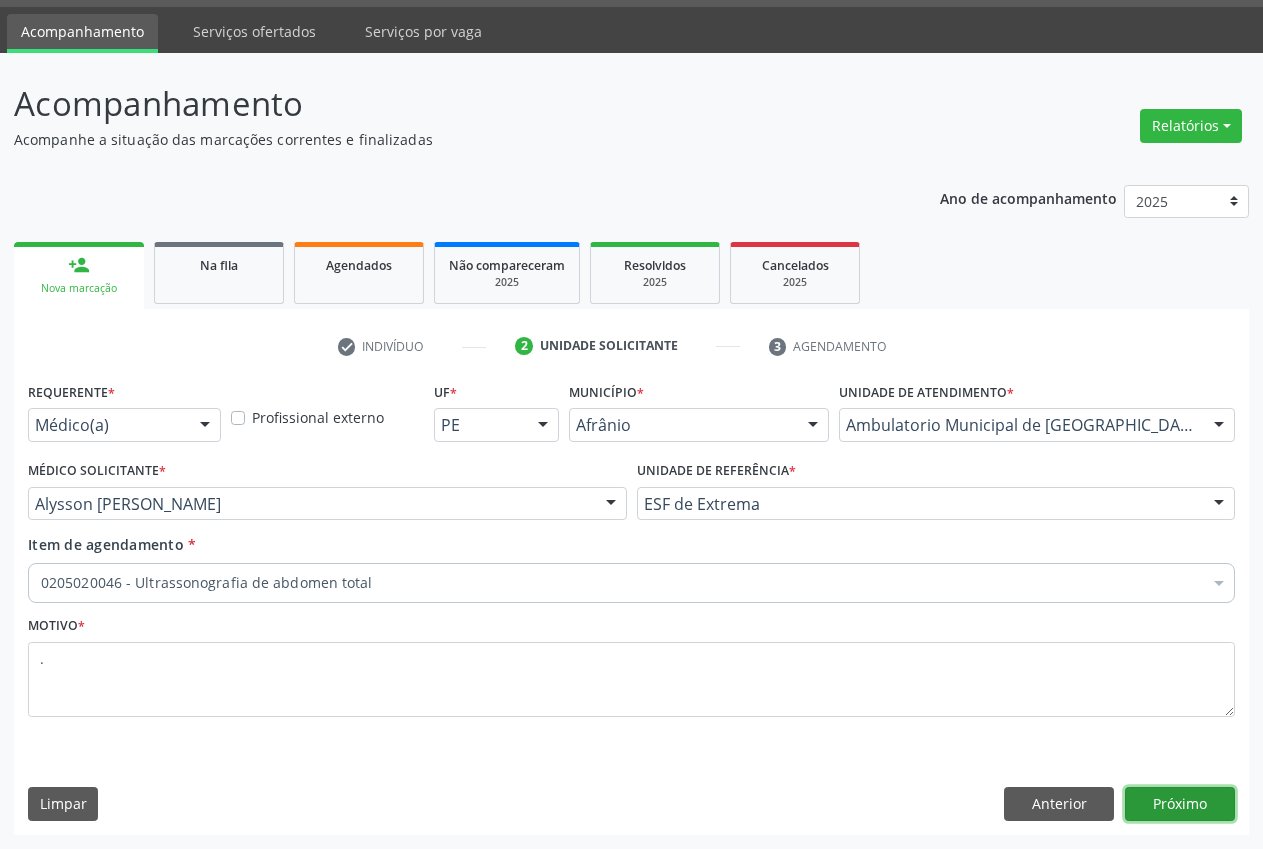 click on "Próximo" at bounding box center (1180, 804) 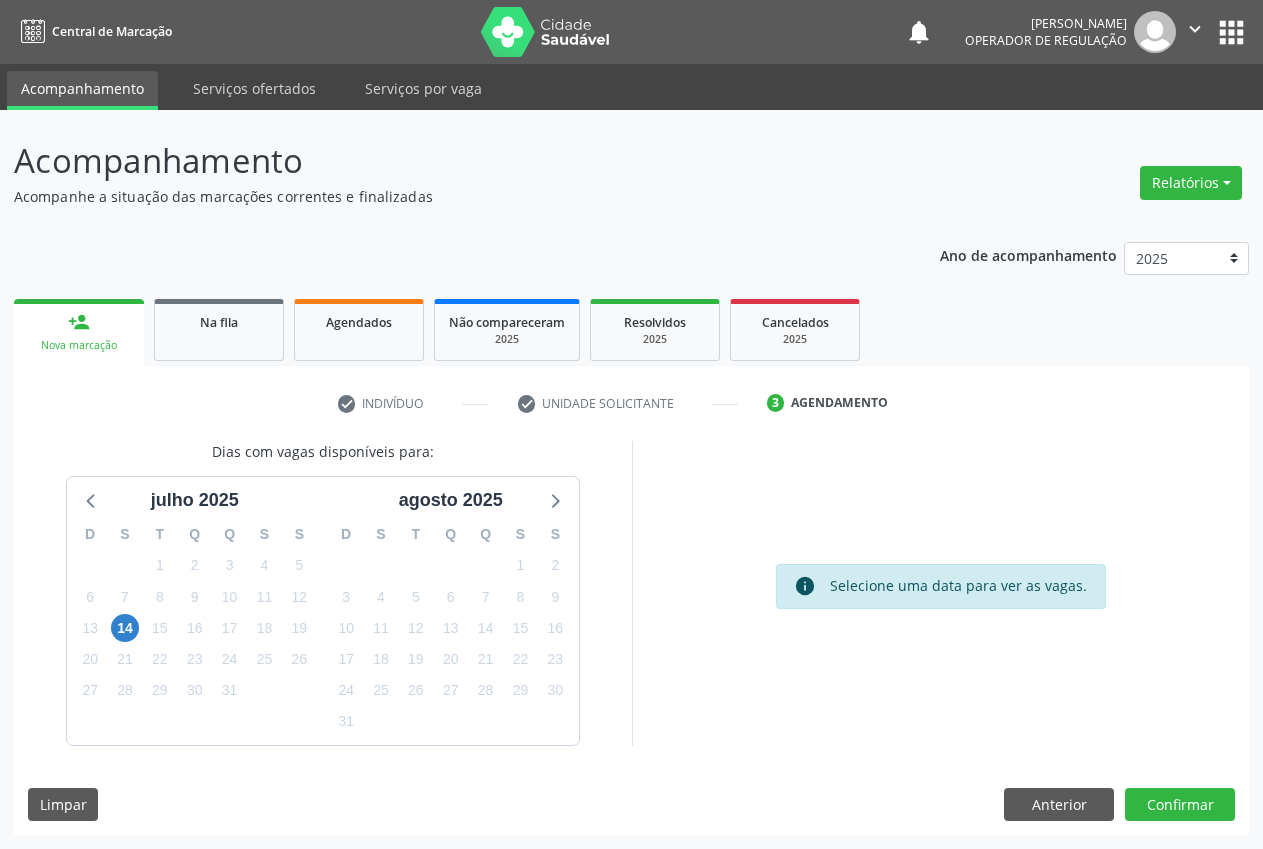 scroll, scrollTop: 0, scrollLeft: 0, axis: both 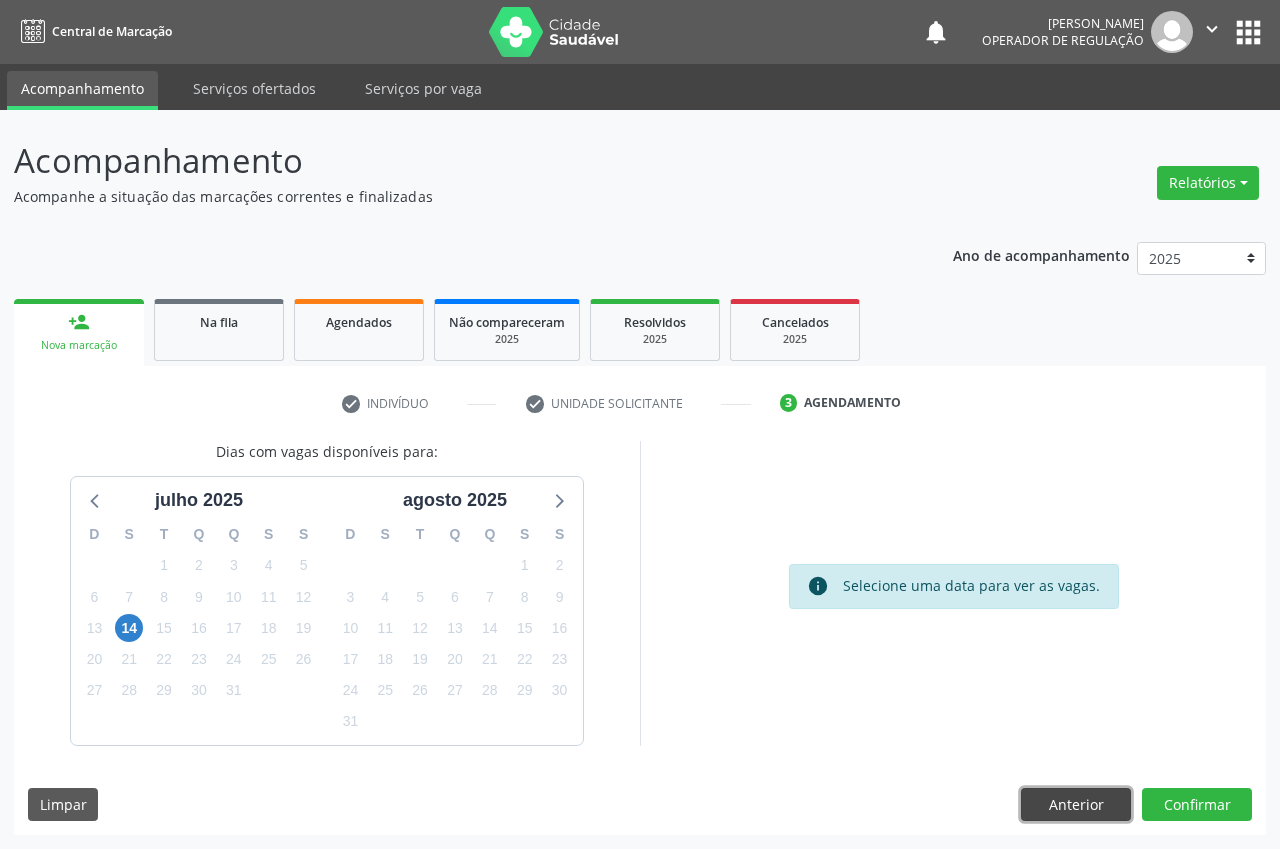 click on "Anterior" at bounding box center (1076, 805) 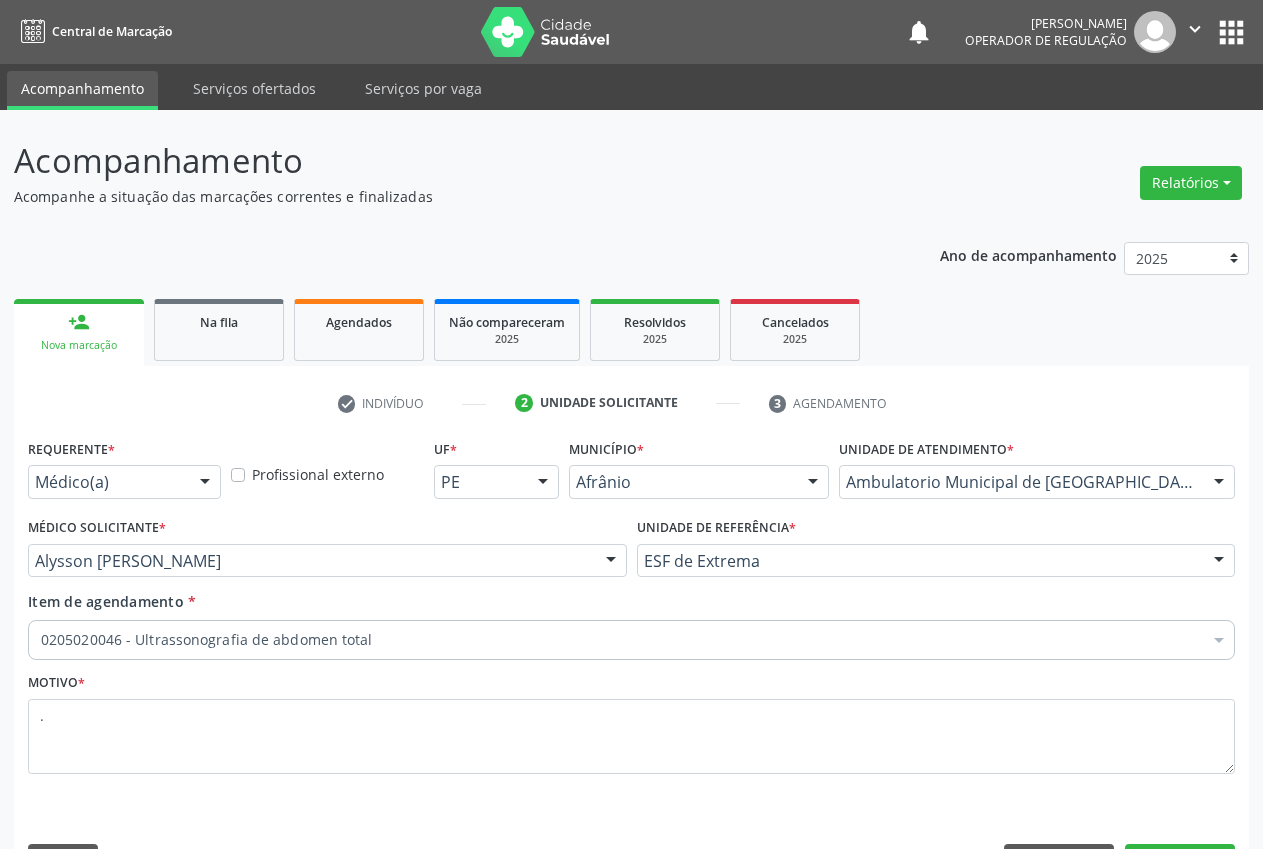 scroll, scrollTop: 57, scrollLeft: 0, axis: vertical 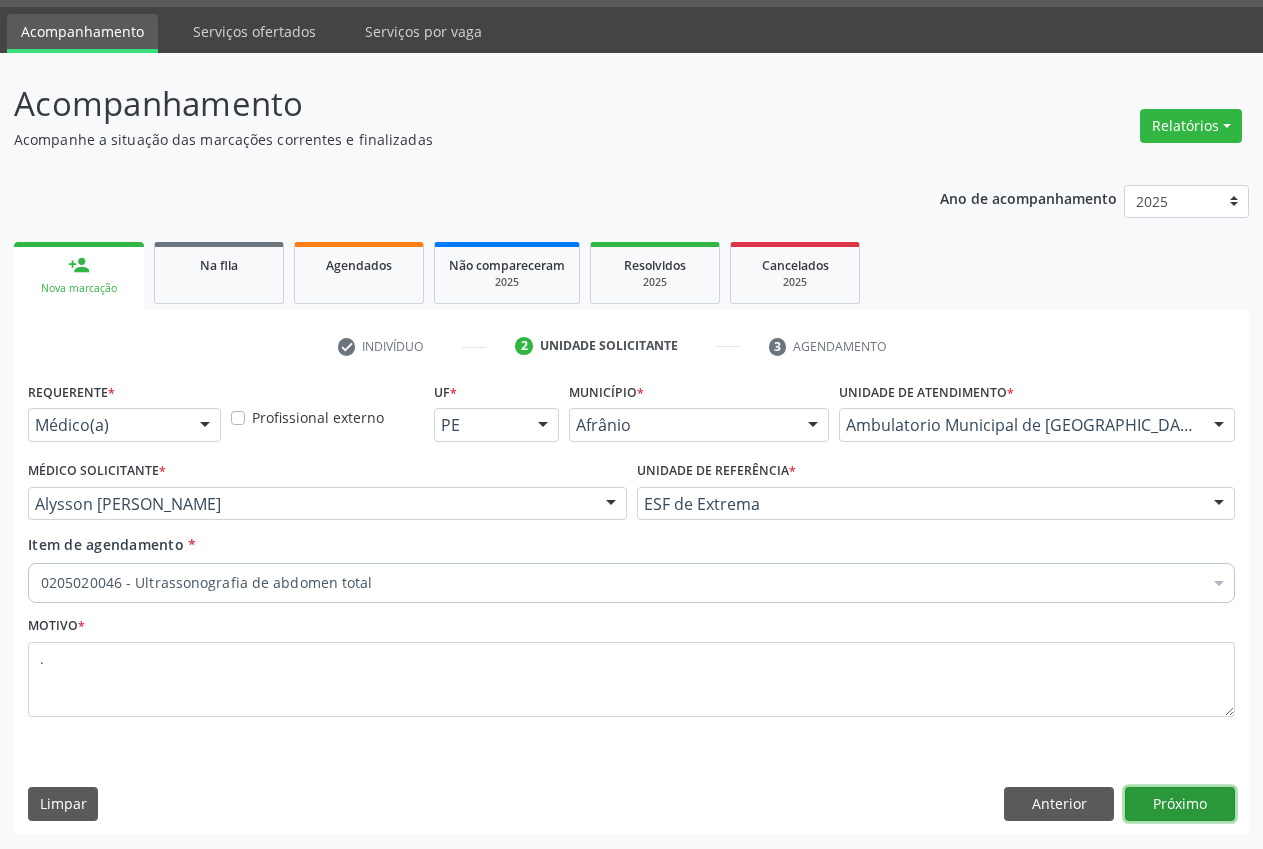 click on "Próximo" at bounding box center [1180, 804] 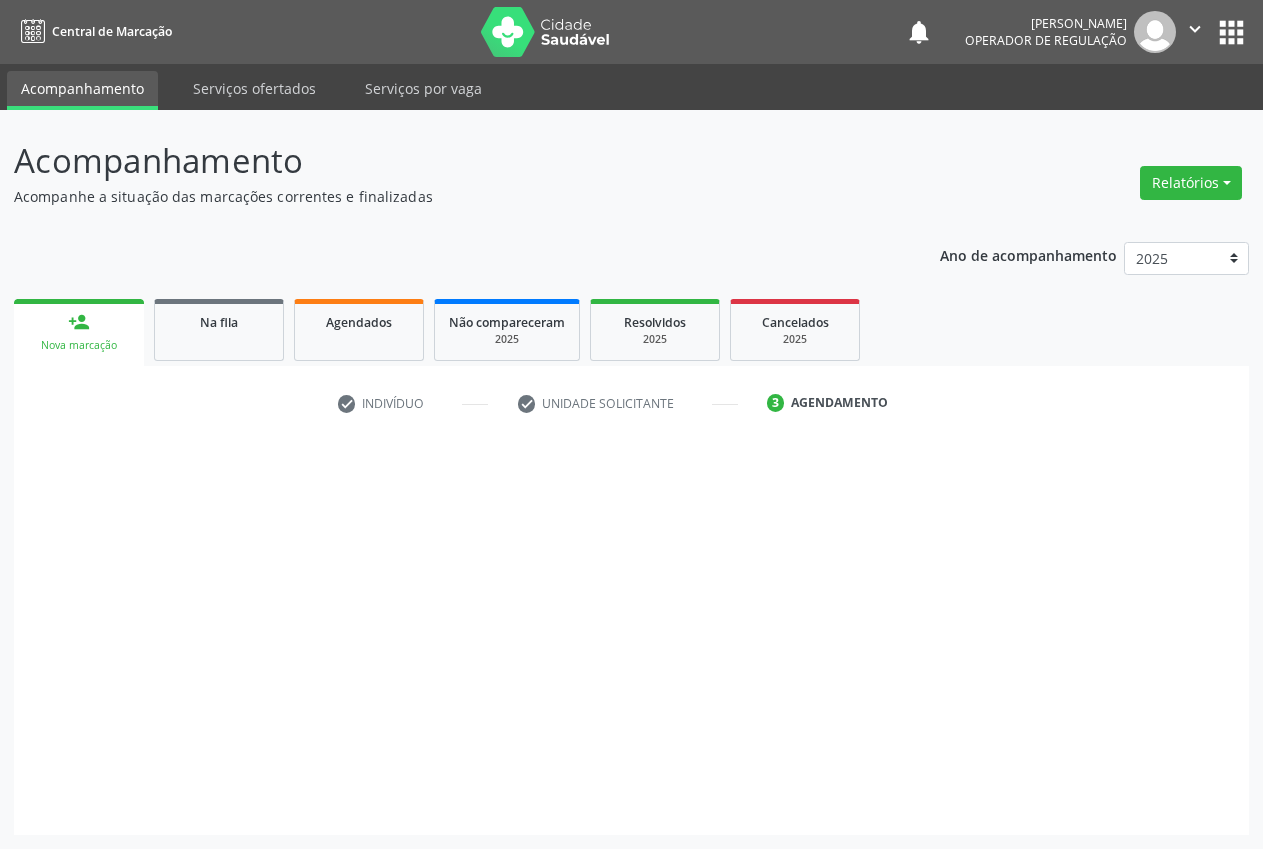 scroll, scrollTop: 0, scrollLeft: 0, axis: both 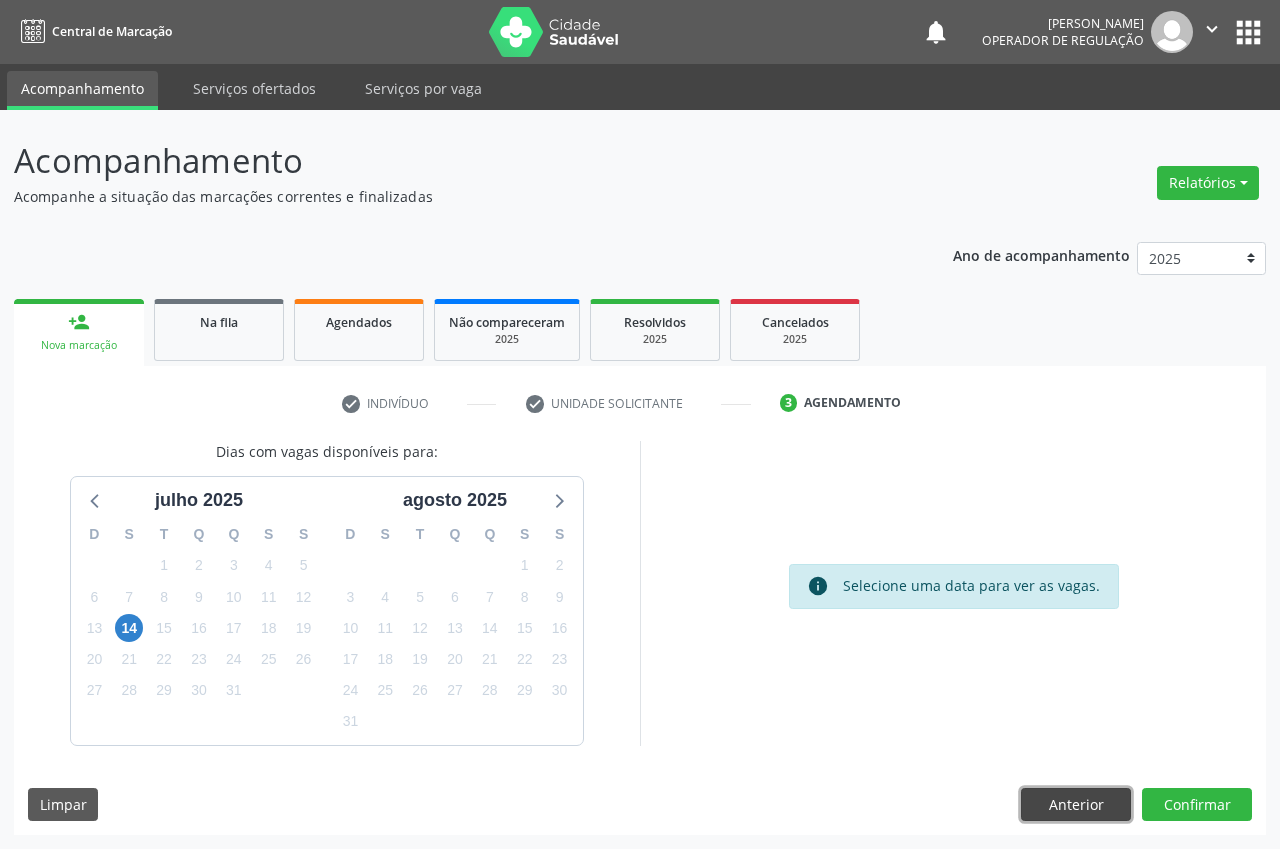 drag, startPoint x: 1092, startPoint y: 796, endPoint x: 1112, endPoint y: 765, distance: 36.891735 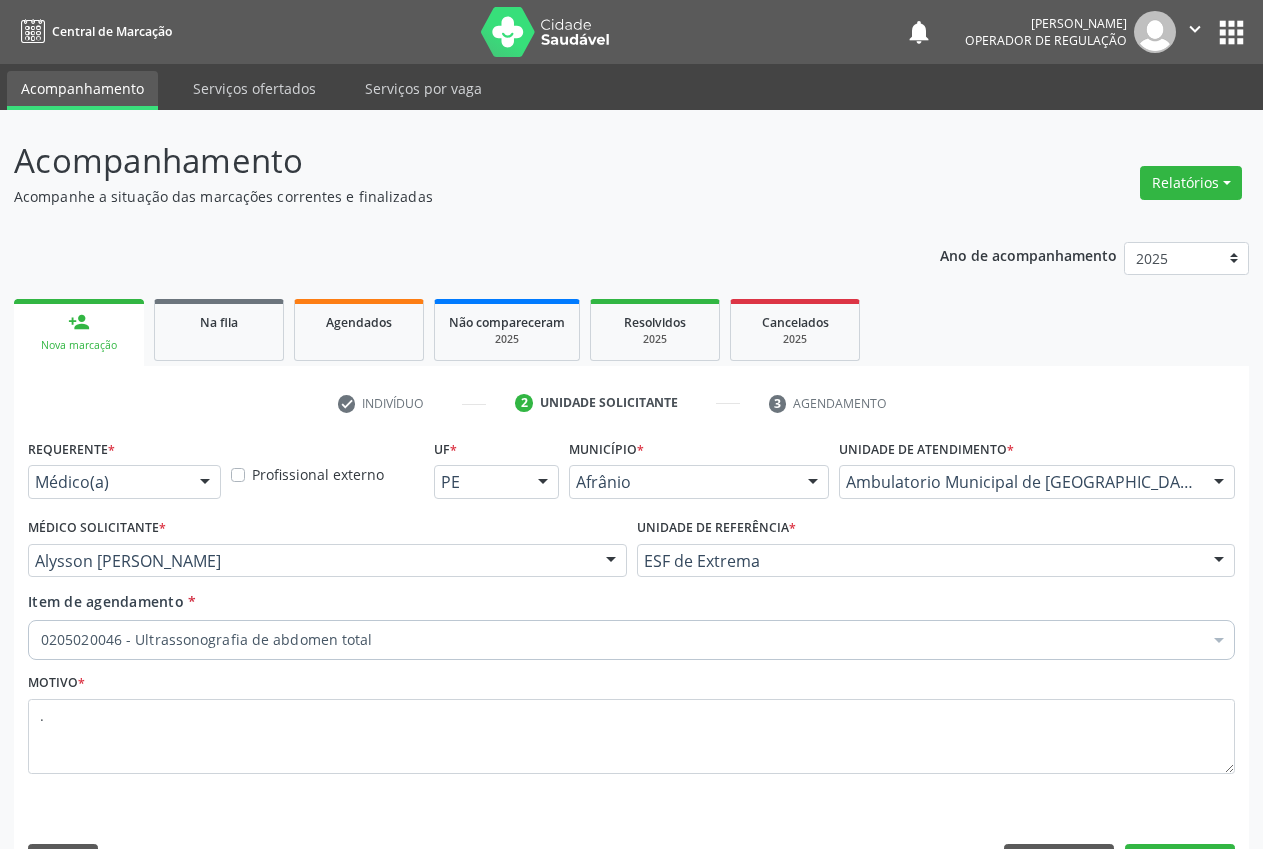 scroll, scrollTop: 57, scrollLeft: 0, axis: vertical 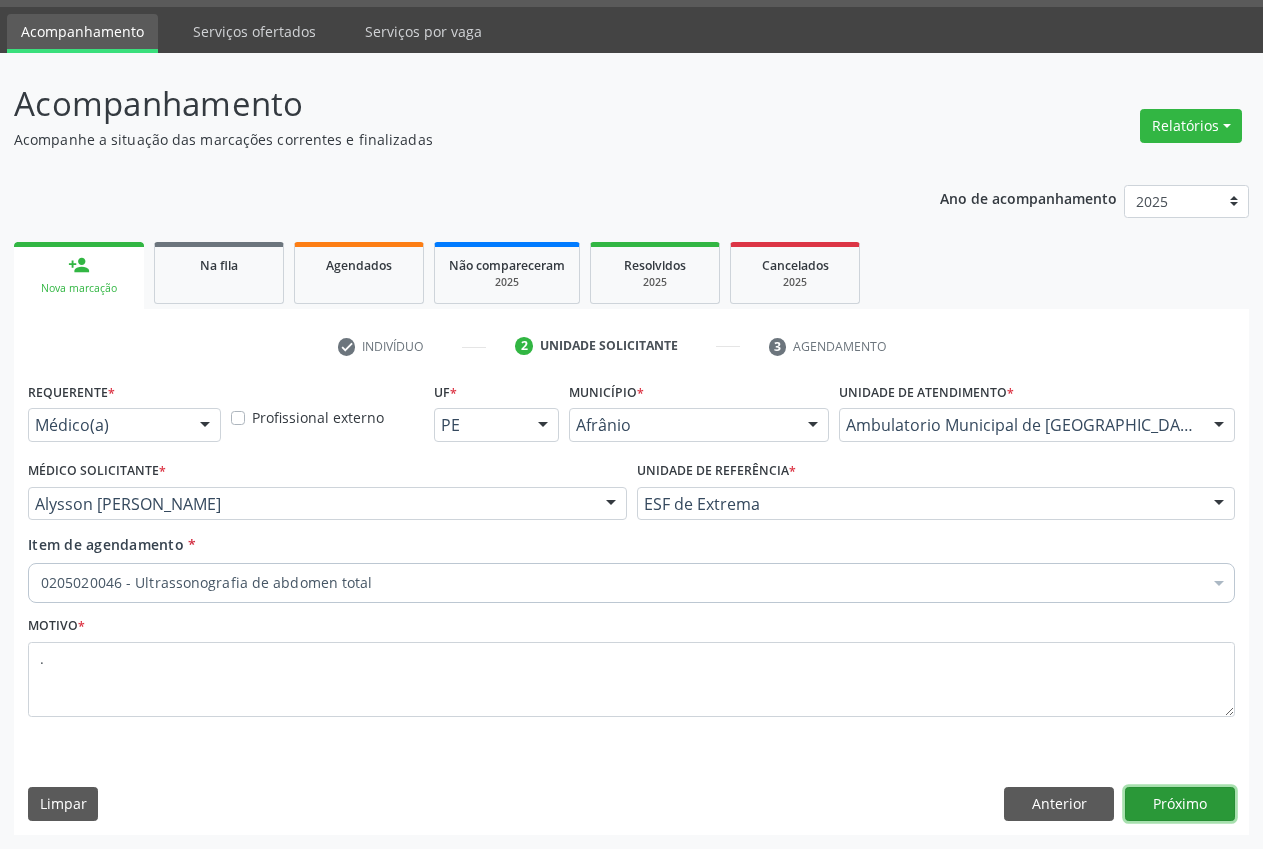 click on "Próximo" at bounding box center (1180, 804) 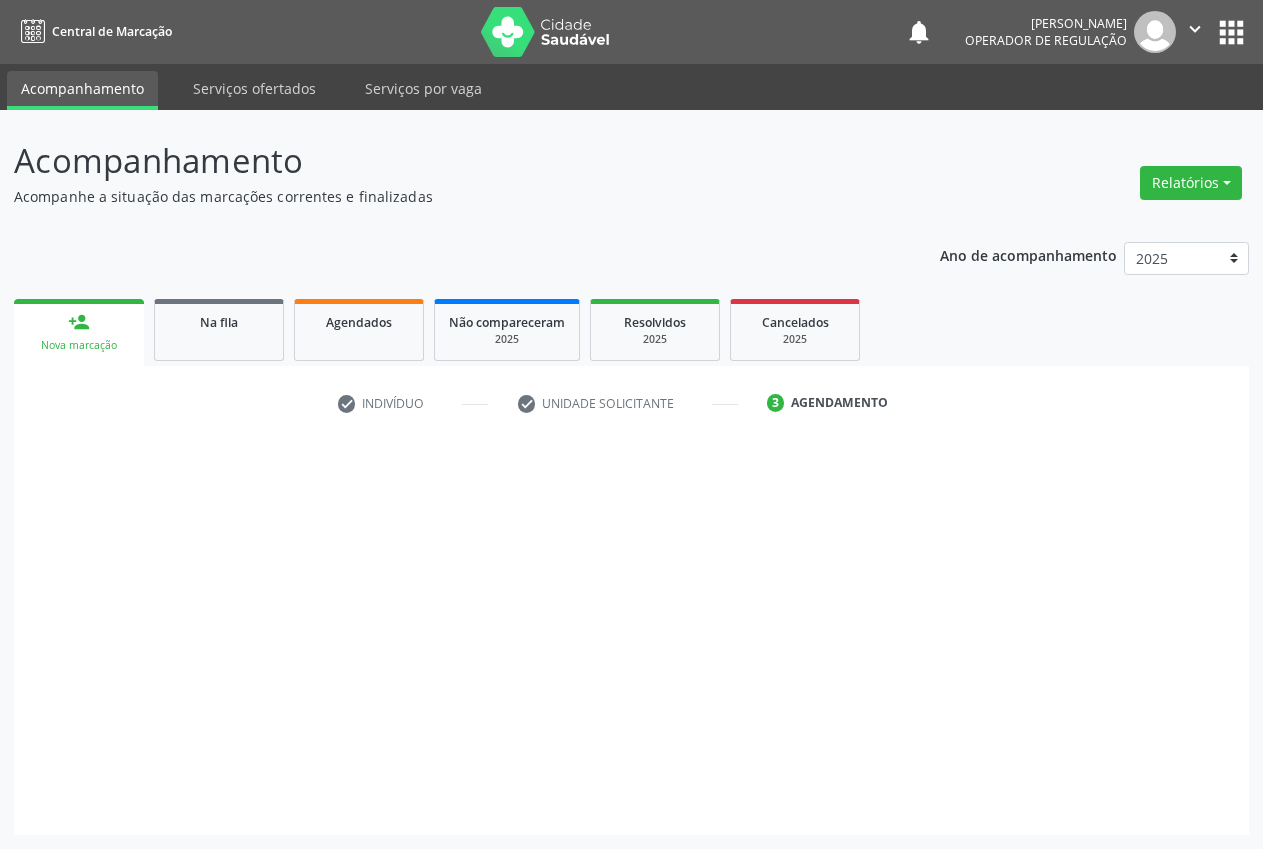 scroll, scrollTop: 0, scrollLeft: 0, axis: both 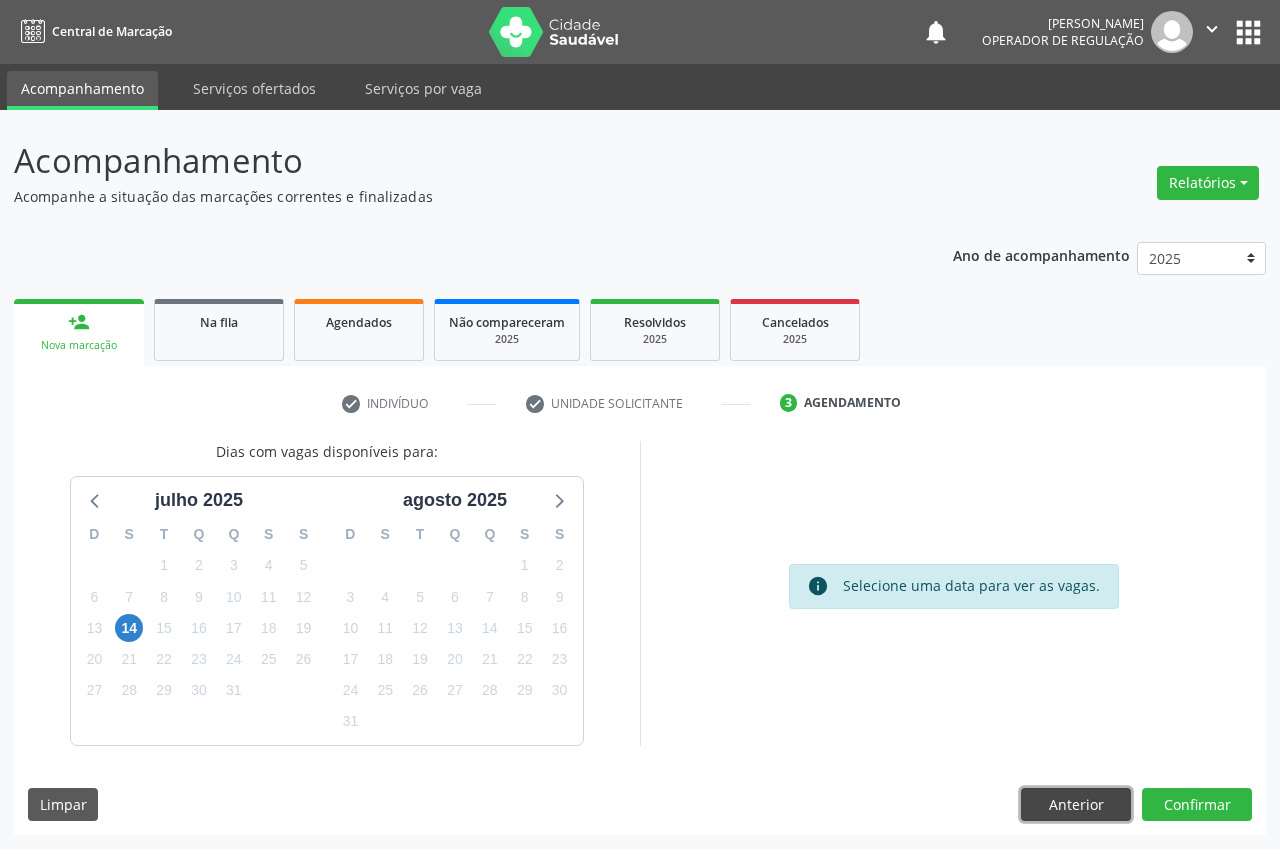 click on "Anterior" at bounding box center (1076, 805) 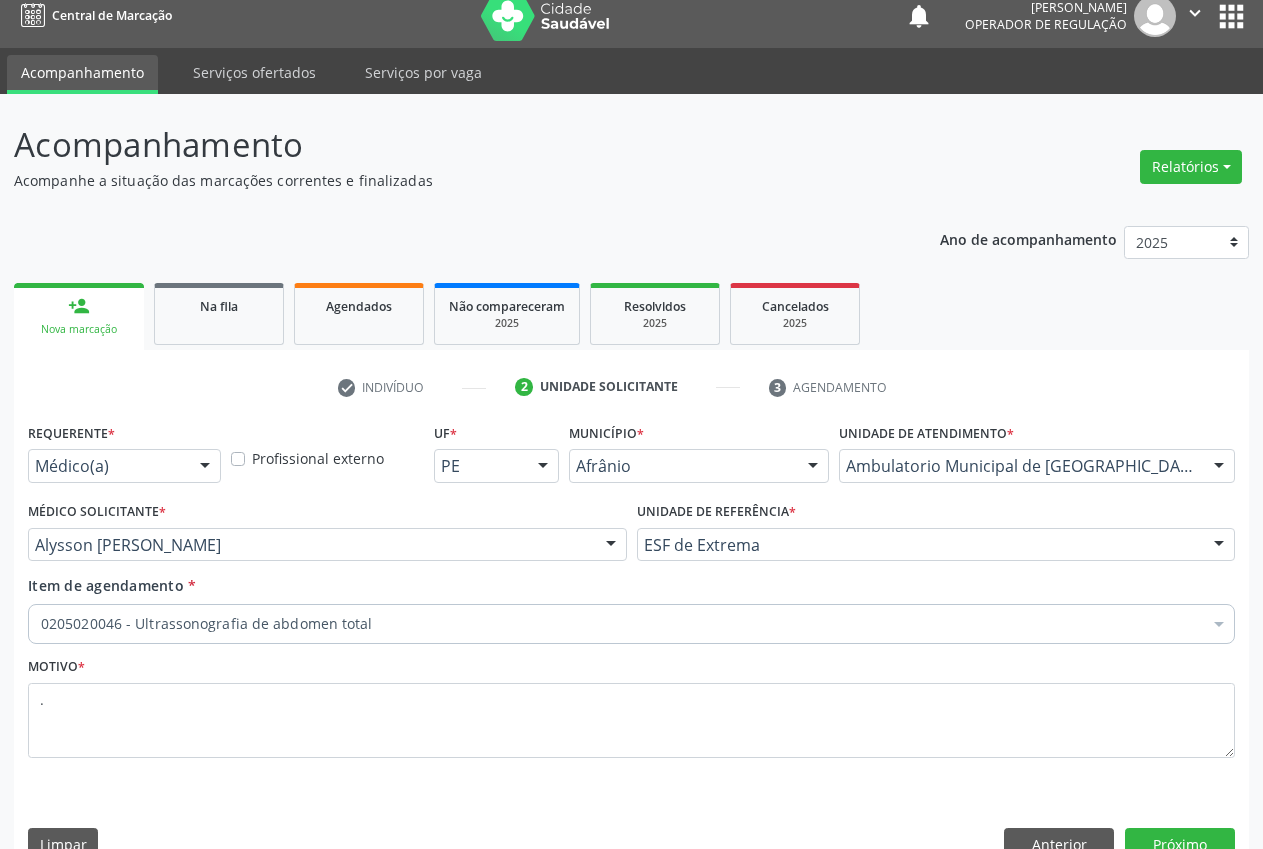 scroll, scrollTop: 57, scrollLeft: 0, axis: vertical 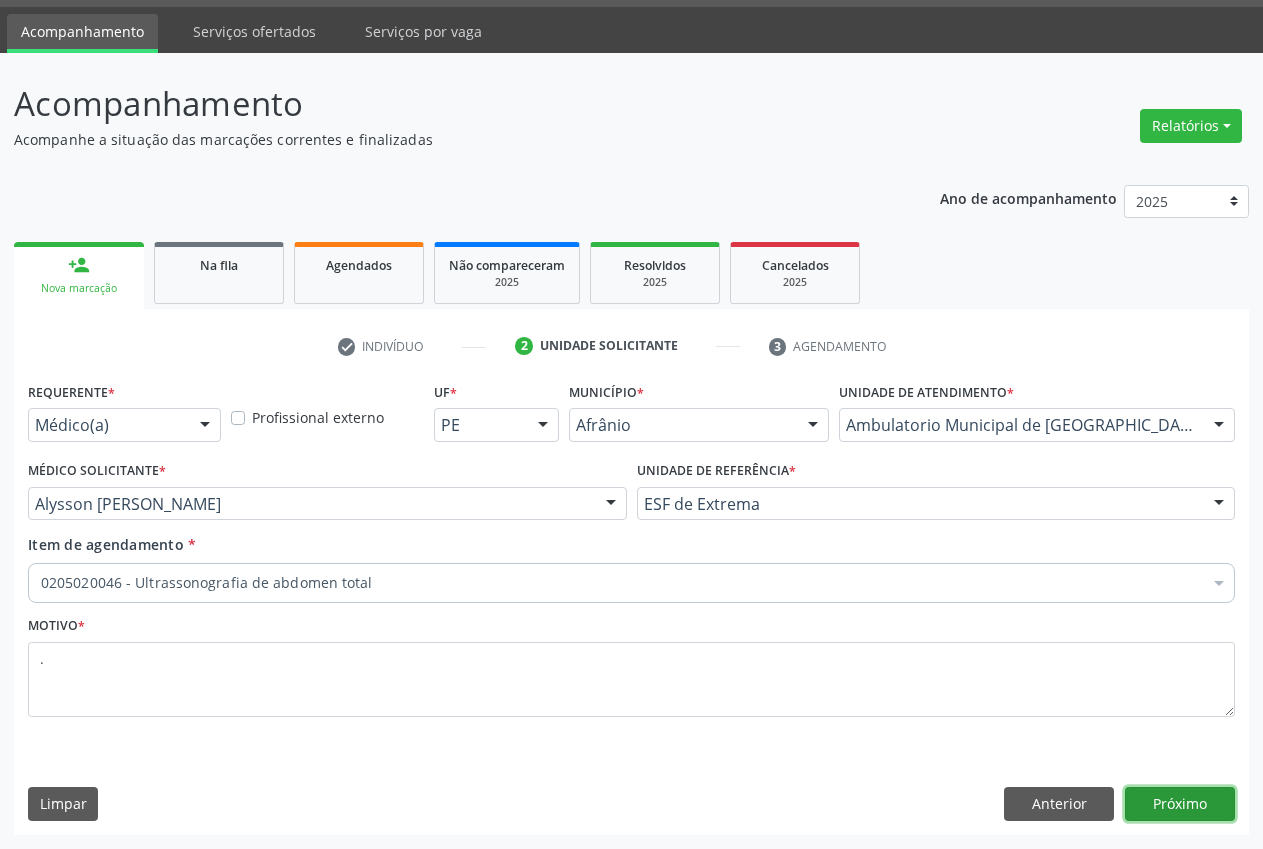 click on "Próximo" at bounding box center (1180, 804) 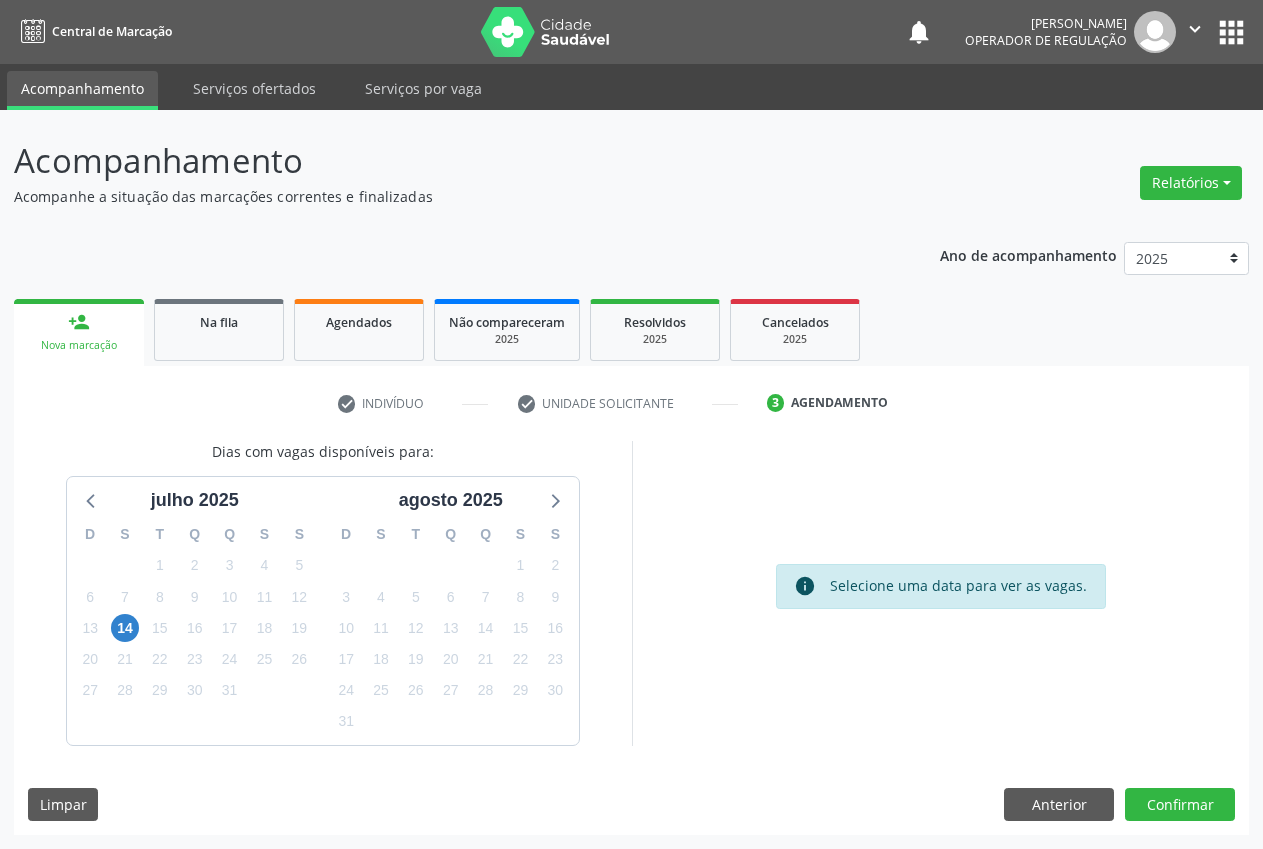 scroll, scrollTop: 0, scrollLeft: 0, axis: both 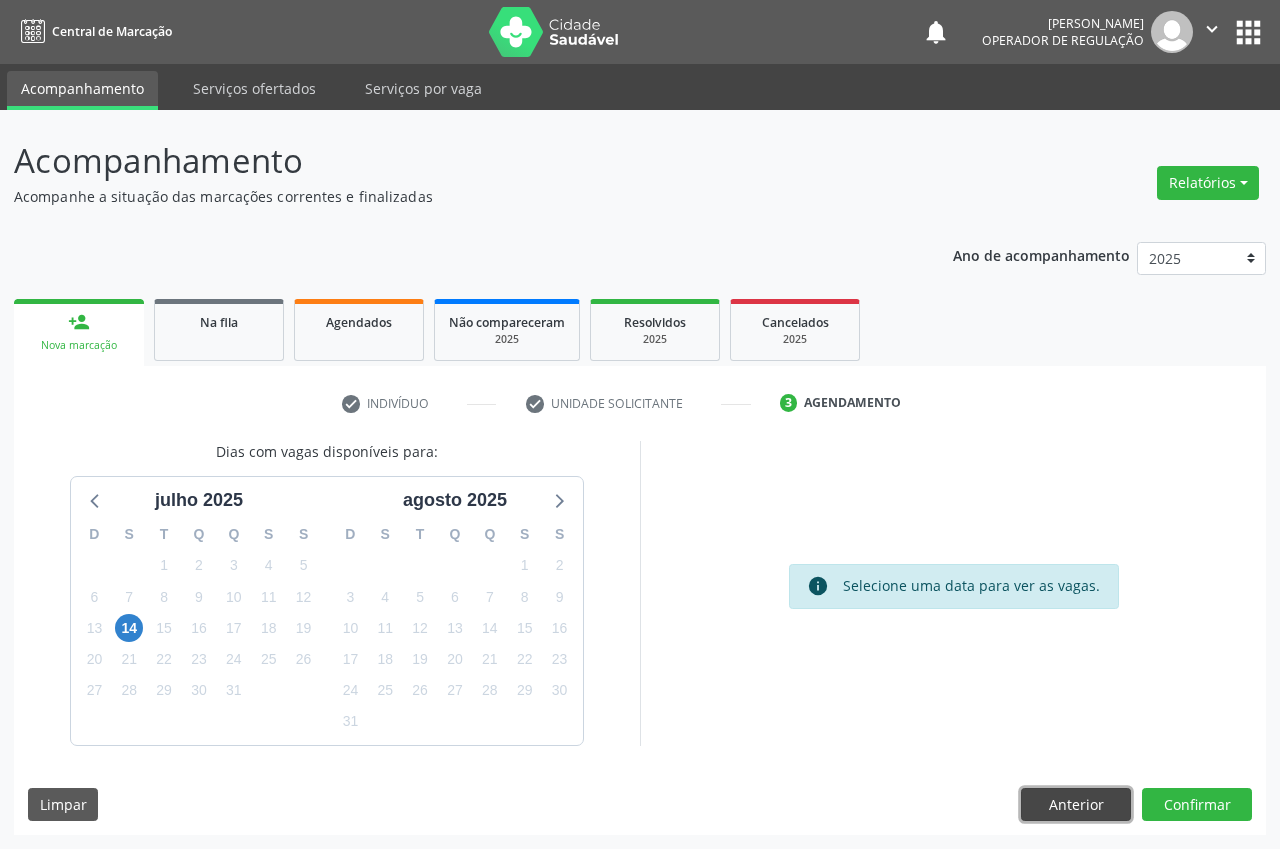 click on "Anterior" at bounding box center (1076, 805) 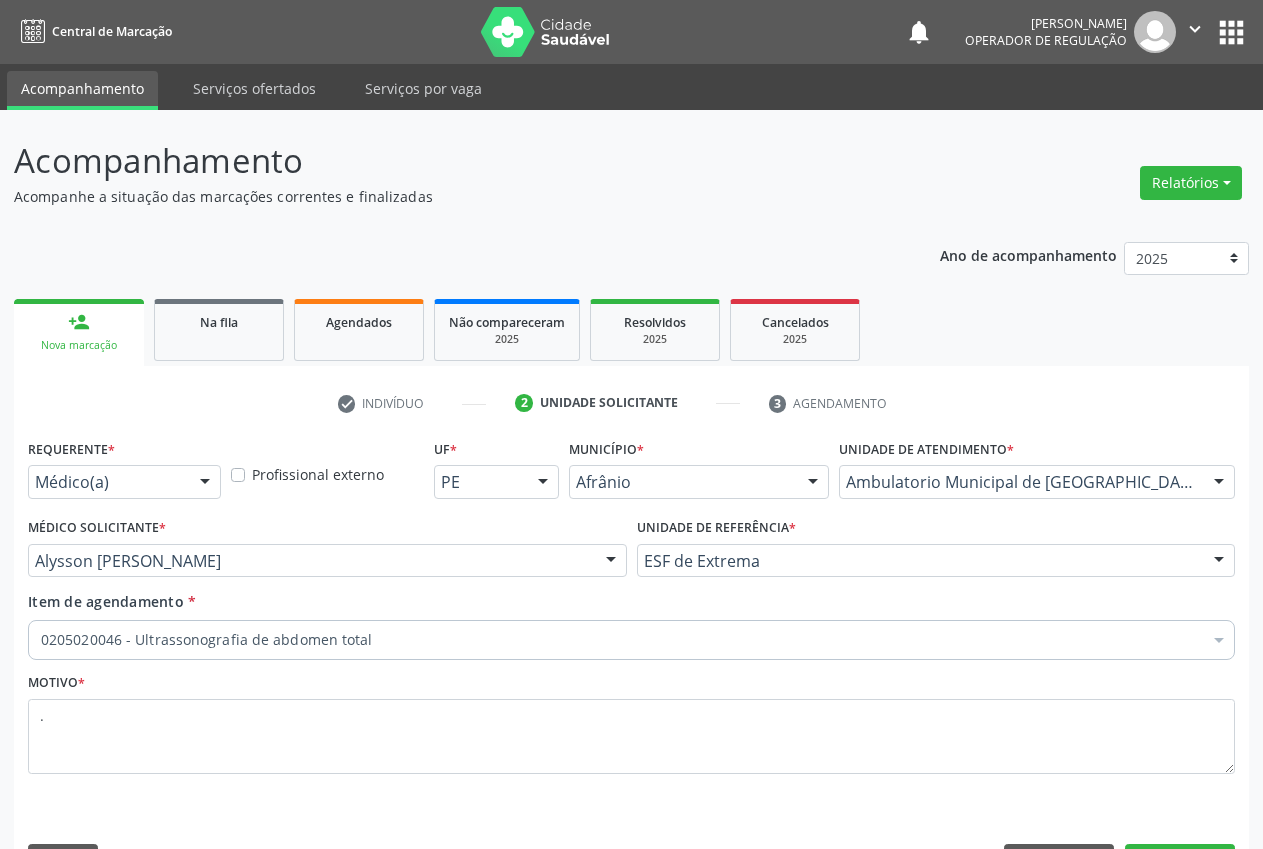 scroll, scrollTop: 57, scrollLeft: 0, axis: vertical 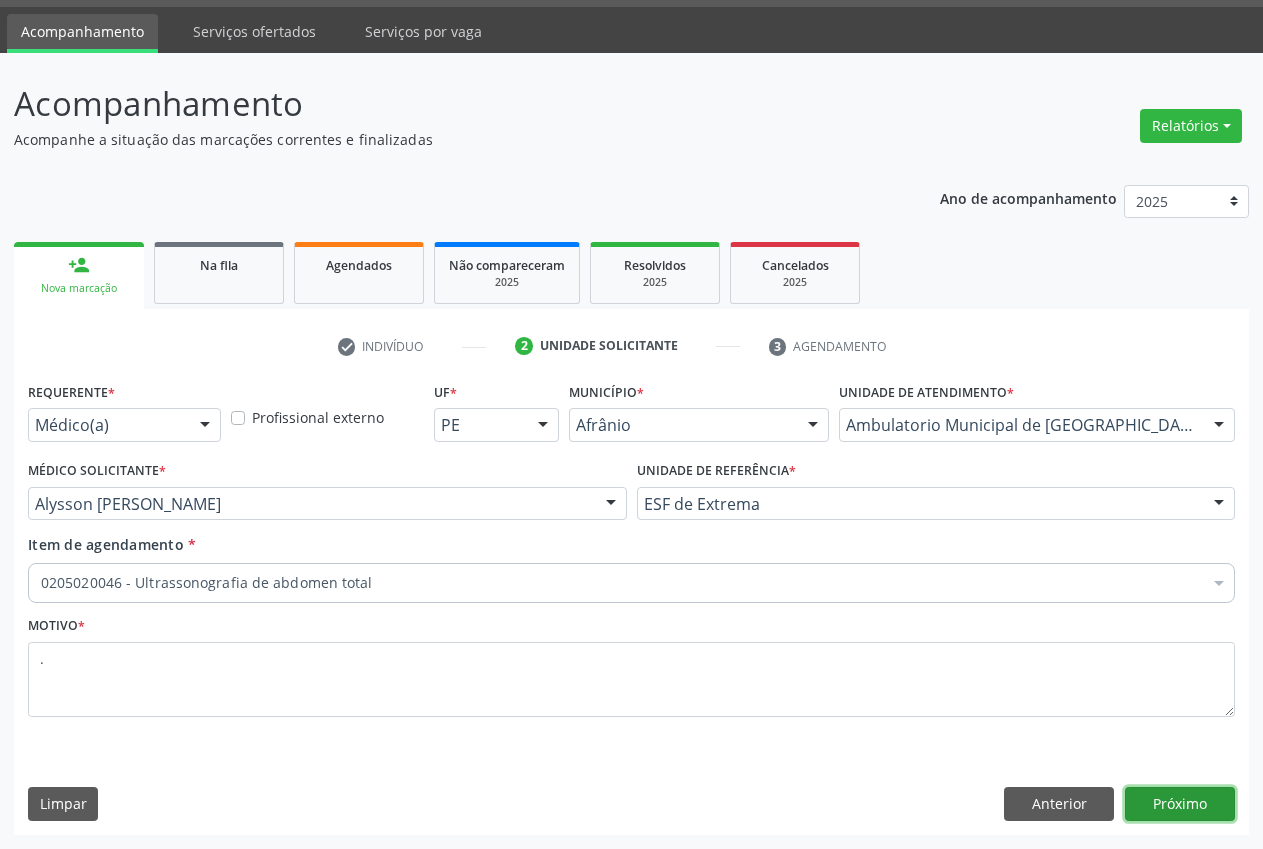 click on "Próximo" at bounding box center [1180, 804] 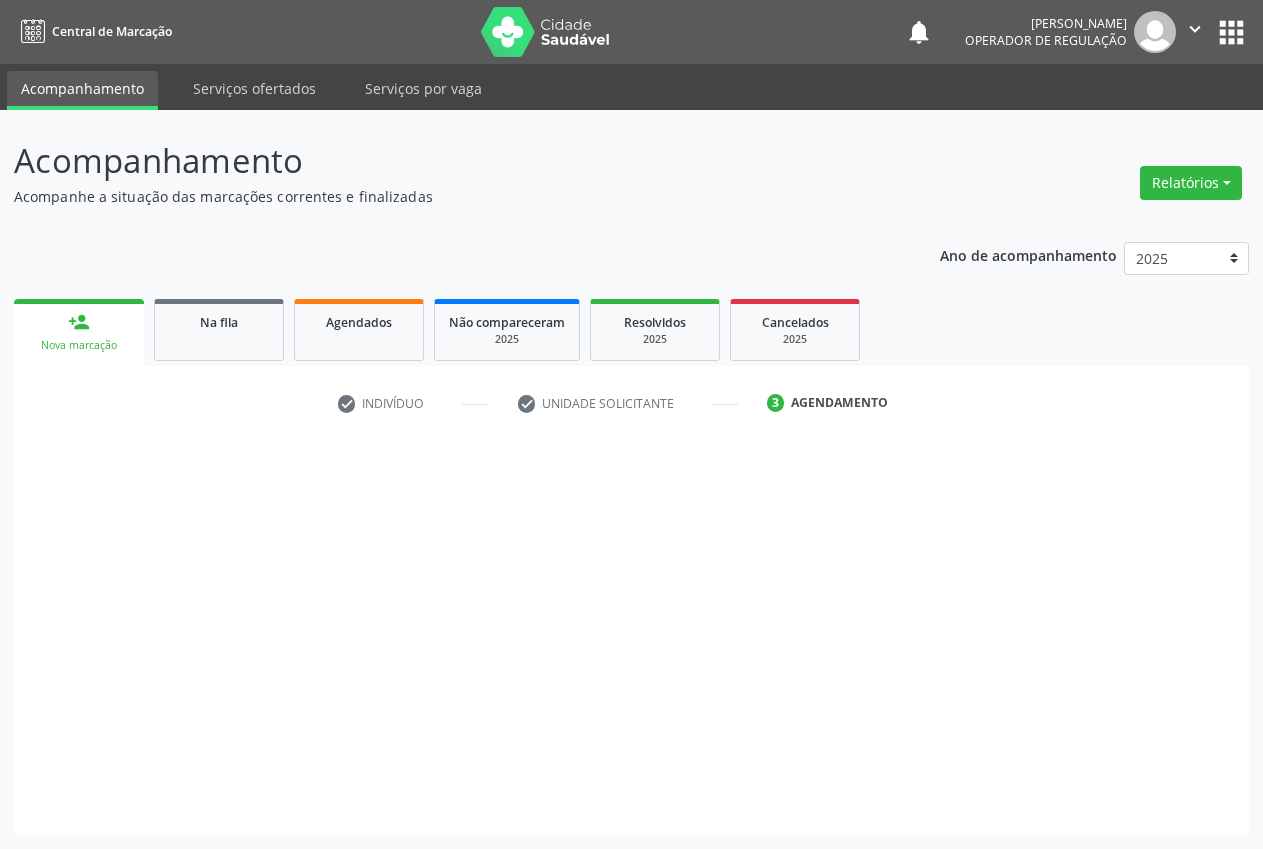 scroll, scrollTop: 0, scrollLeft: 0, axis: both 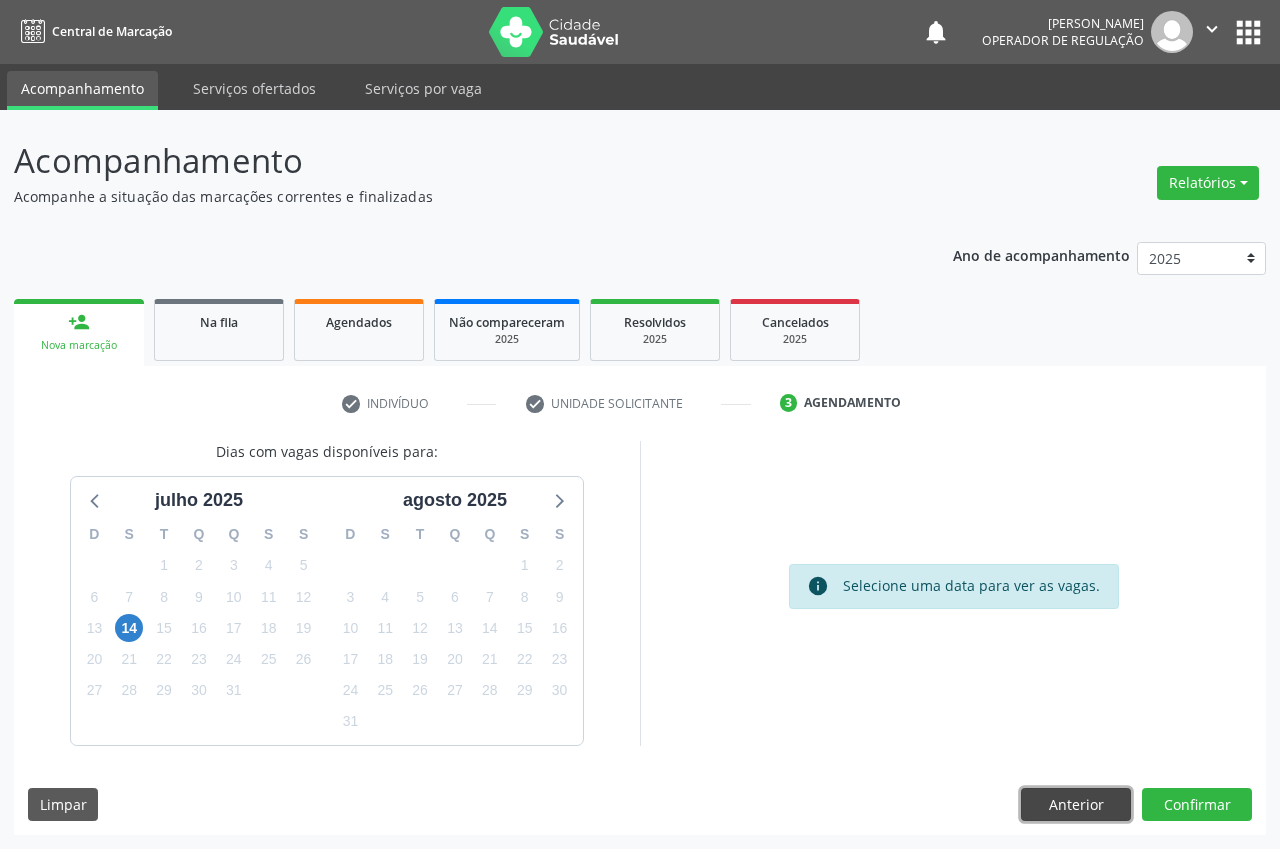 click on "Anterior" at bounding box center (1076, 805) 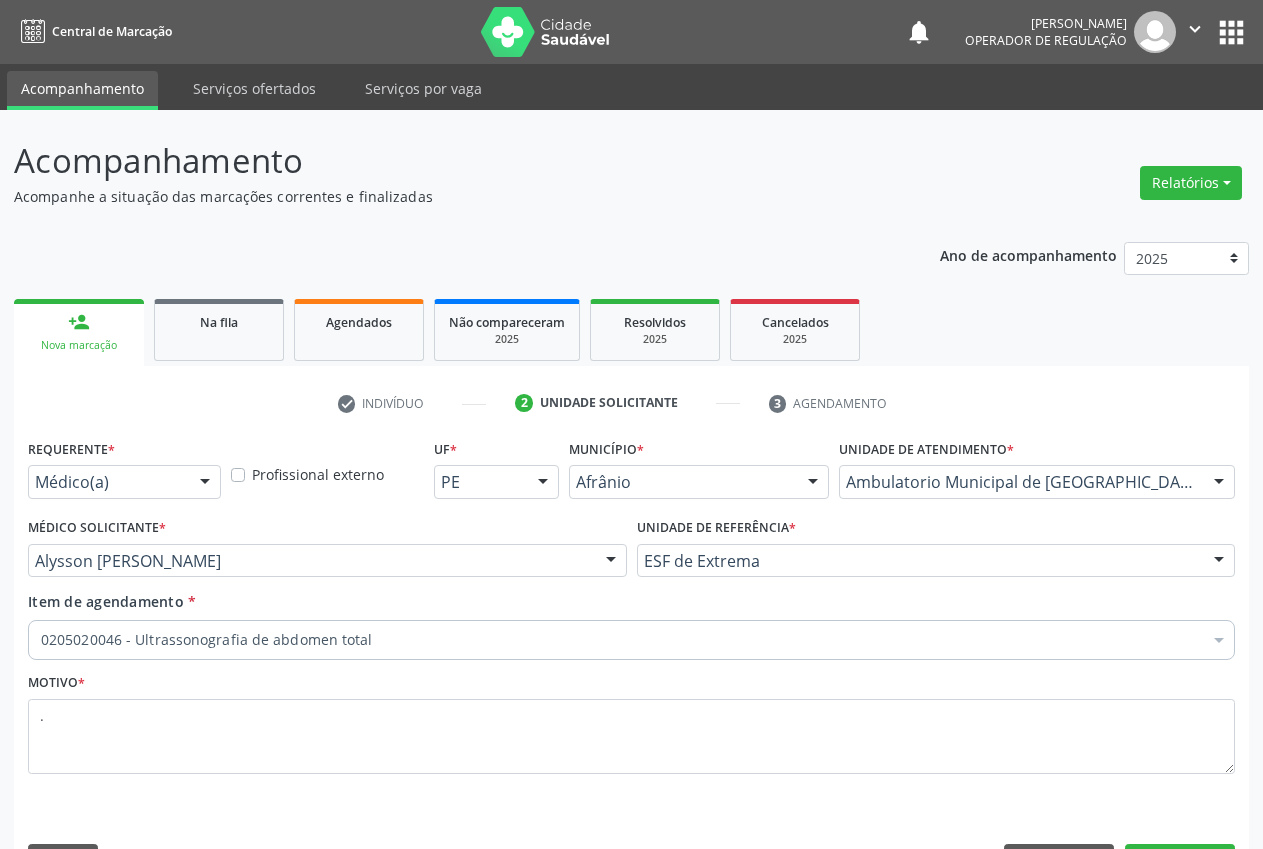 scroll, scrollTop: 57, scrollLeft: 0, axis: vertical 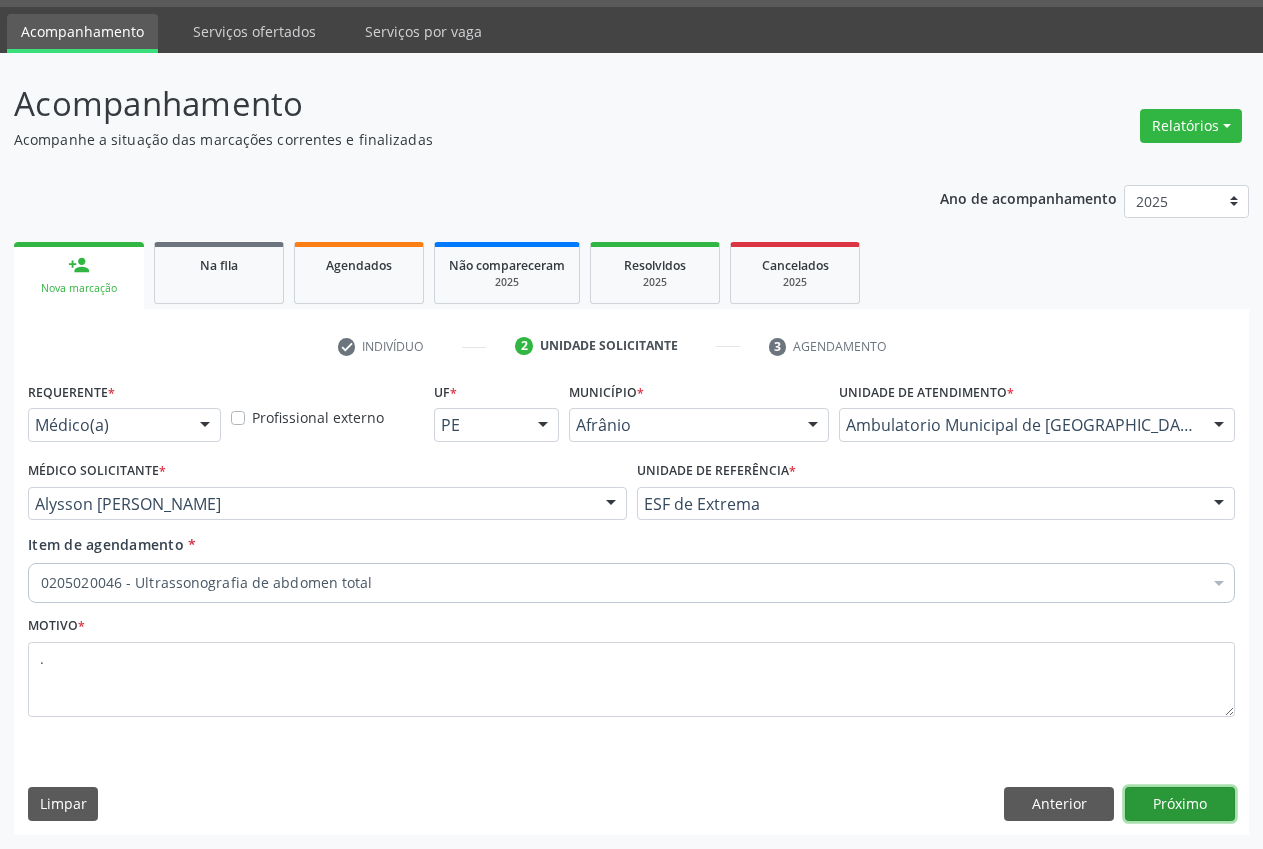 click on "Próximo" at bounding box center (1180, 804) 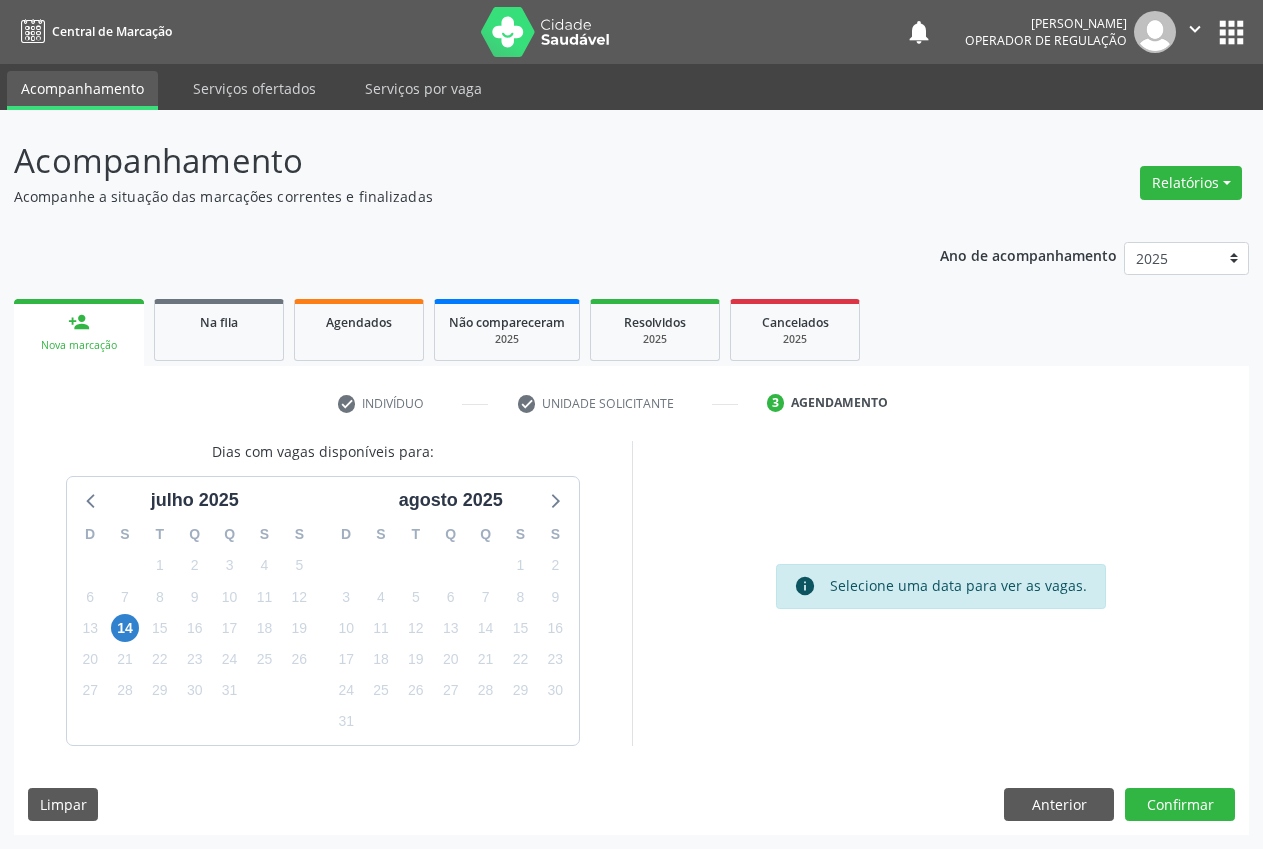 scroll, scrollTop: 0, scrollLeft: 0, axis: both 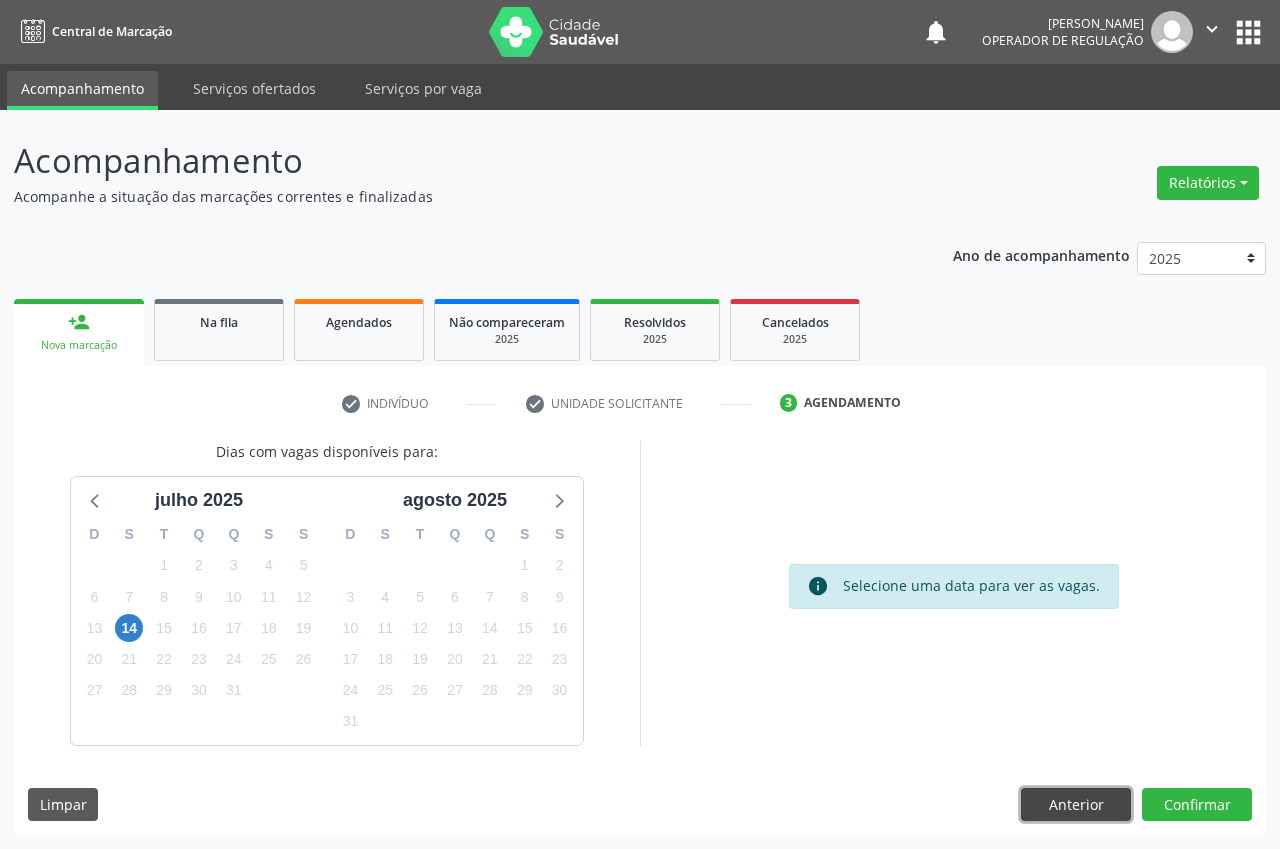 click on "Anterior" at bounding box center [1076, 805] 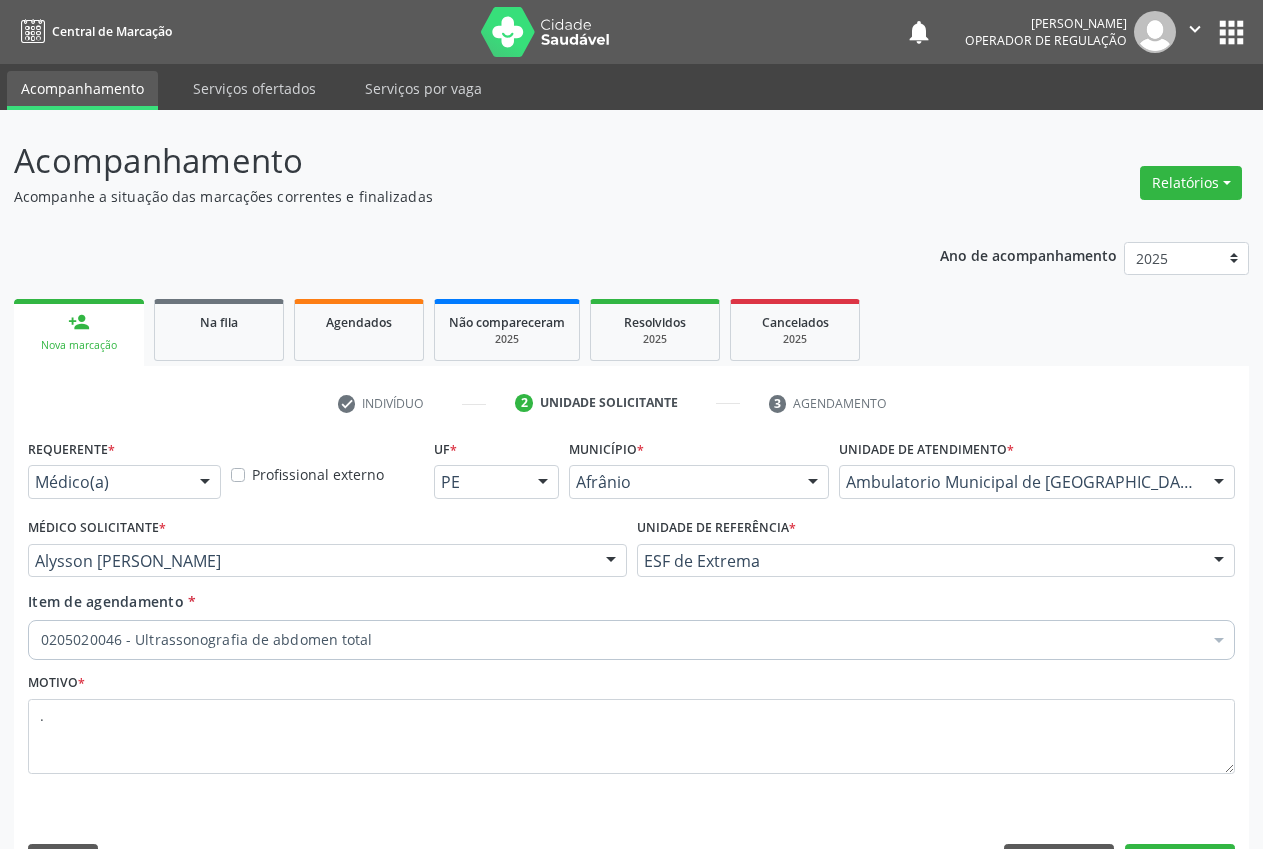 scroll, scrollTop: 57, scrollLeft: 0, axis: vertical 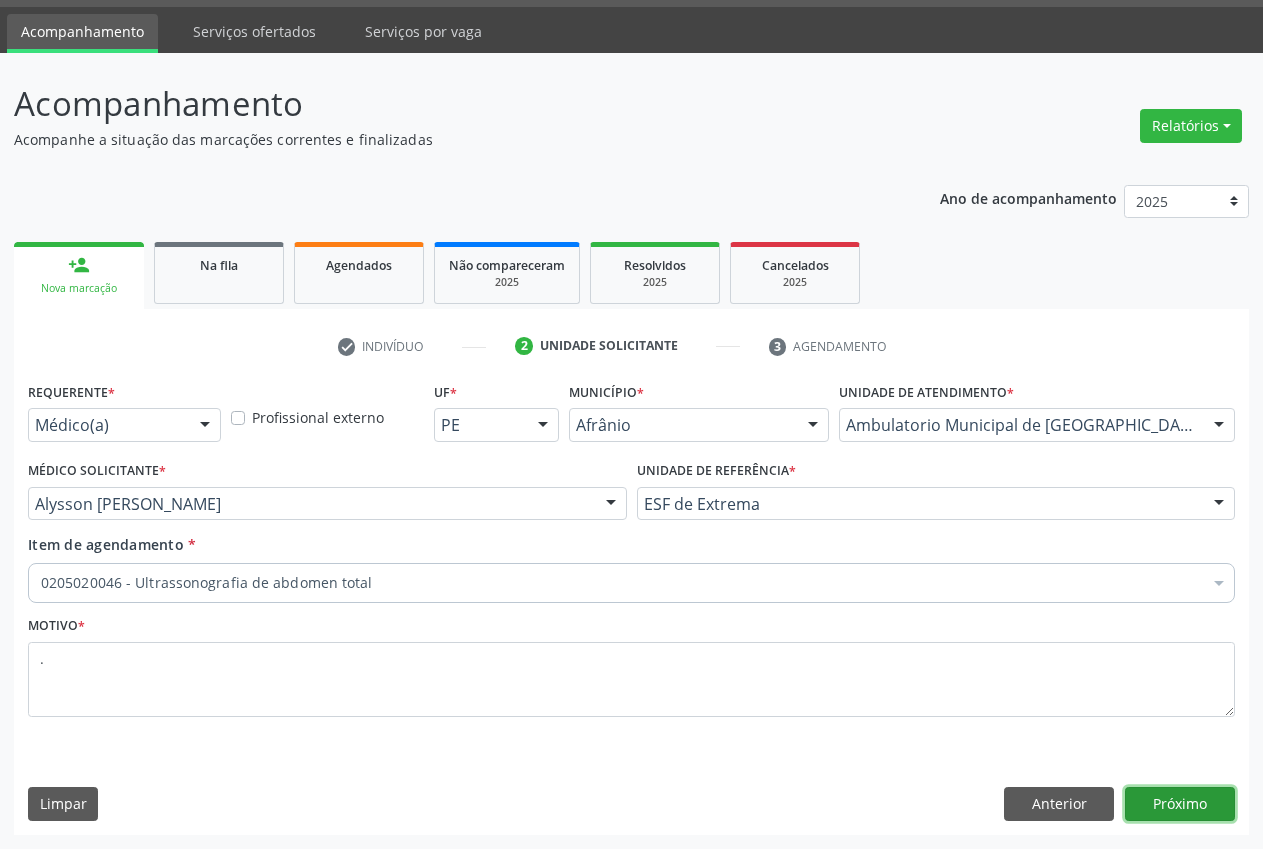 click on "Próximo" at bounding box center [1180, 804] 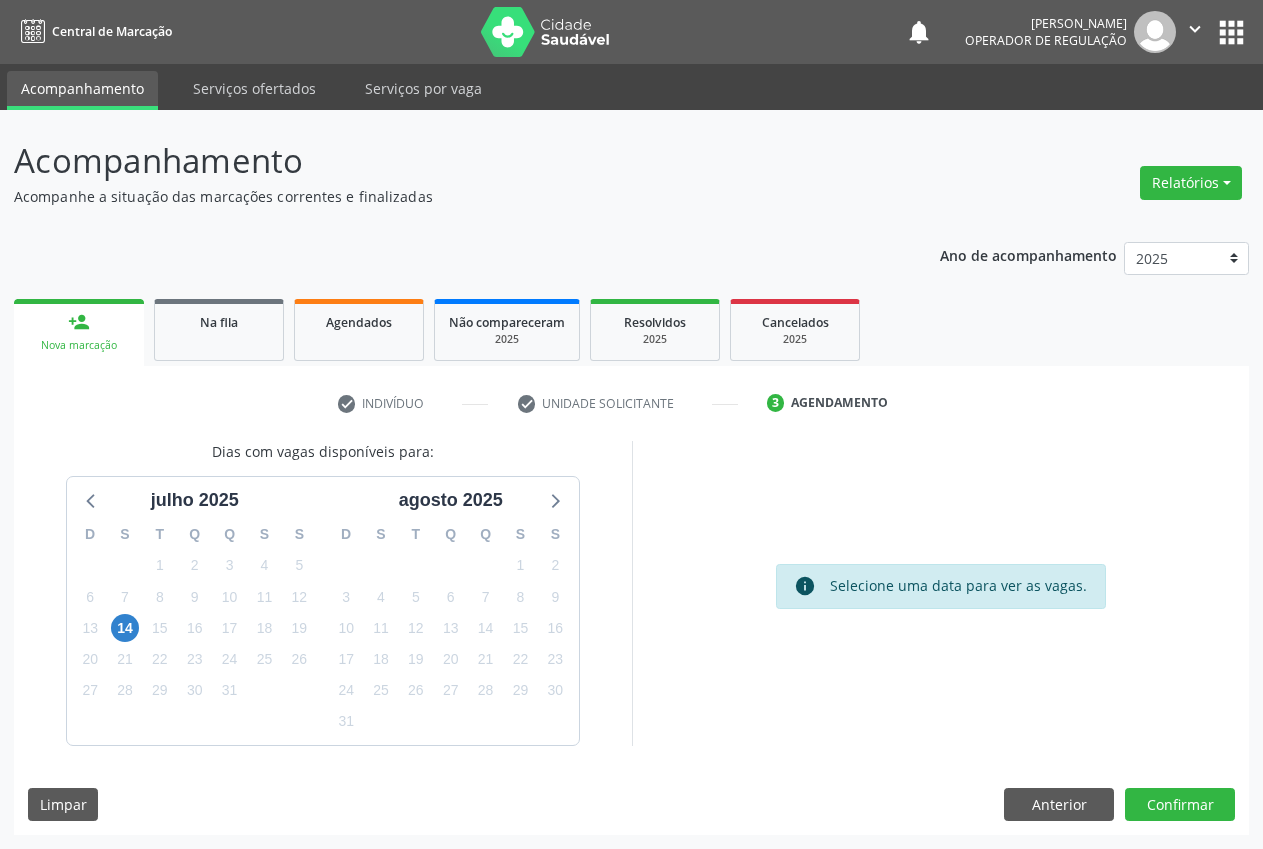 scroll, scrollTop: 0, scrollLeft: 0, axis: both 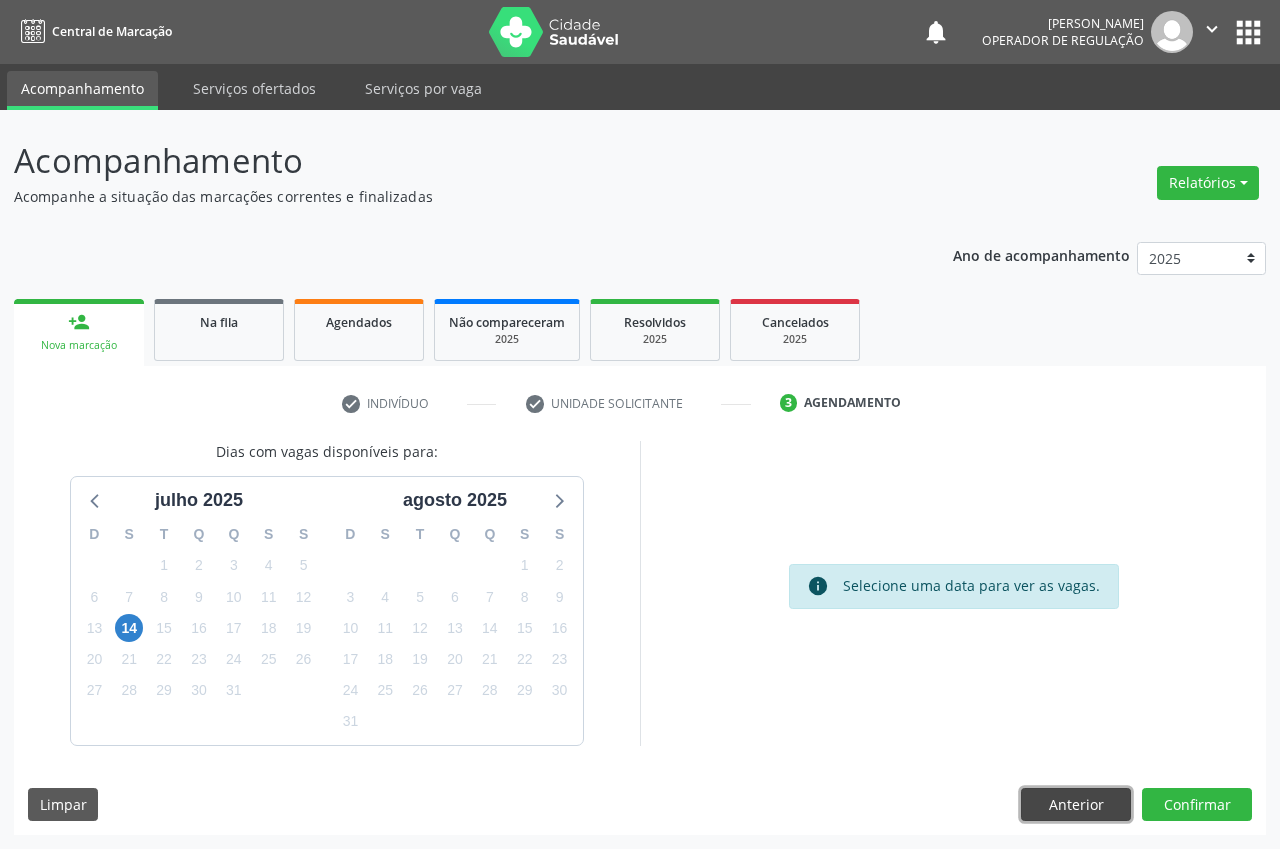 click on "Anterior" at bounding box center (1076, 805) 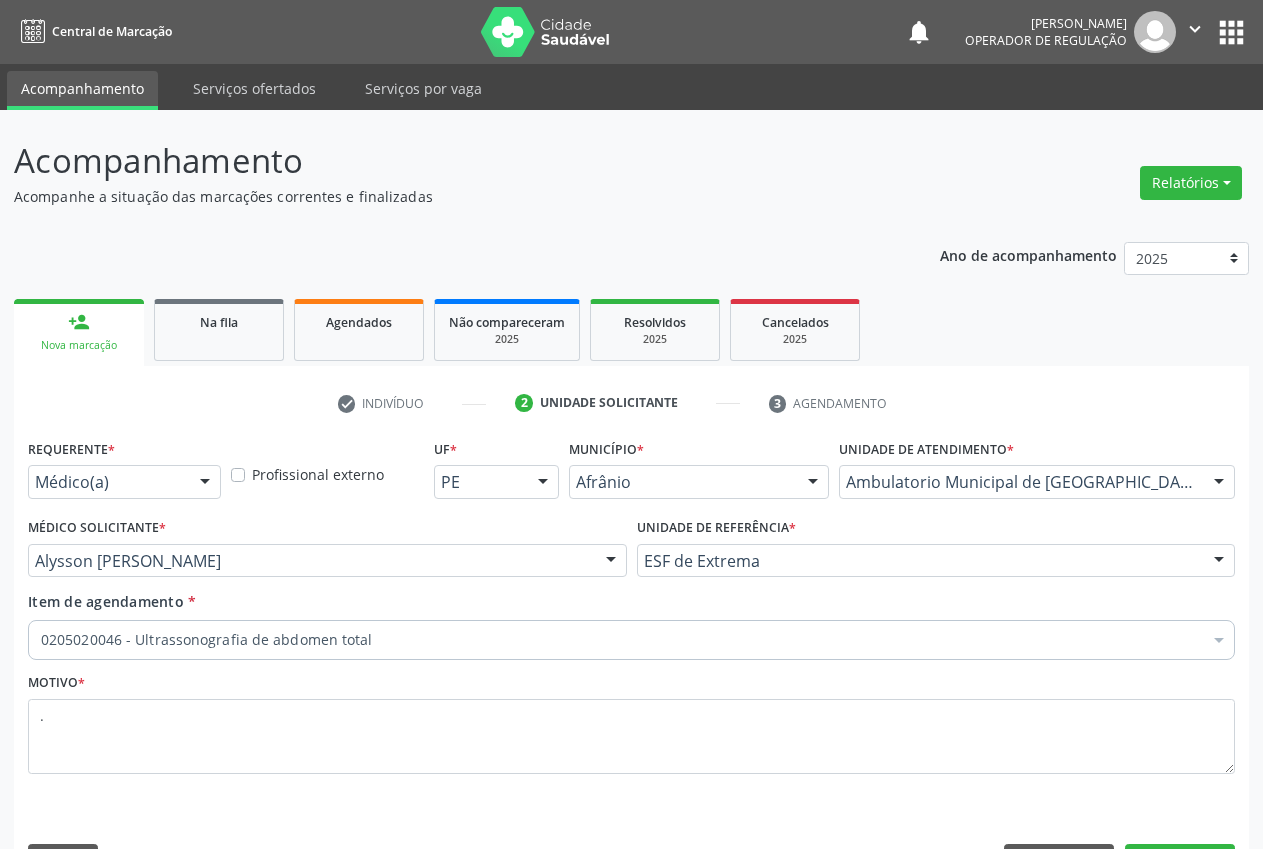 drag, startPoint x: 1260, startPoint y: 585, endPoint x: 1279, endPoint y: 538, distance: 50.695168 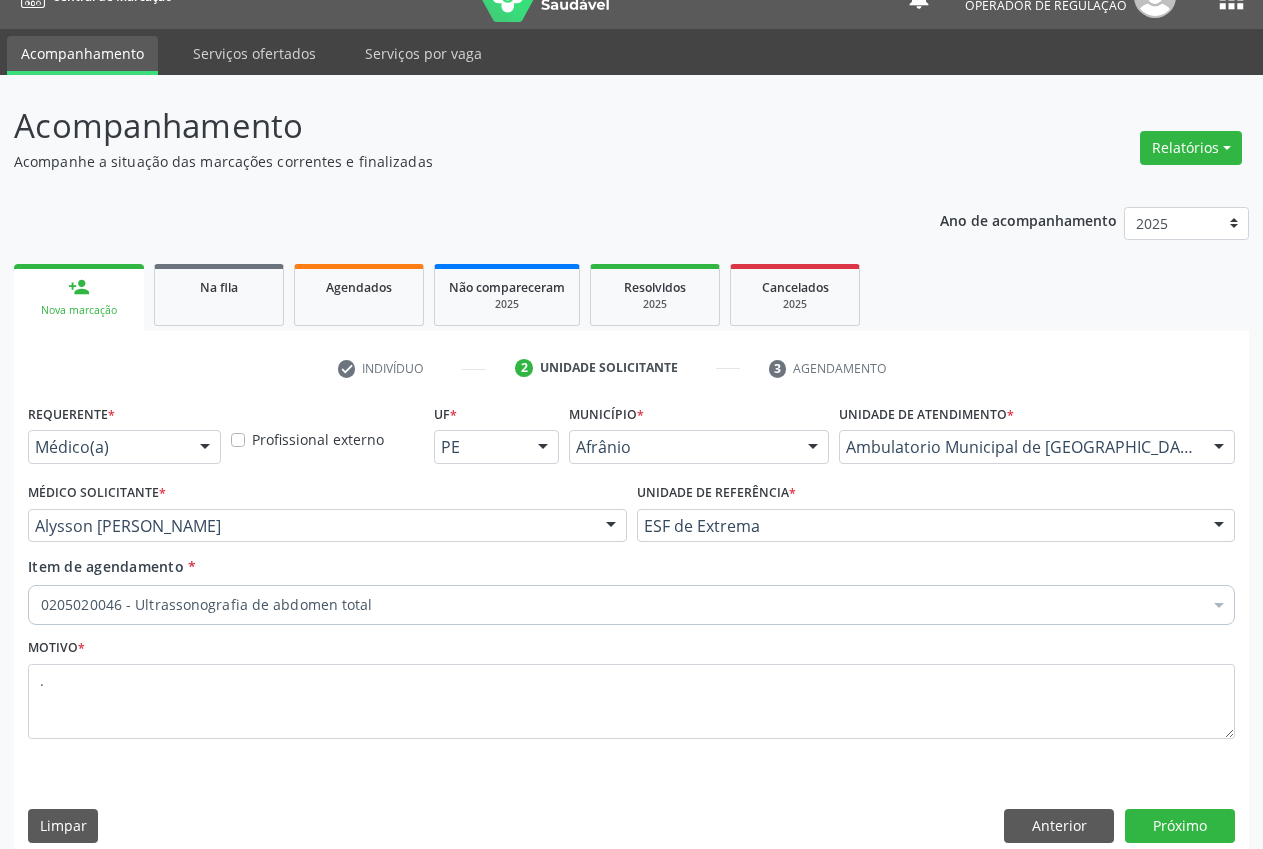 scroll, scrollTop: 57, scrollLeft: 0, axis: vertical 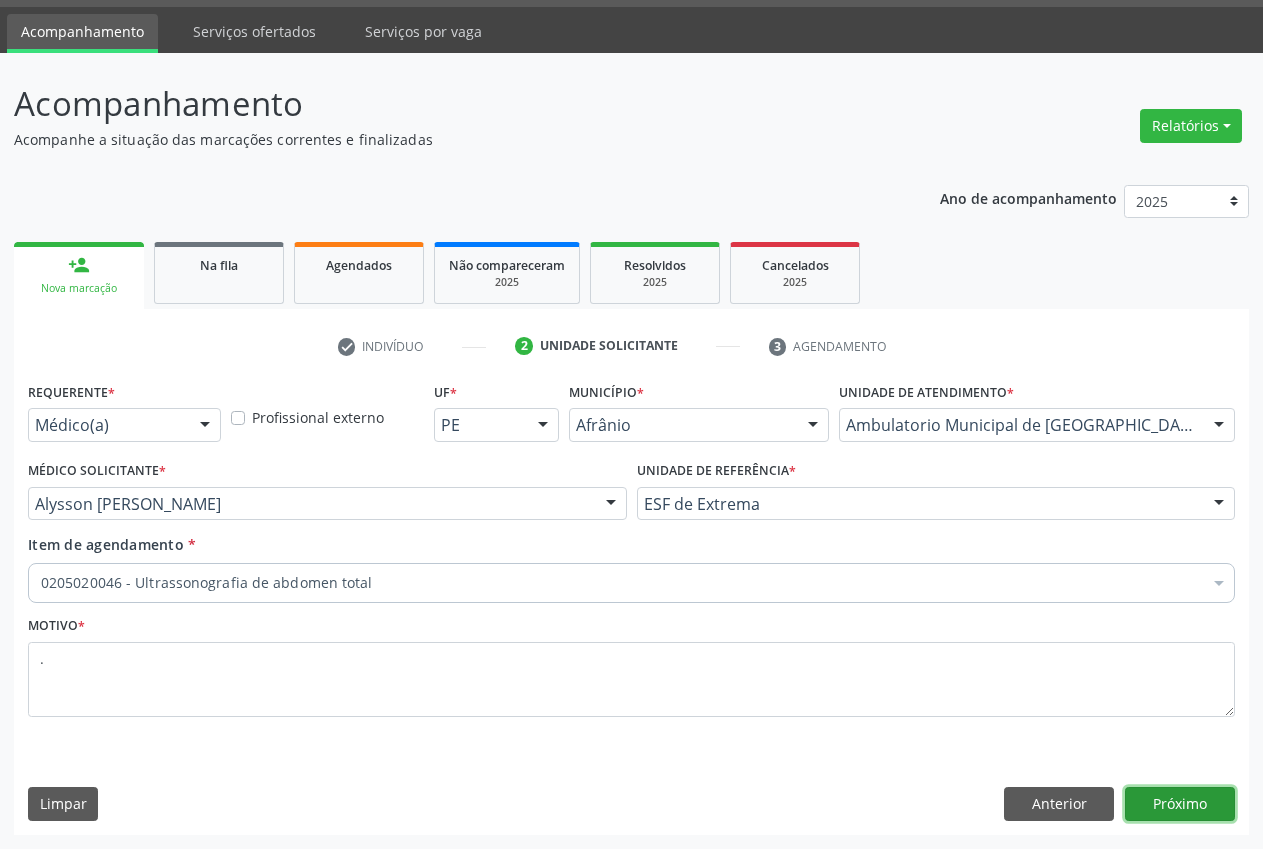 click on "Próximo" at bounding box center [1180, 804] 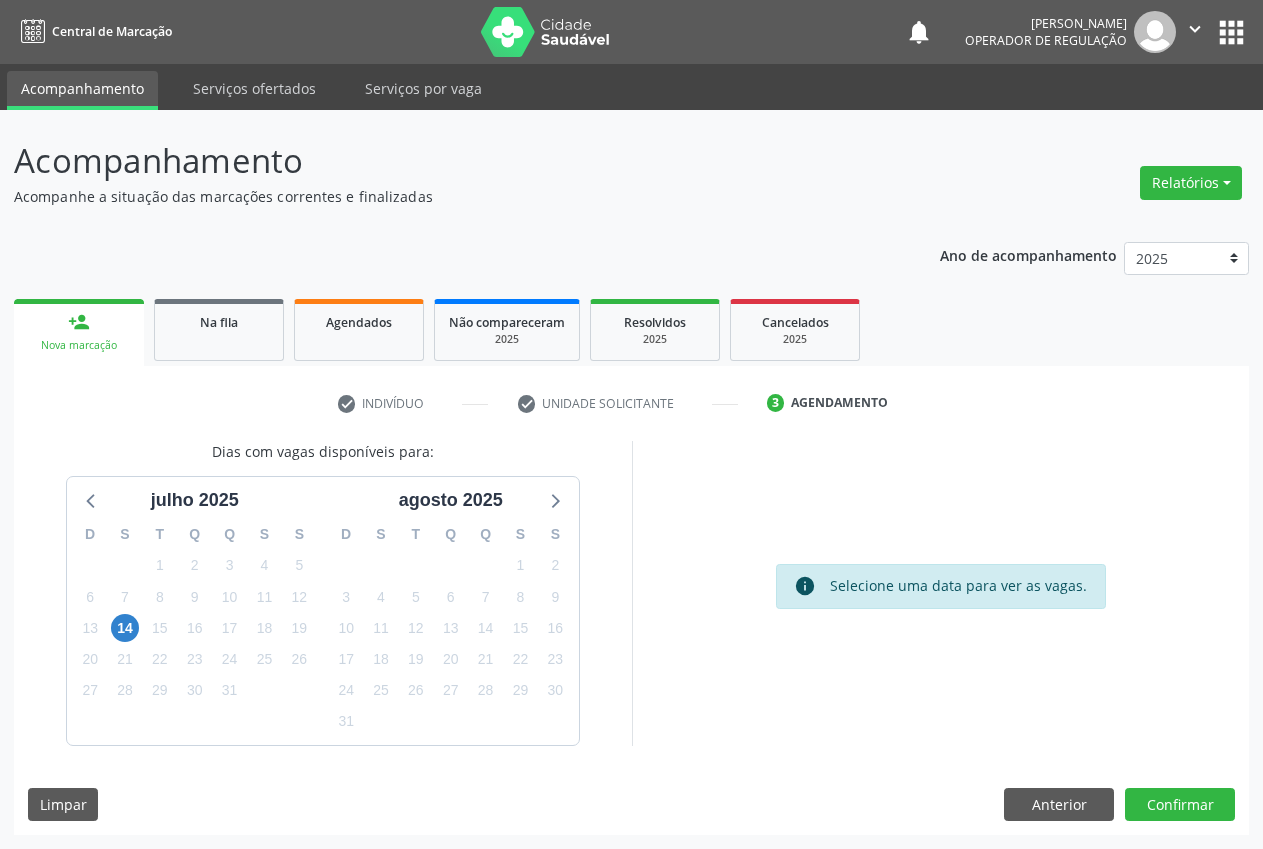 scroll, scrollTop: 0, scrollLeft: 0, axis: both 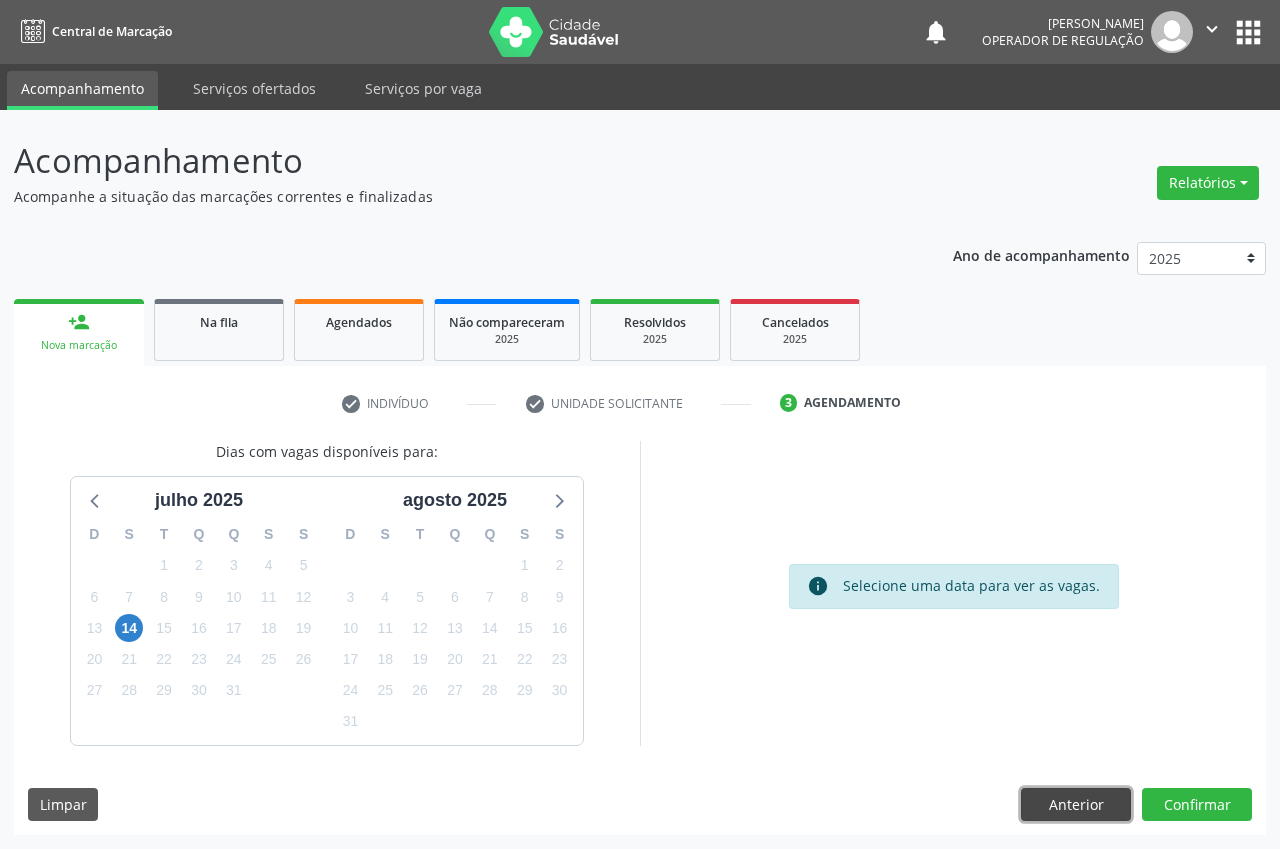 click on "Anterior" at bounding box center (1076, 805) 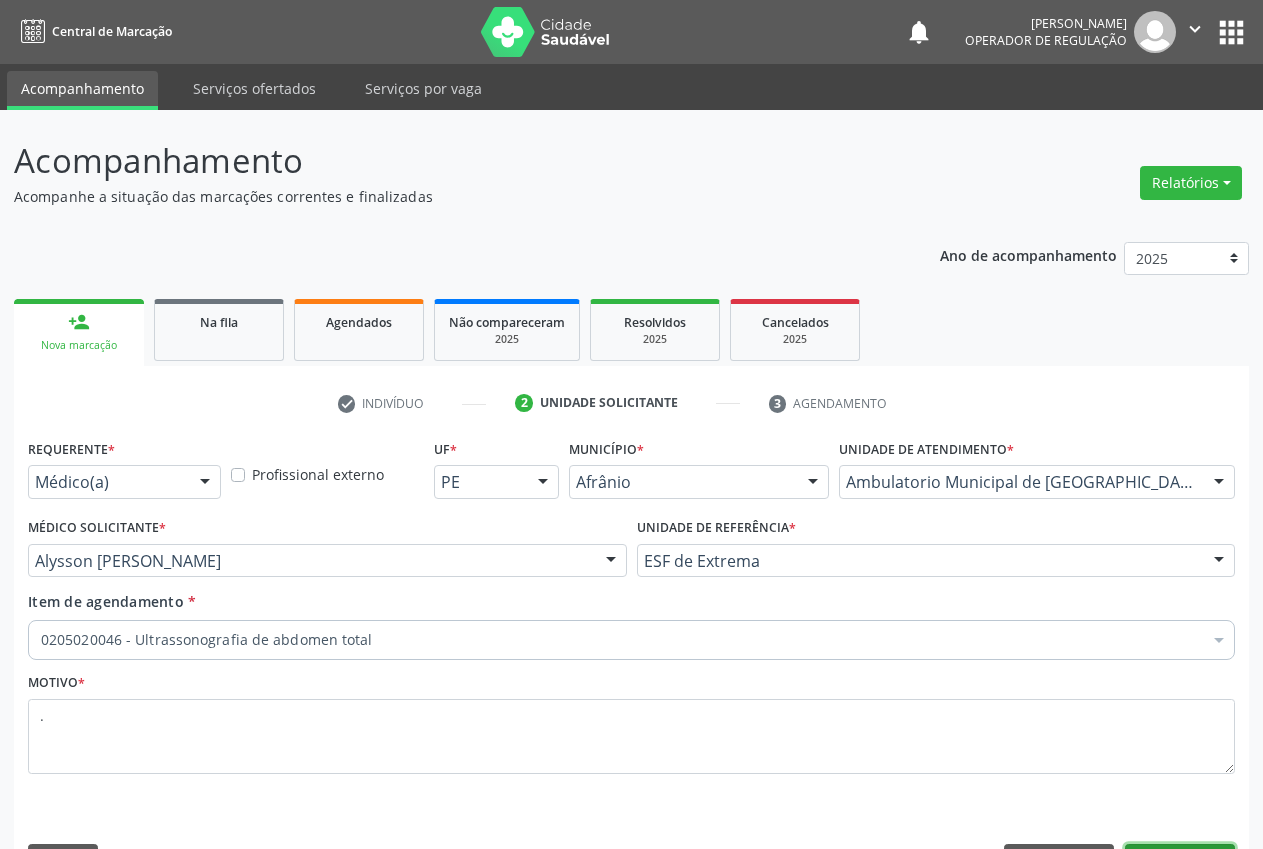 click on "Próximo" at bounding box center [1180, 861] 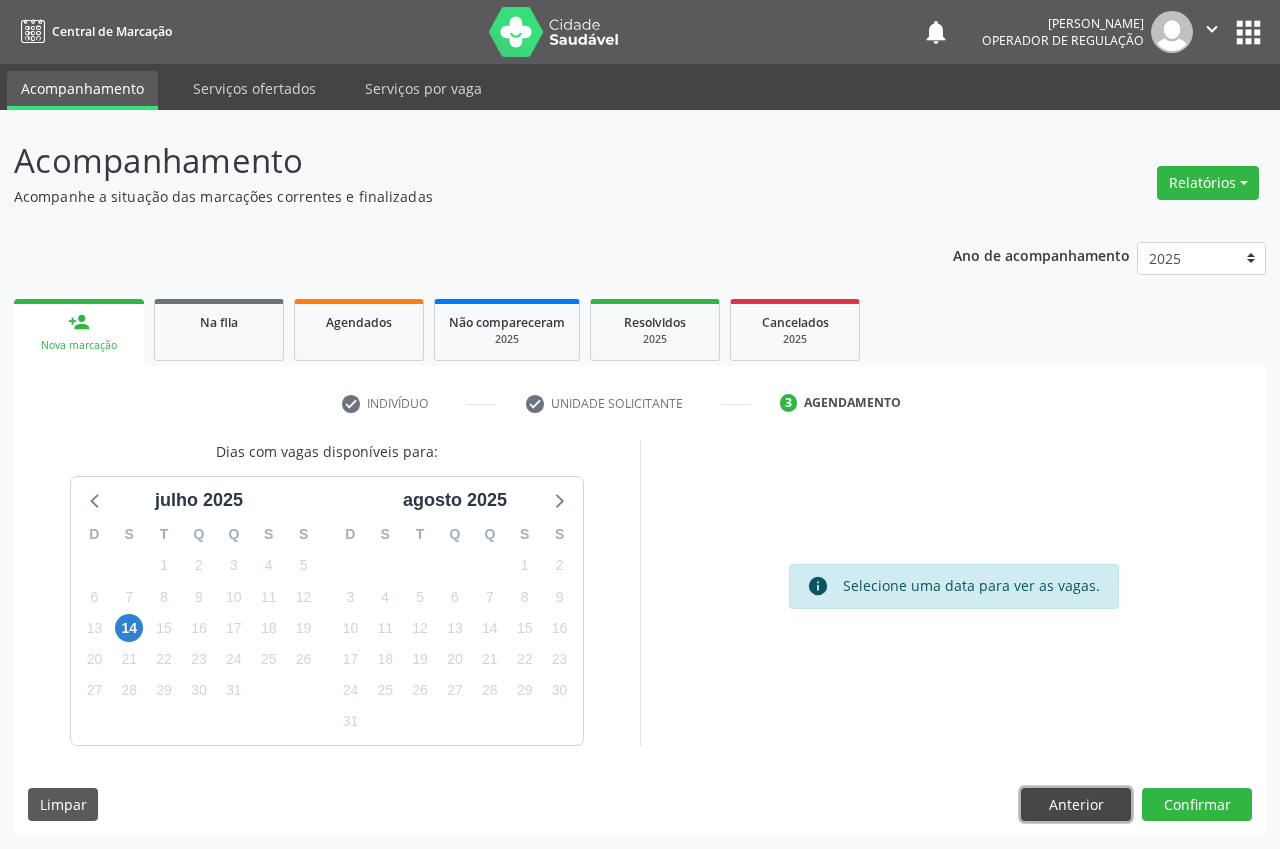 click on "Anterior" at bounding box center (1076, 805) 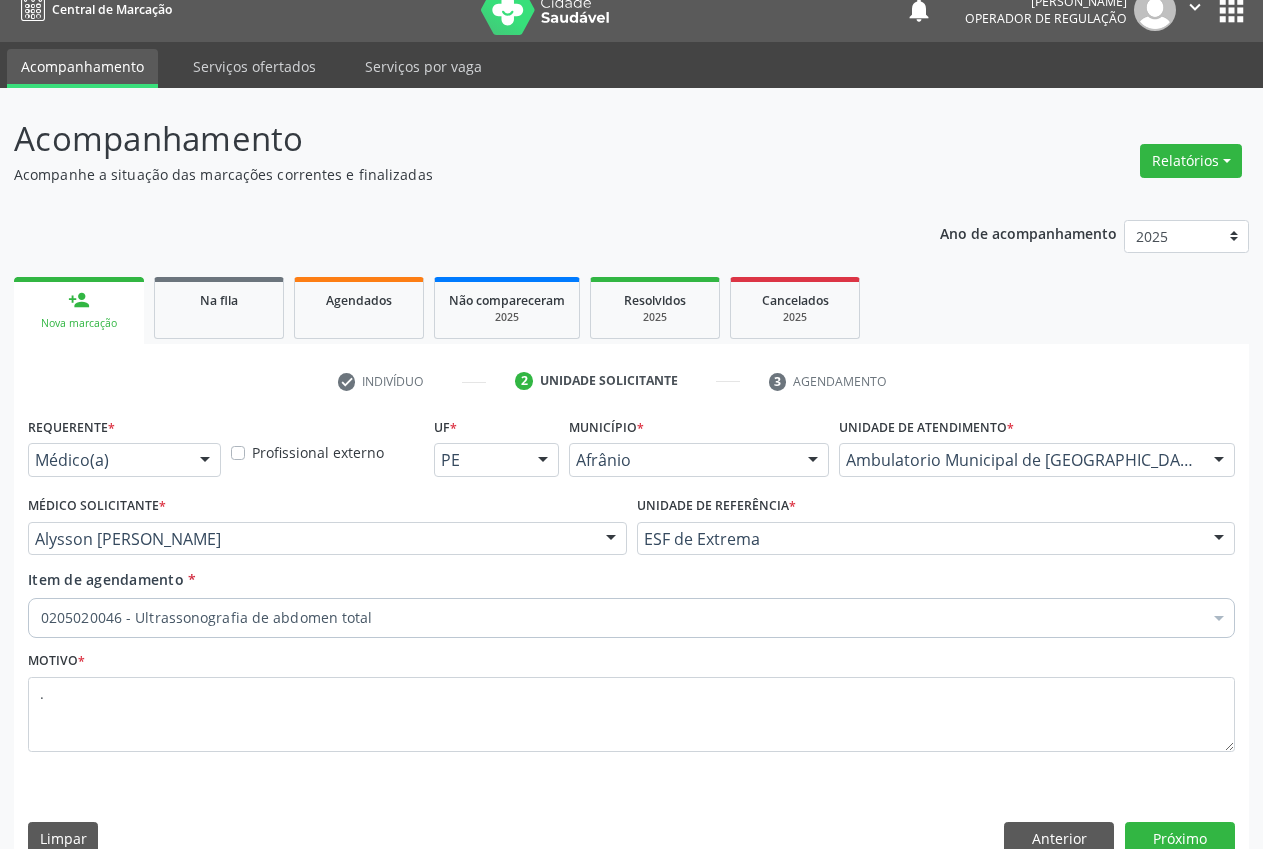 scroll, scrollTop: 57, scrollLeft: 0, axis: vertical 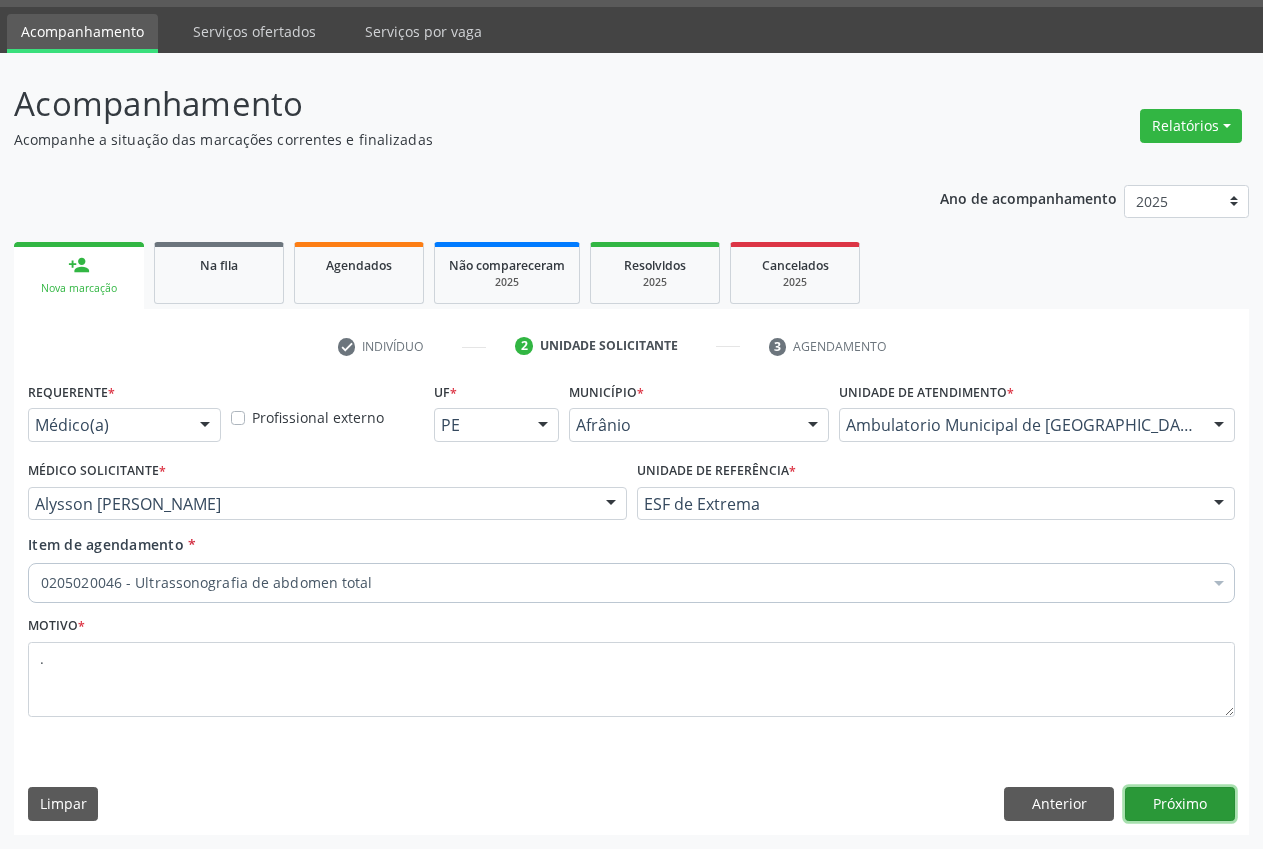 click on "Próximo" at bounding box center (1180, 804) 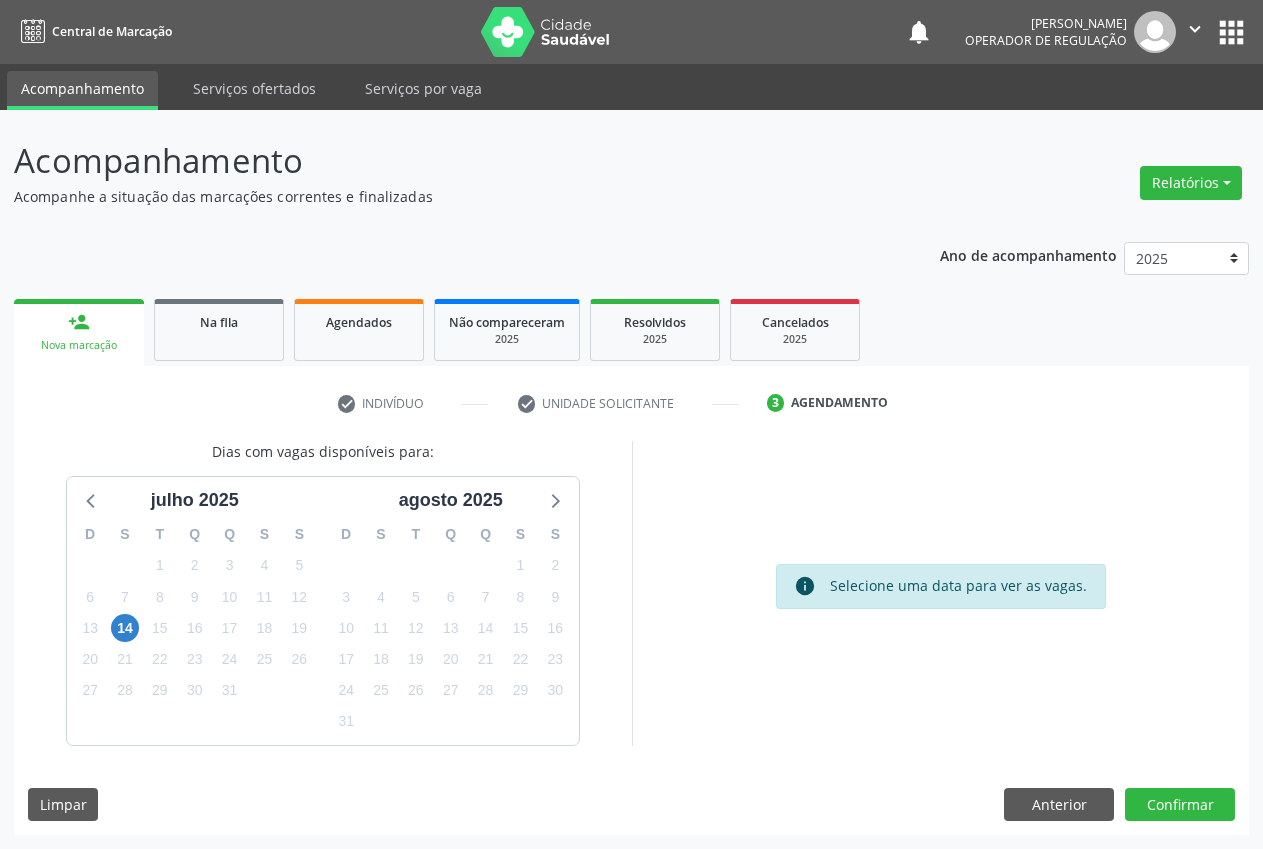 scroll, scrollTop: 0, scrollLeft: 0, axis: both 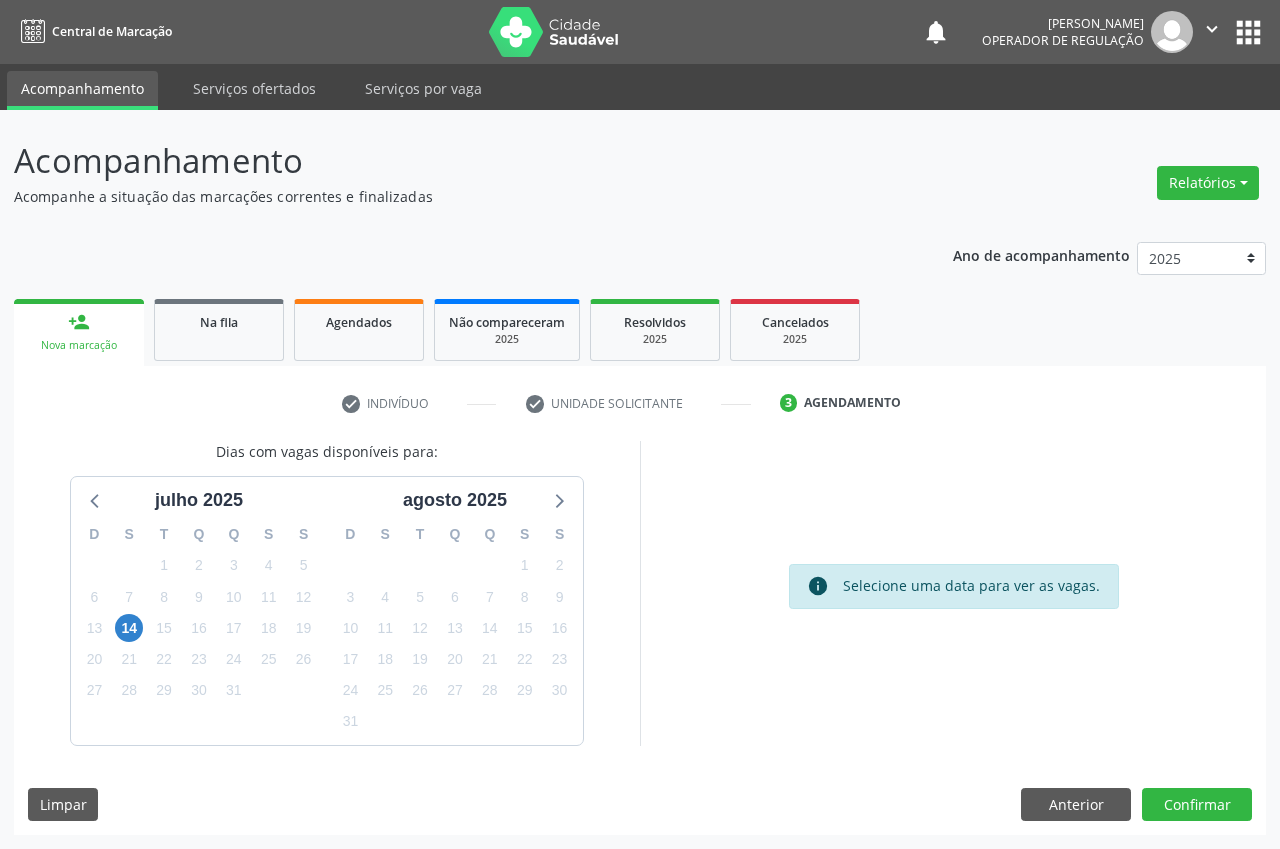 click on "Dias com vagas disponíveis para:
[DATE] D S T Q Q S S 29 30 1 2 3 4 5 6 7 8 9 10 11 12 13 14 15 16 17 18 19 20 21 22 23 24 25 26 27 28 29 30 31 1 2 3 4 5 6 7 8 [DATE] D S T Q Q S S 27 28 29 30 31 1 2 3 4 5 6 7 8 9 10 11 12 13 14 15 16 17 18 19 20 21 22 23 24 25 26 27 28 29 30 31 1 2 3 4 5 6
info
Selecione uma data para ver as vagas.
[GEOGRAPHIC_DATA]
Anterior
Confirmar" at bounding box center [640, 638] 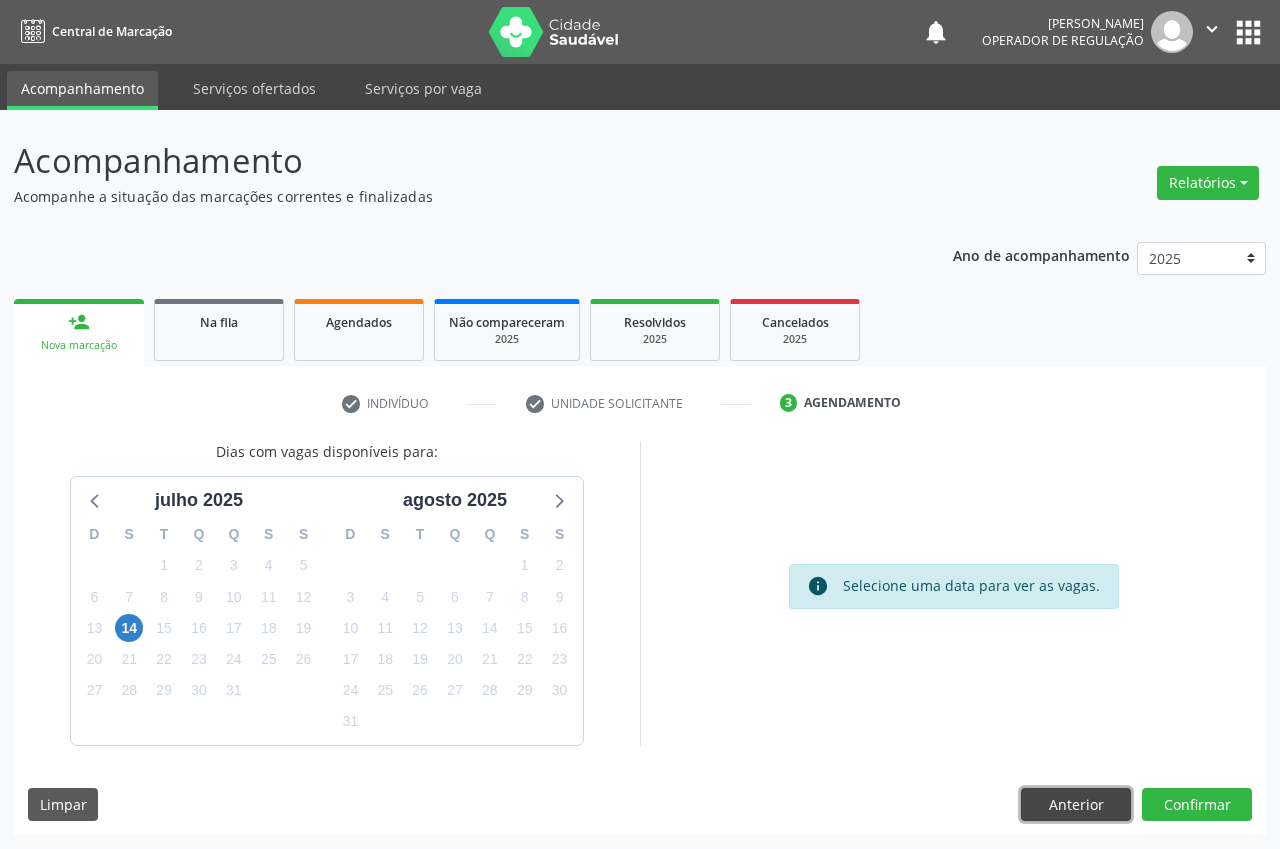 click on "Anterior" at bounding box center (1076, 805) 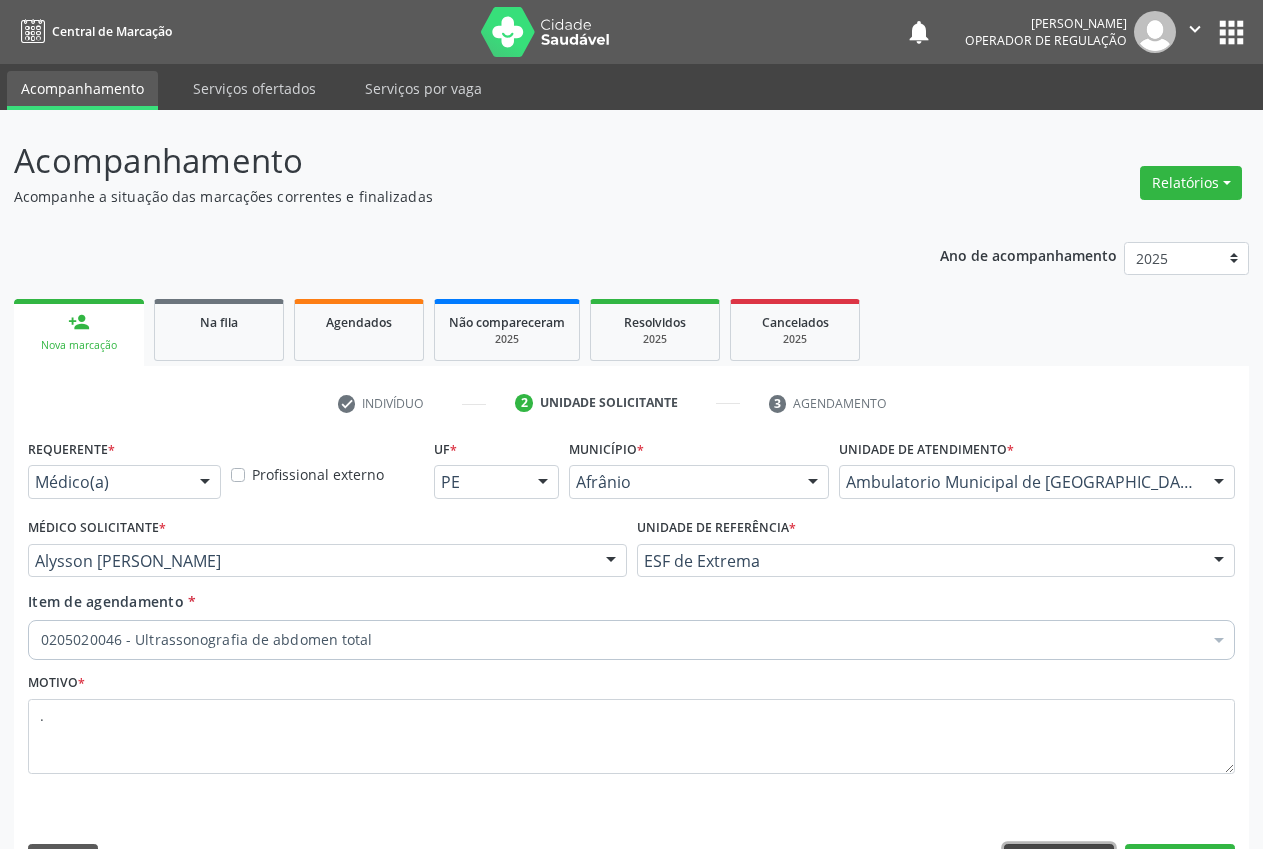 click on "Anterior" at bounding box center (1059, 861) 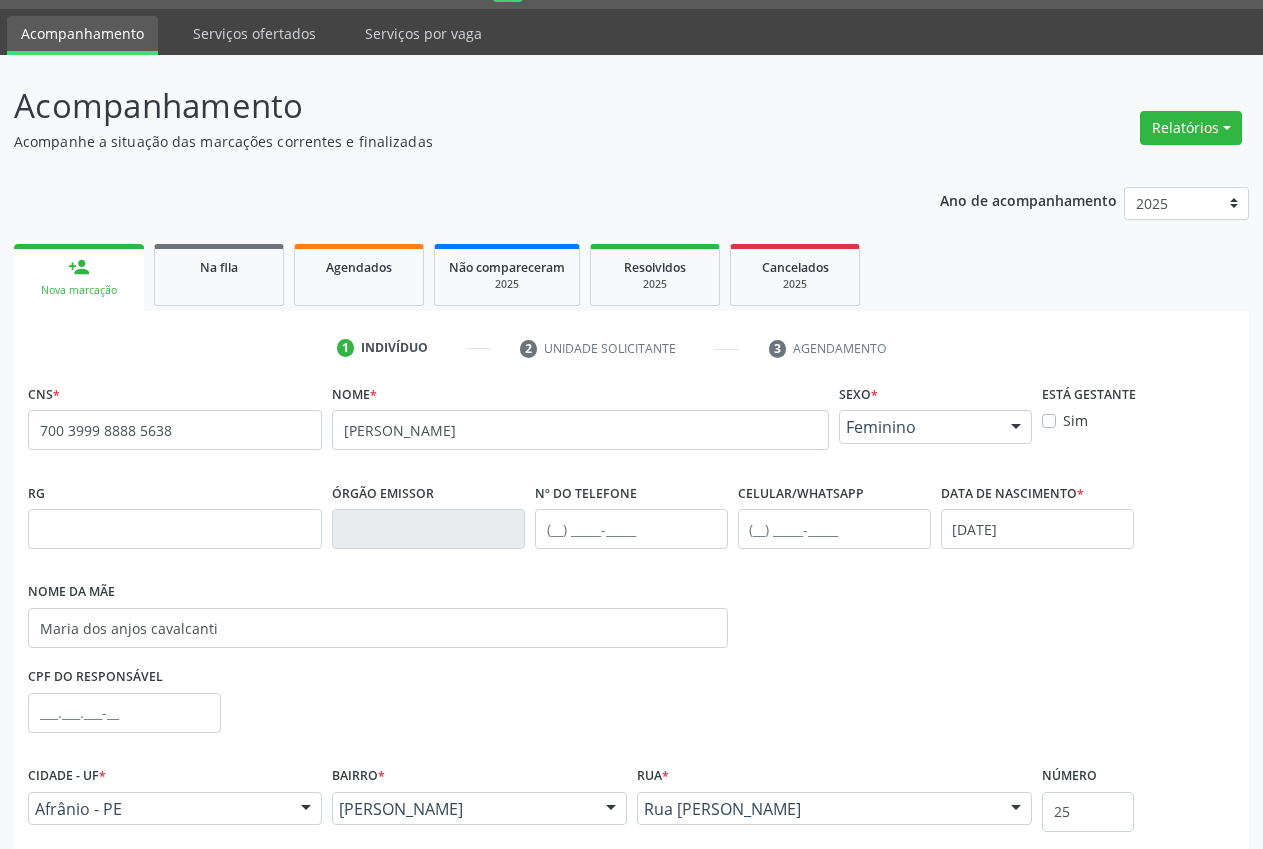 scroll, scrollTop: 66, scrollLeft: 0, axis: vertical 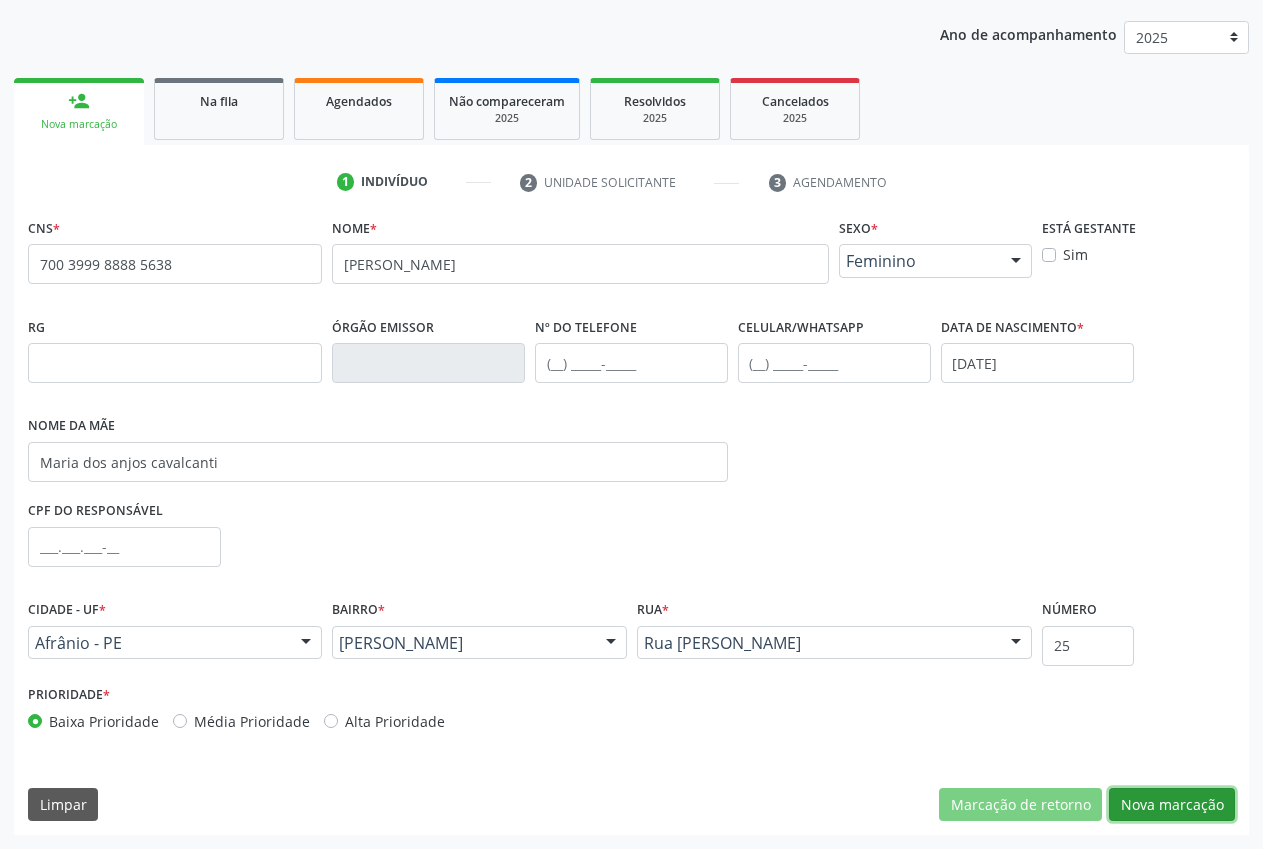 click on "Nova marcação" at bounding box center [1172, 805] 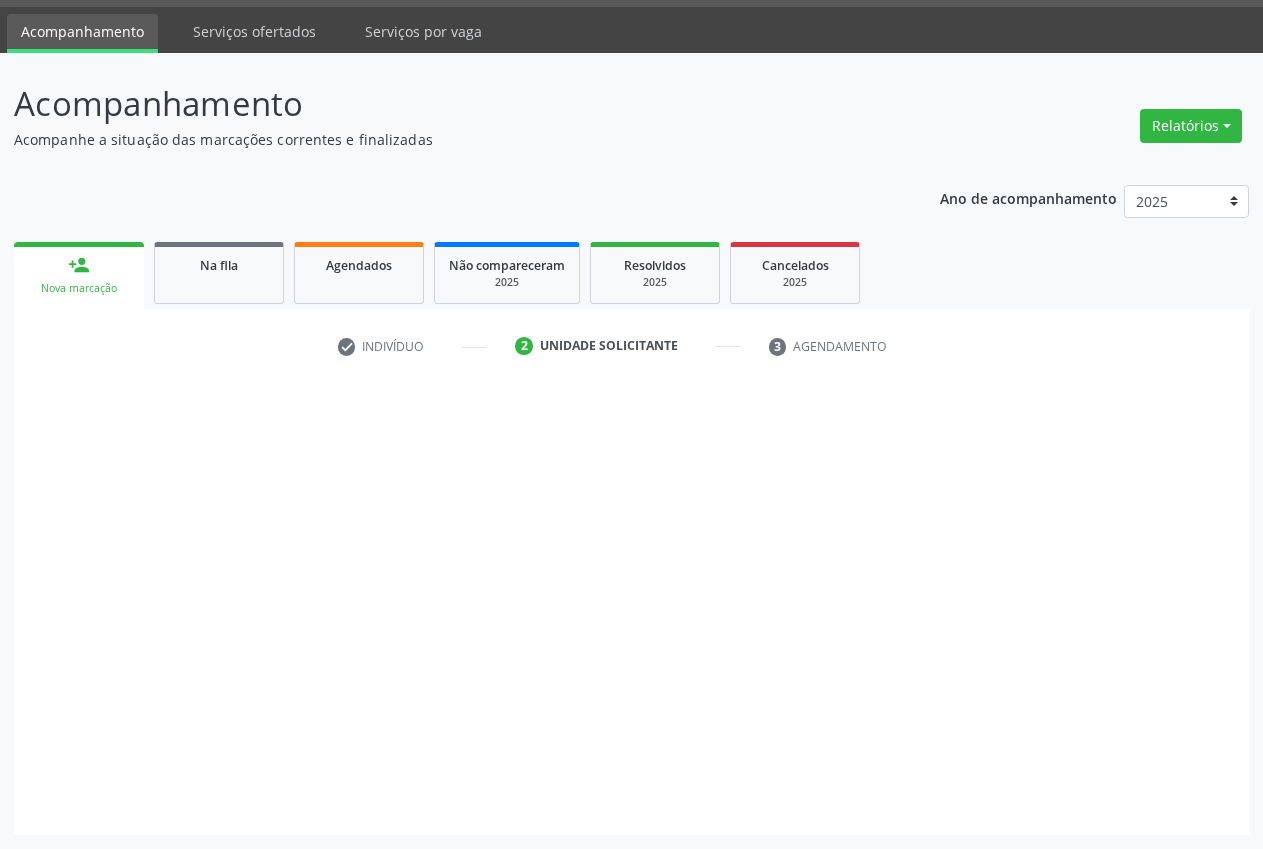 scroll, scrollTop: 57, scrollLeft: 0, axis: vertical 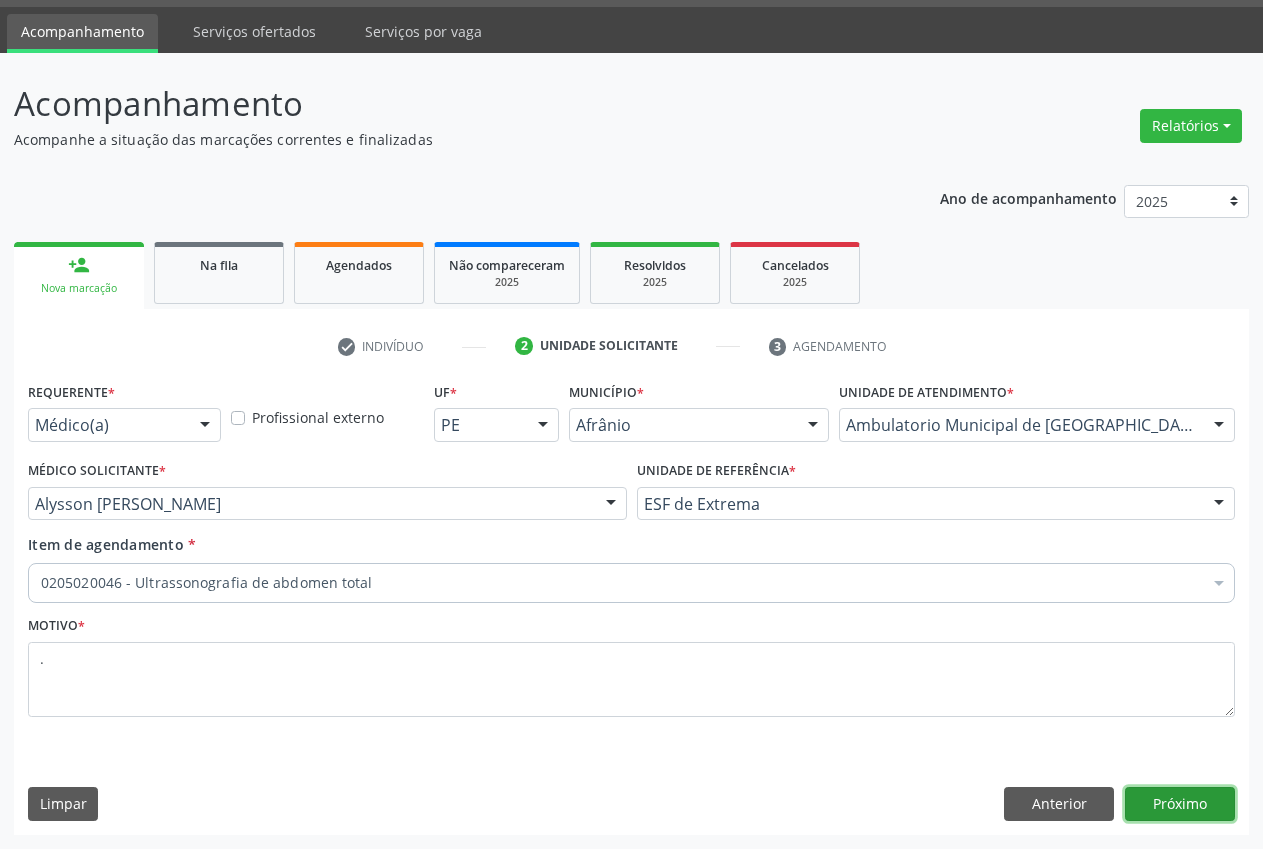 click on "Próximo" at bounding box center [1180, 804] 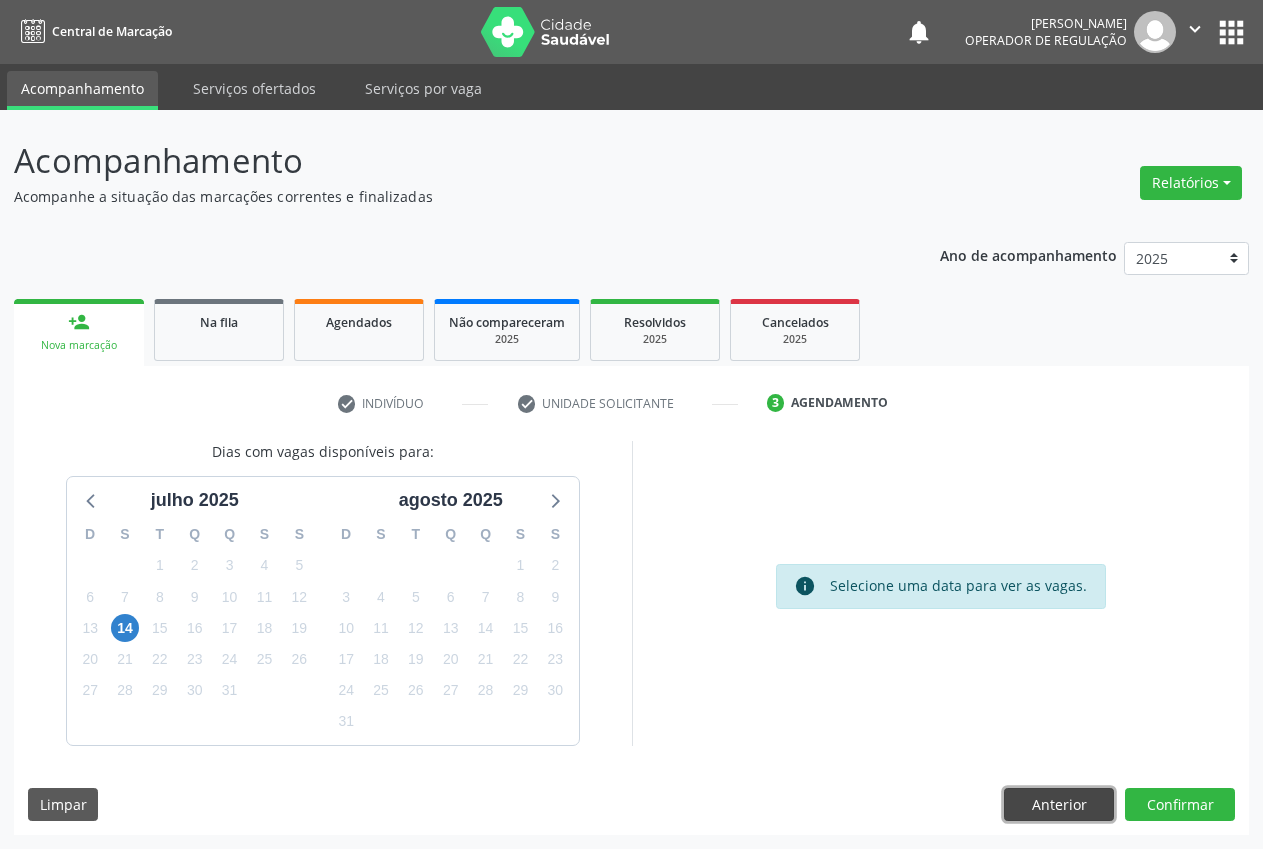 click on "Anterior" at bounding box center (1059, 805) 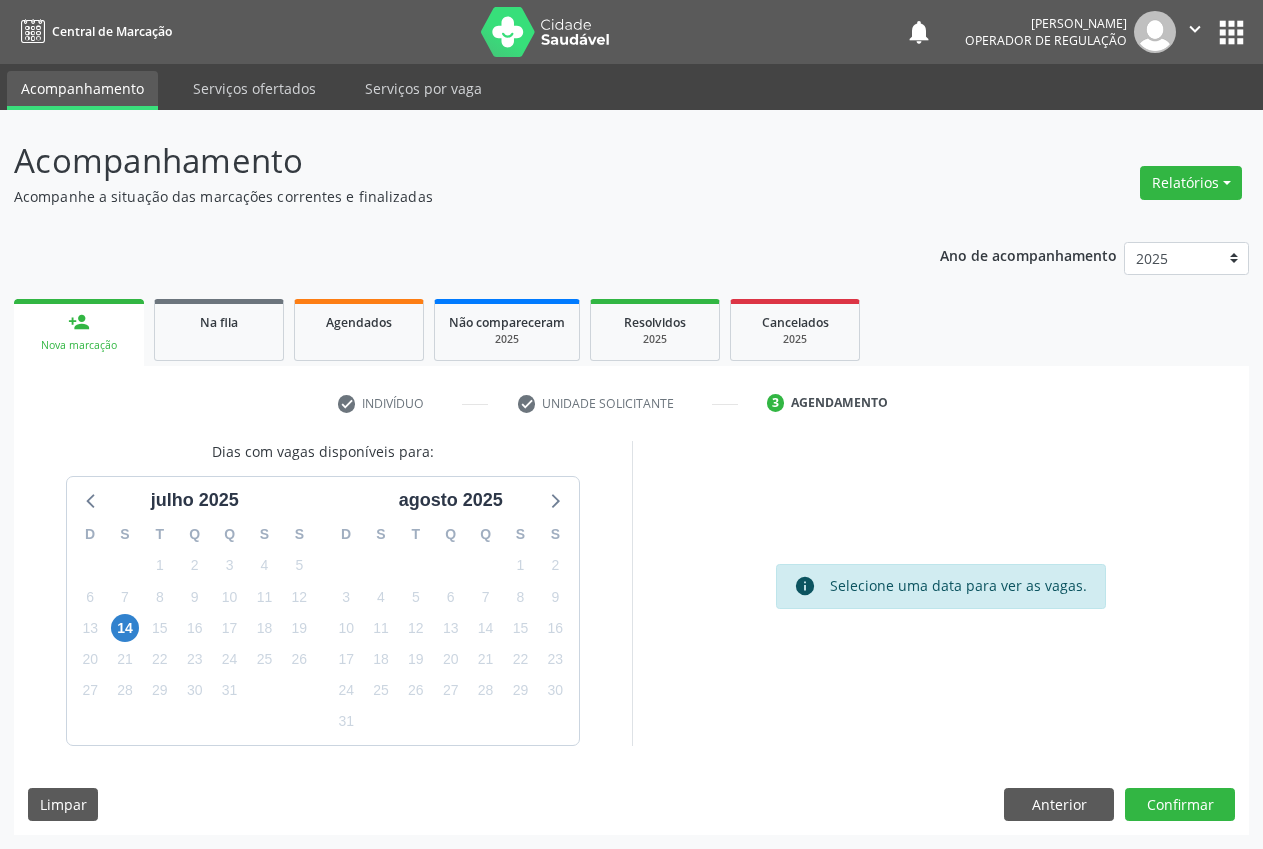 click on "Motivo
*
." at bounding box center [0, 0] 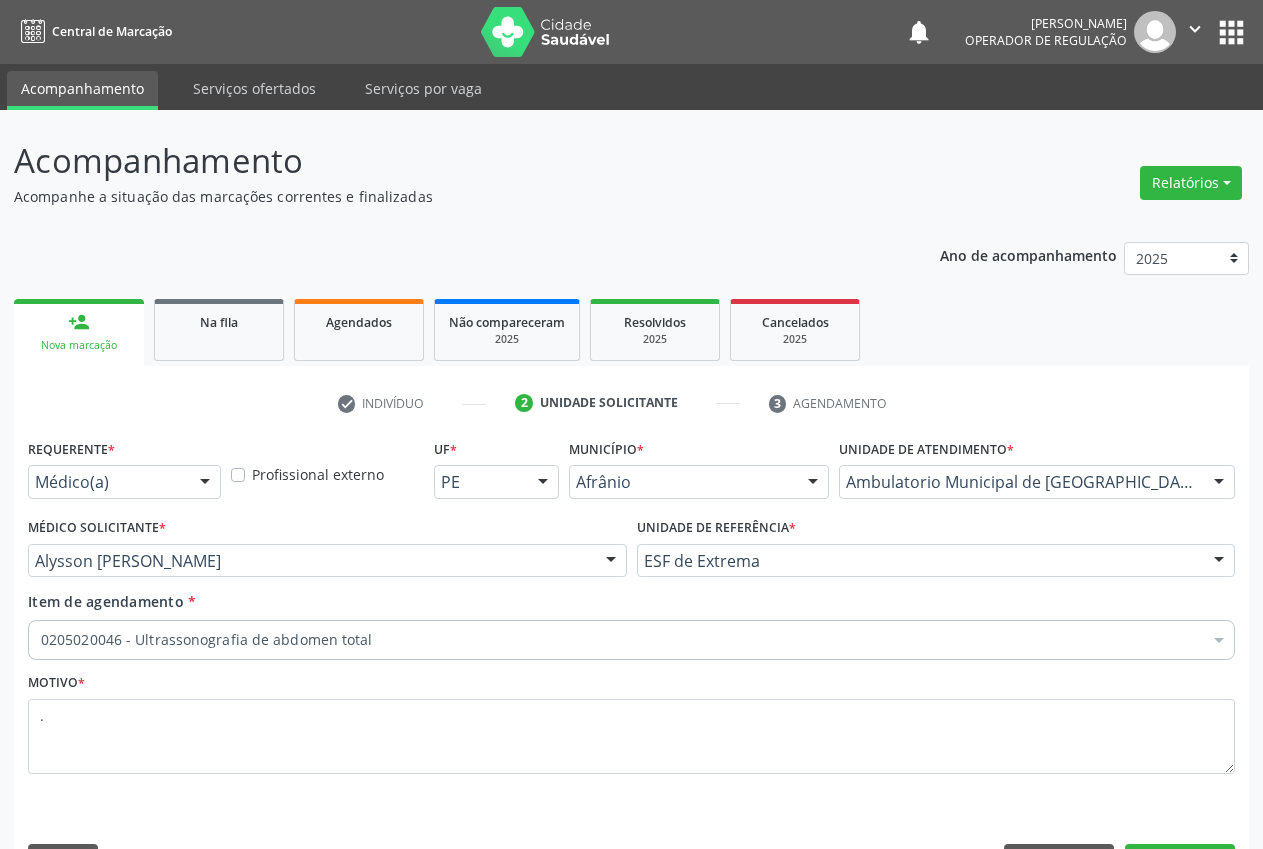 scroll, scrollTop: 57, scrollLeft: 0, axis: vertical 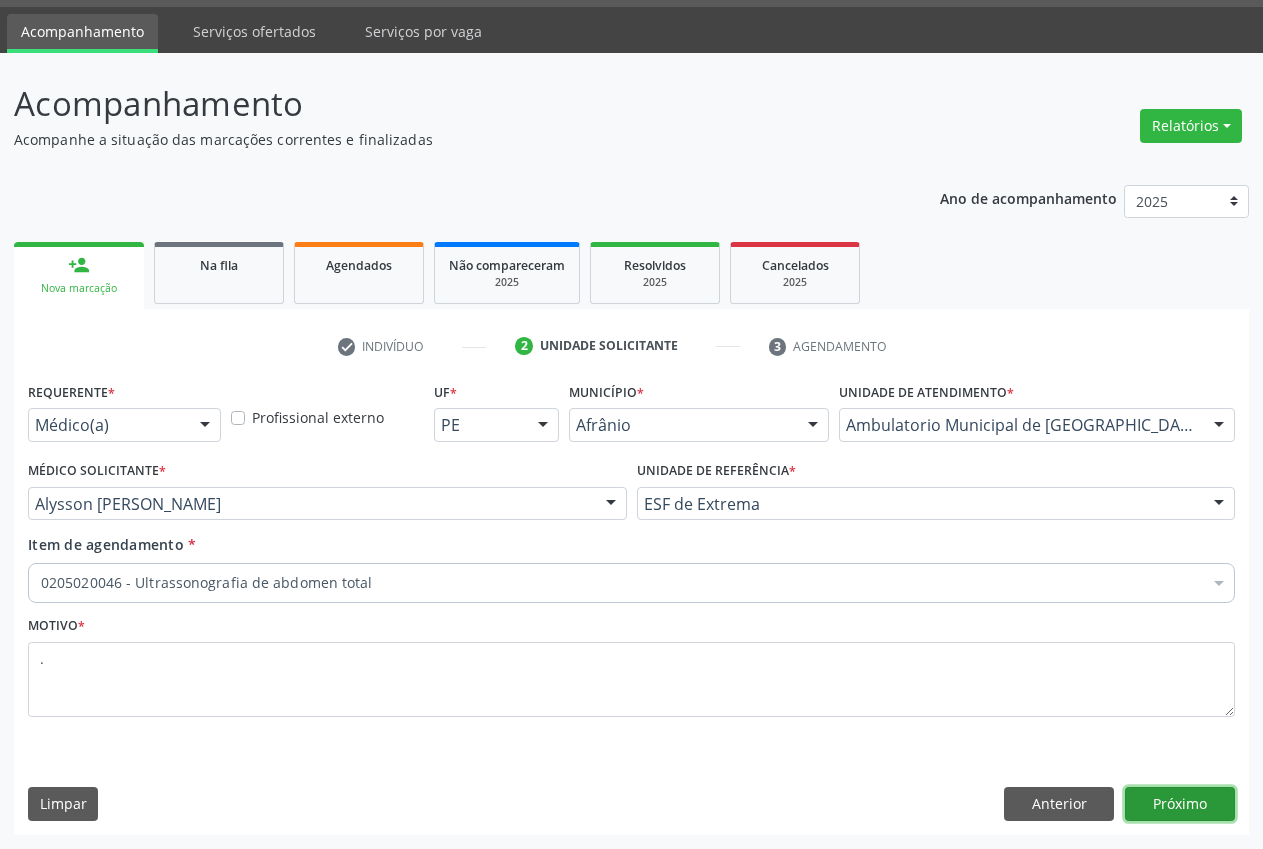 click on "Próximo" at bounding box center (1180, 804) 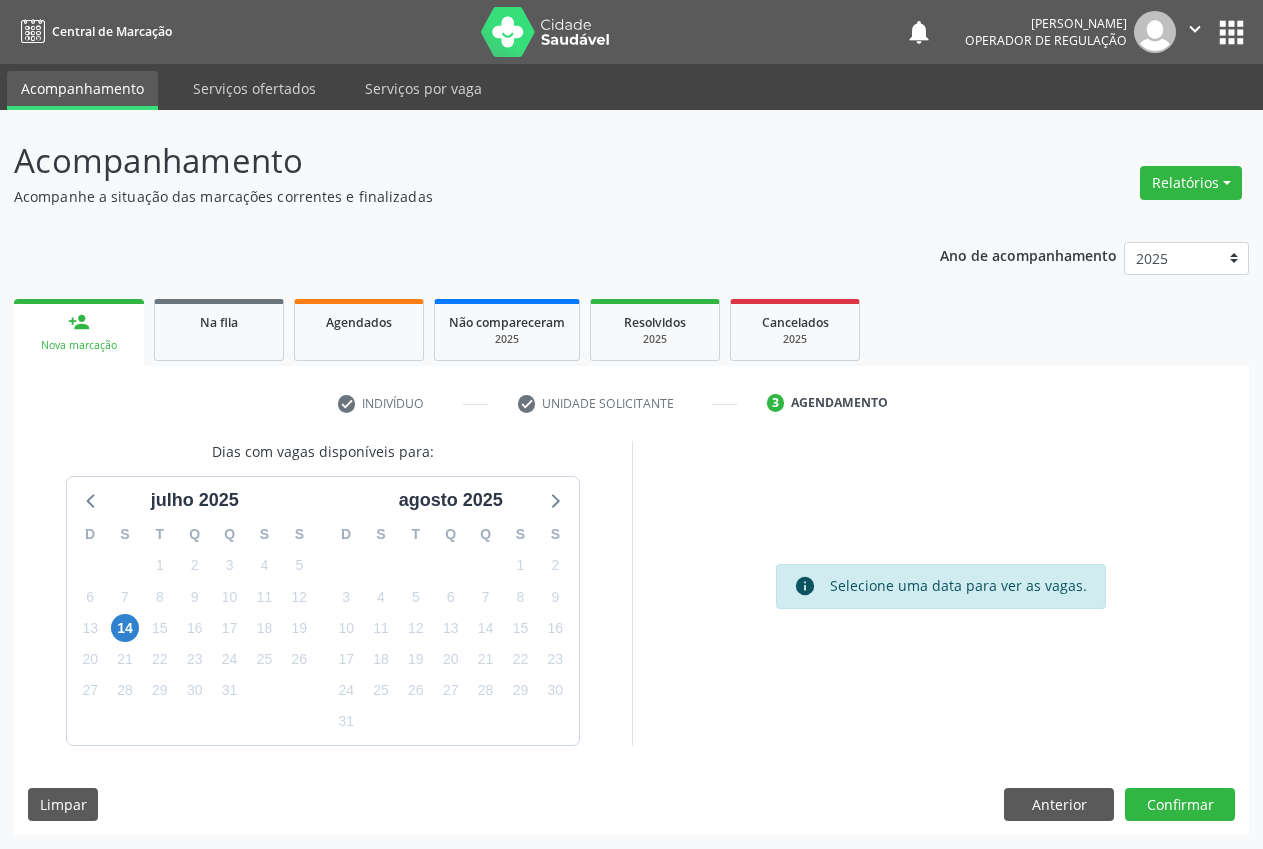 scroll, scrollTop: 0, scrollLeft: 0, axis: both 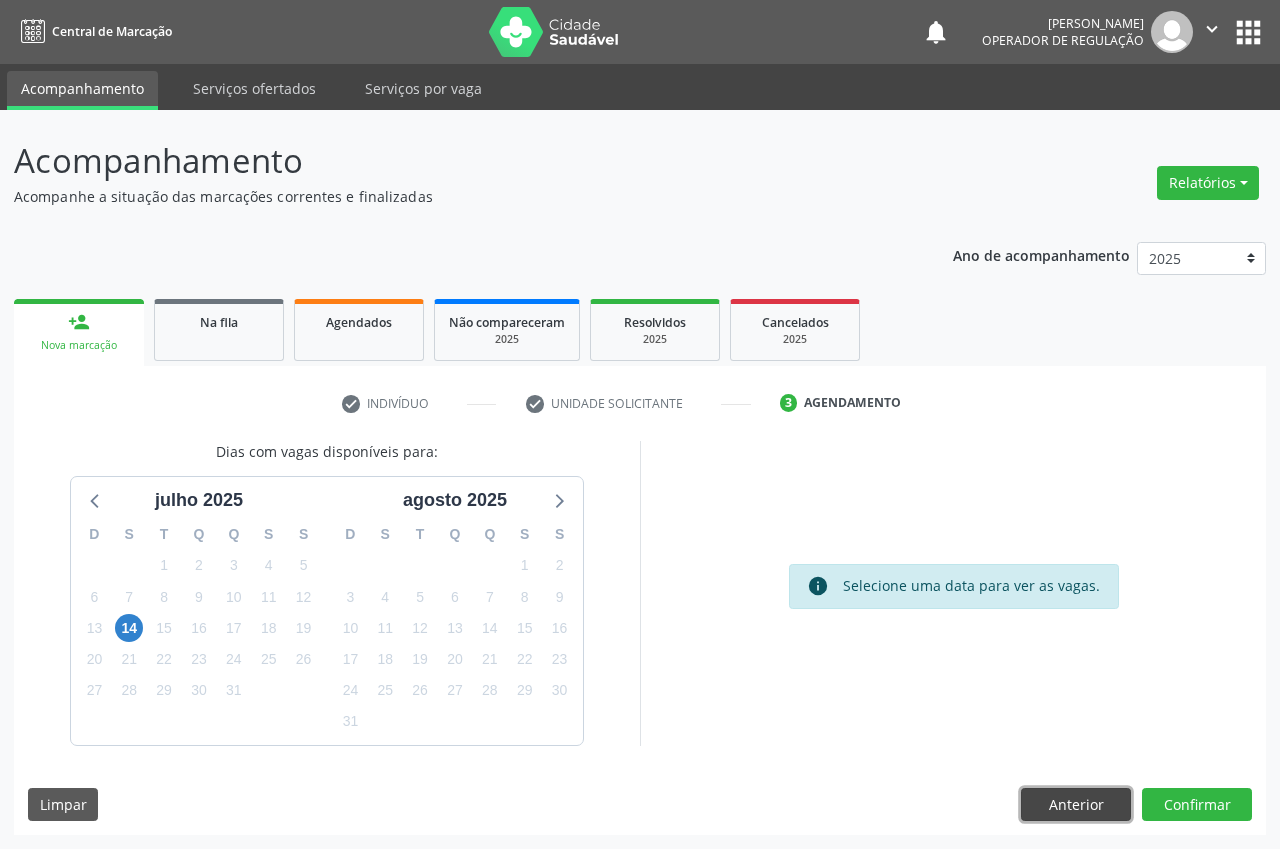 click on "Anterior" at bounding box center [1076, 805] 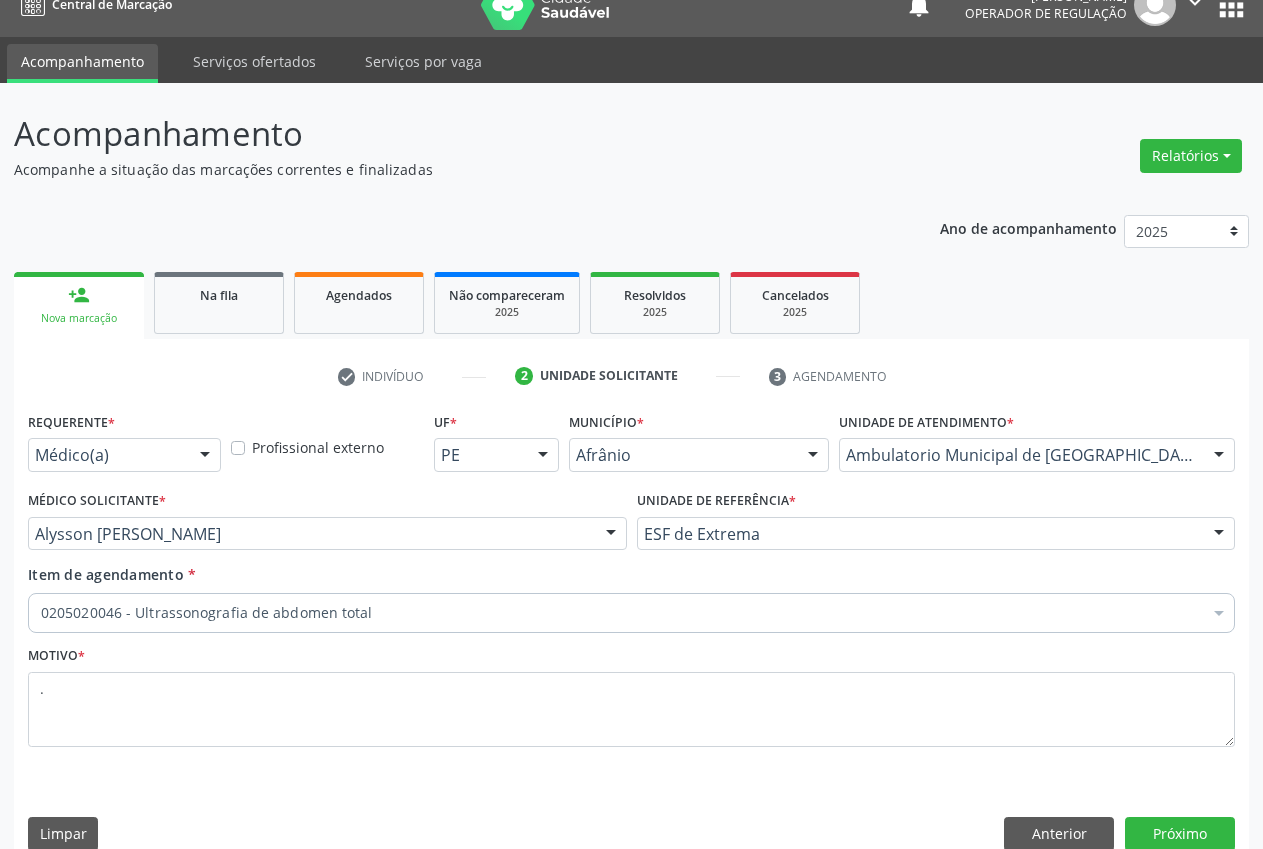 scroll, scrollTop: 57, scrollLeft: 0, axis: vertical 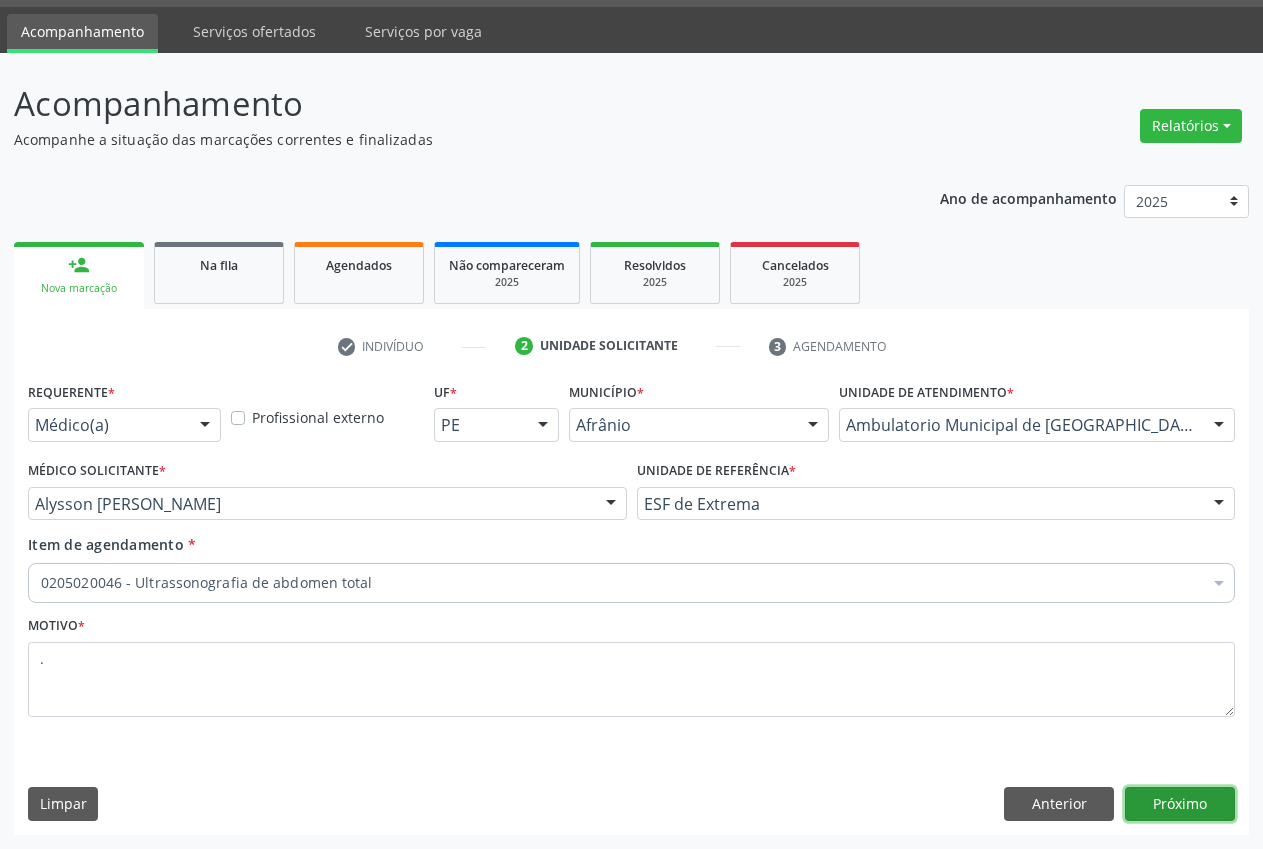 click on "Próximo" at bounding box center (1180, 804) 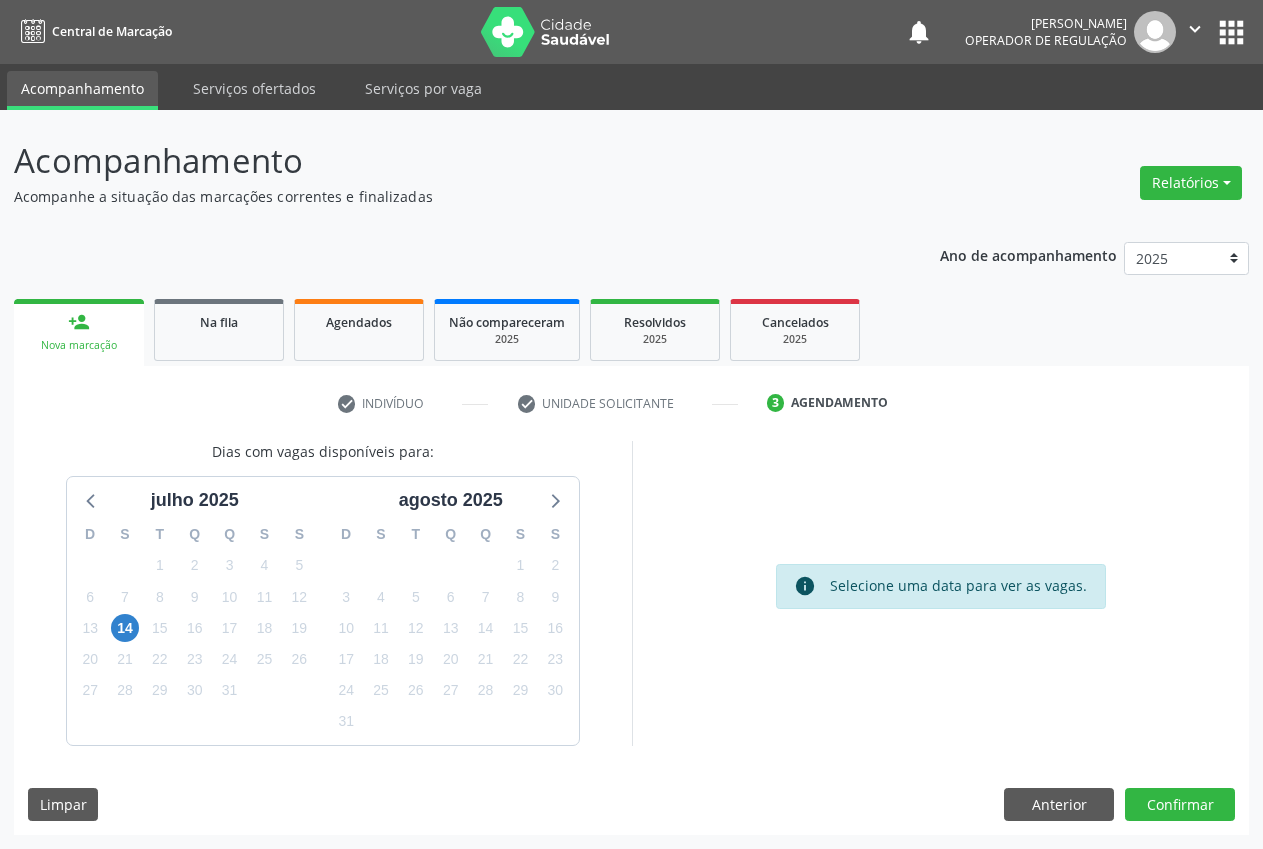 scroll, scrollTop: 0, scrollLeft: 0, axis: both 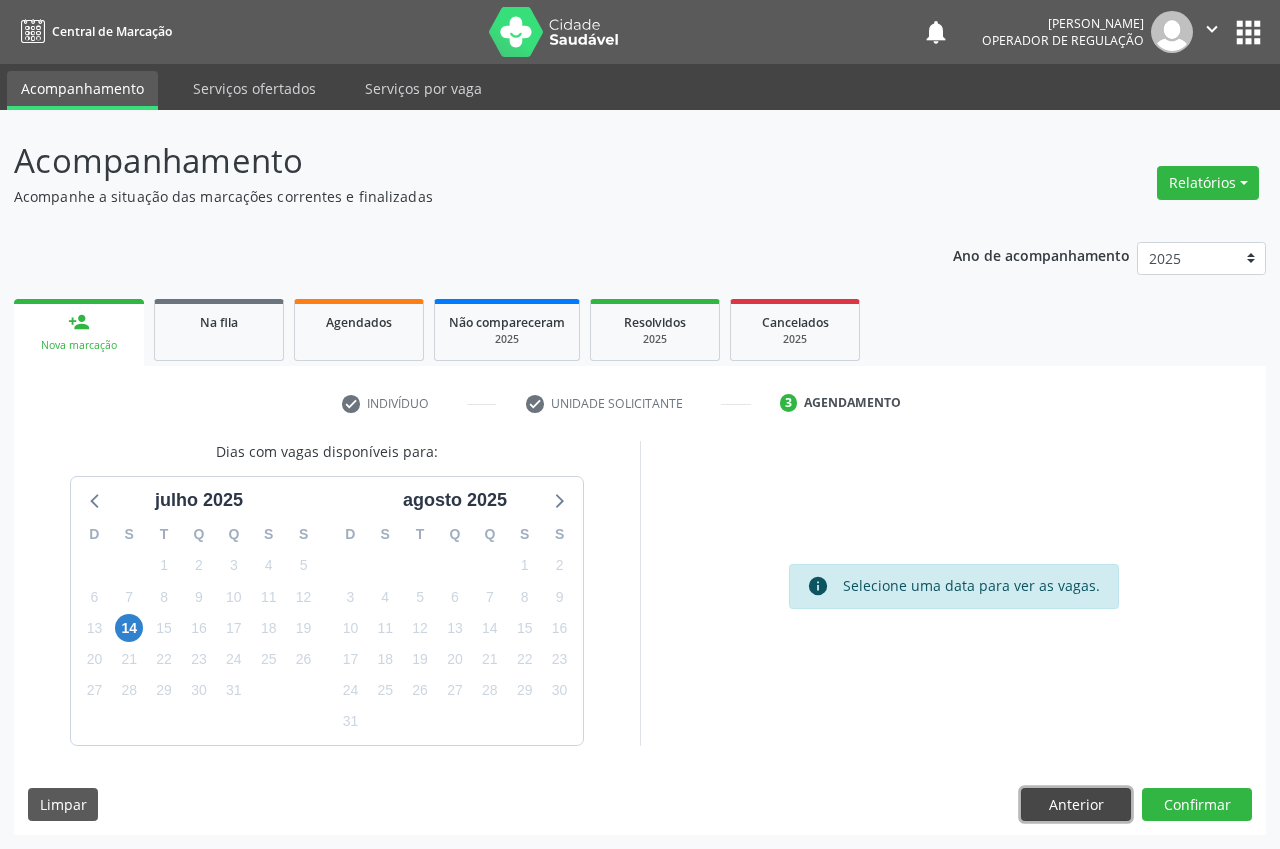 click on "Anterior" at bounding box center [1076, 805] 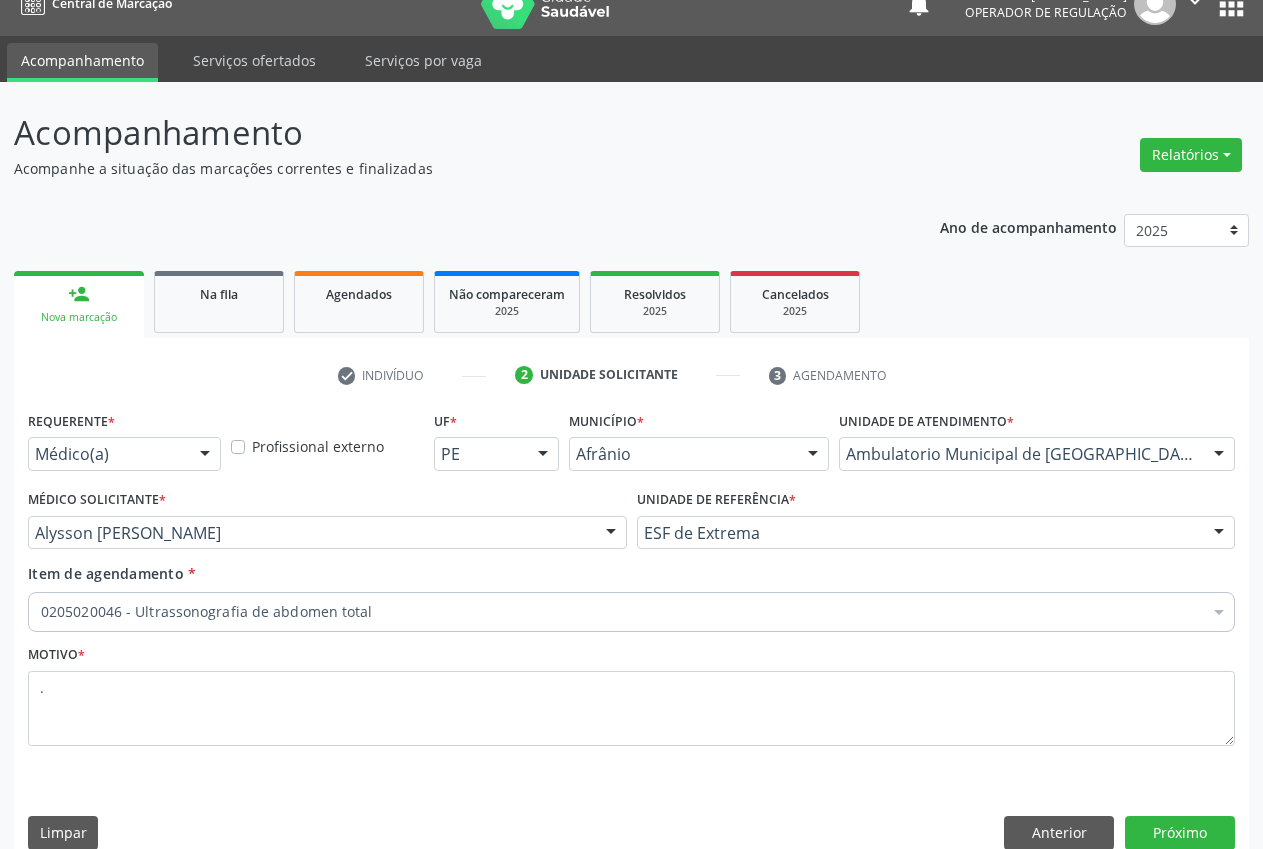 scroll, scrollTop: 29, scrollLeft: 0, axis: vertical 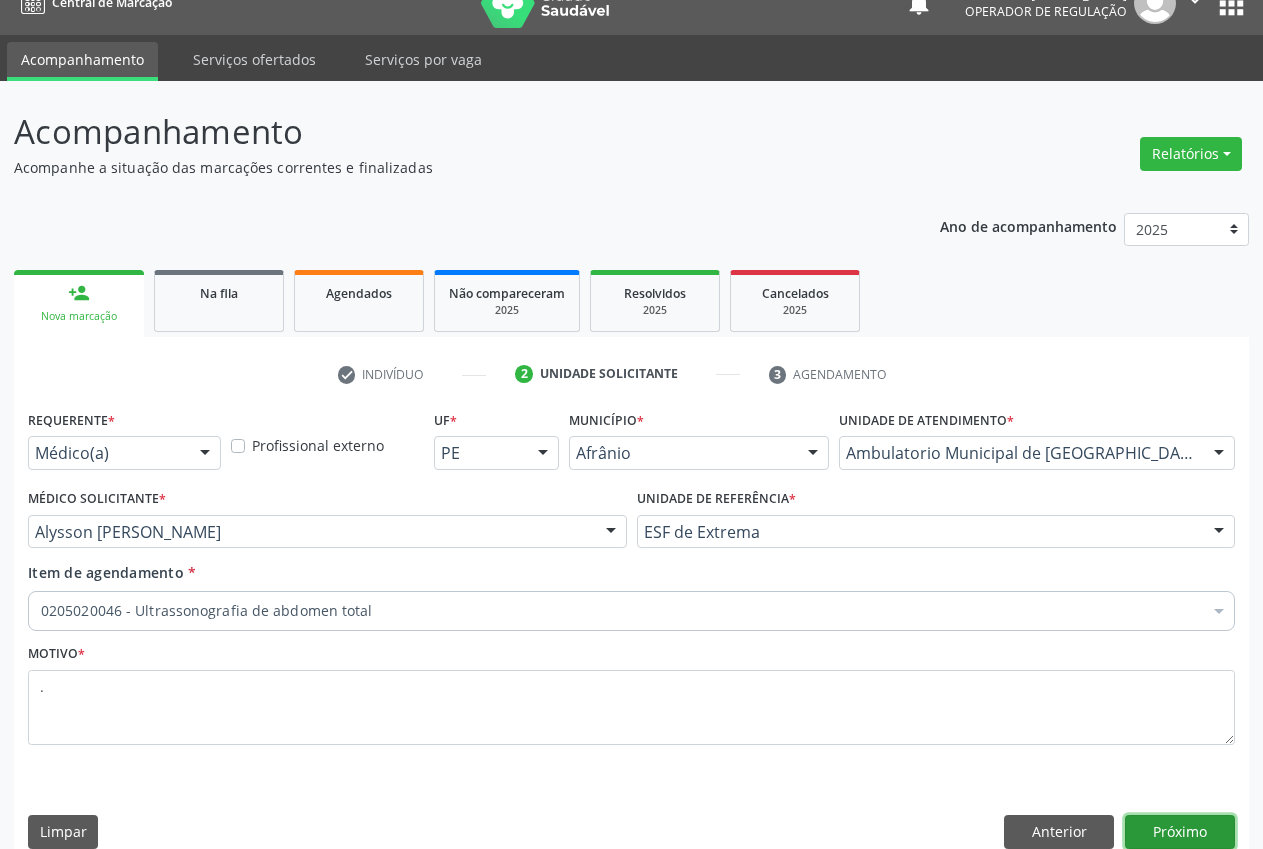 click on "Próximo" at bounding box center (1180, 832) 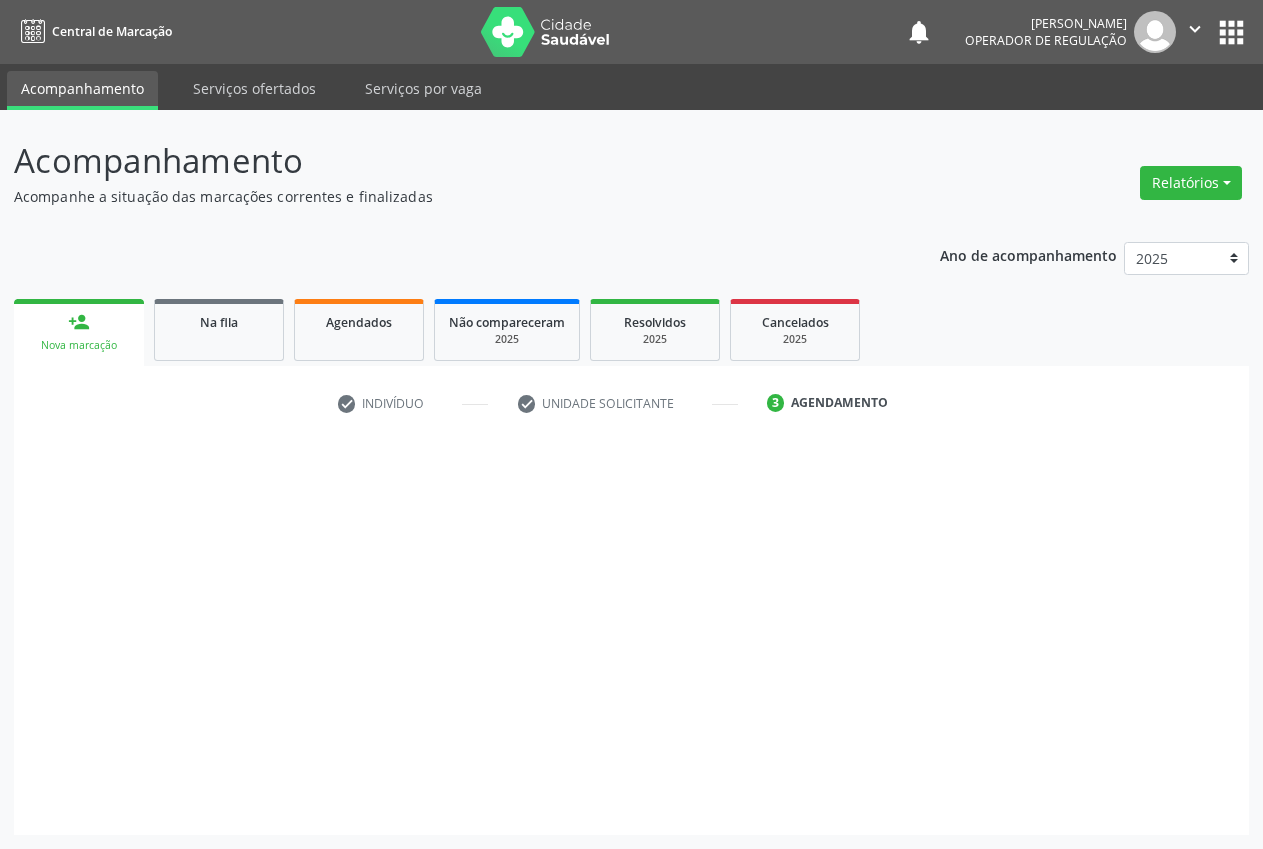 scroll, scrollTop: 0, scrollLeft: 0, axis: both 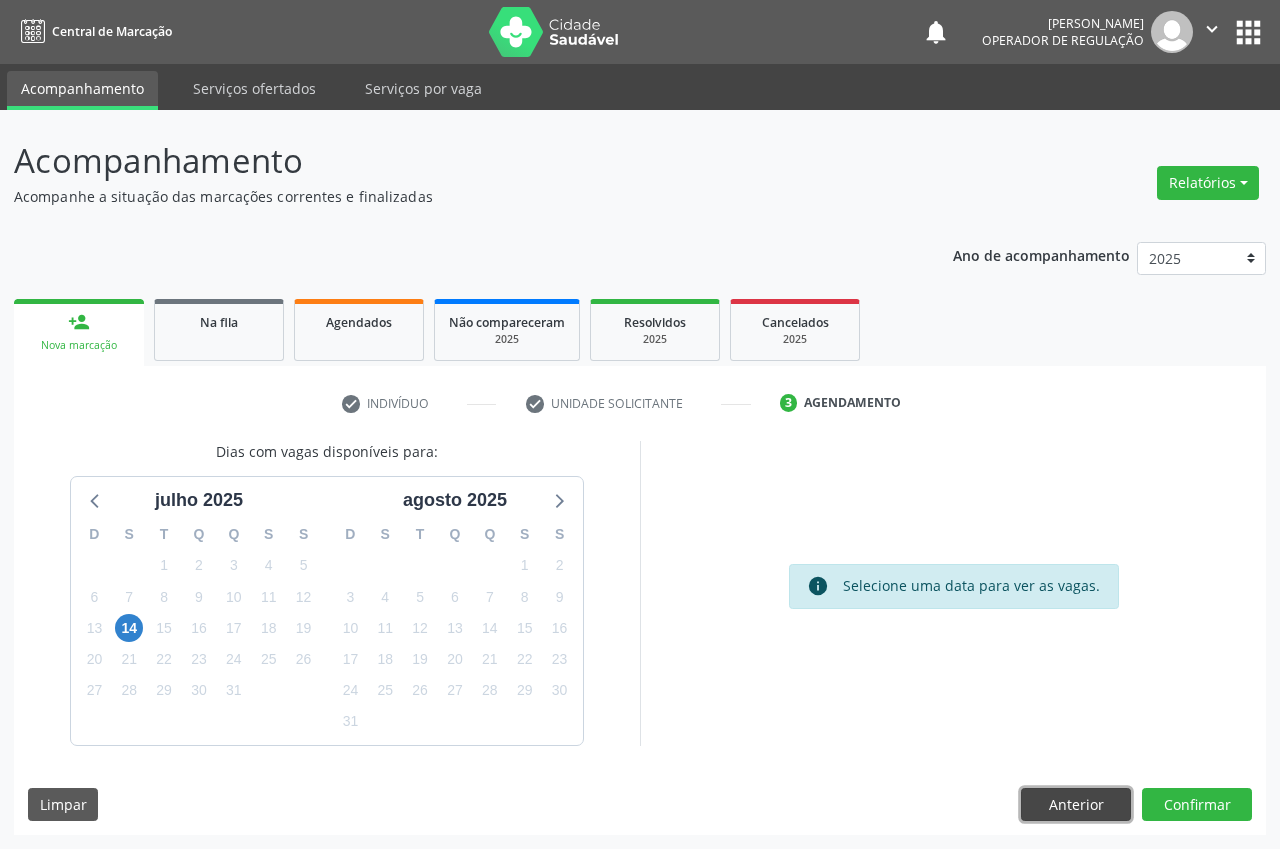 click on "Anterior" at bounding box center (1076, 805) 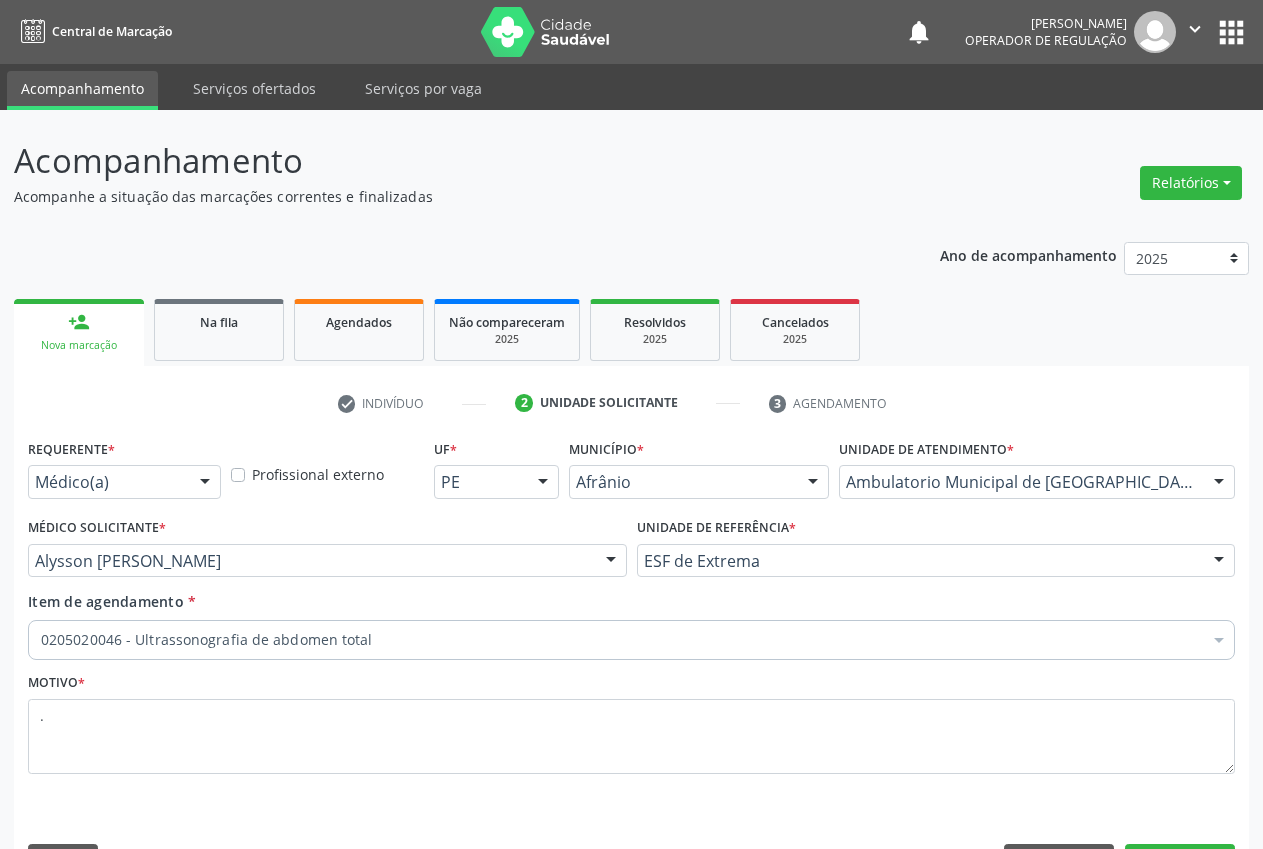 scroll, scrollTop: 57, scrollLeft: 0, axis: vertical 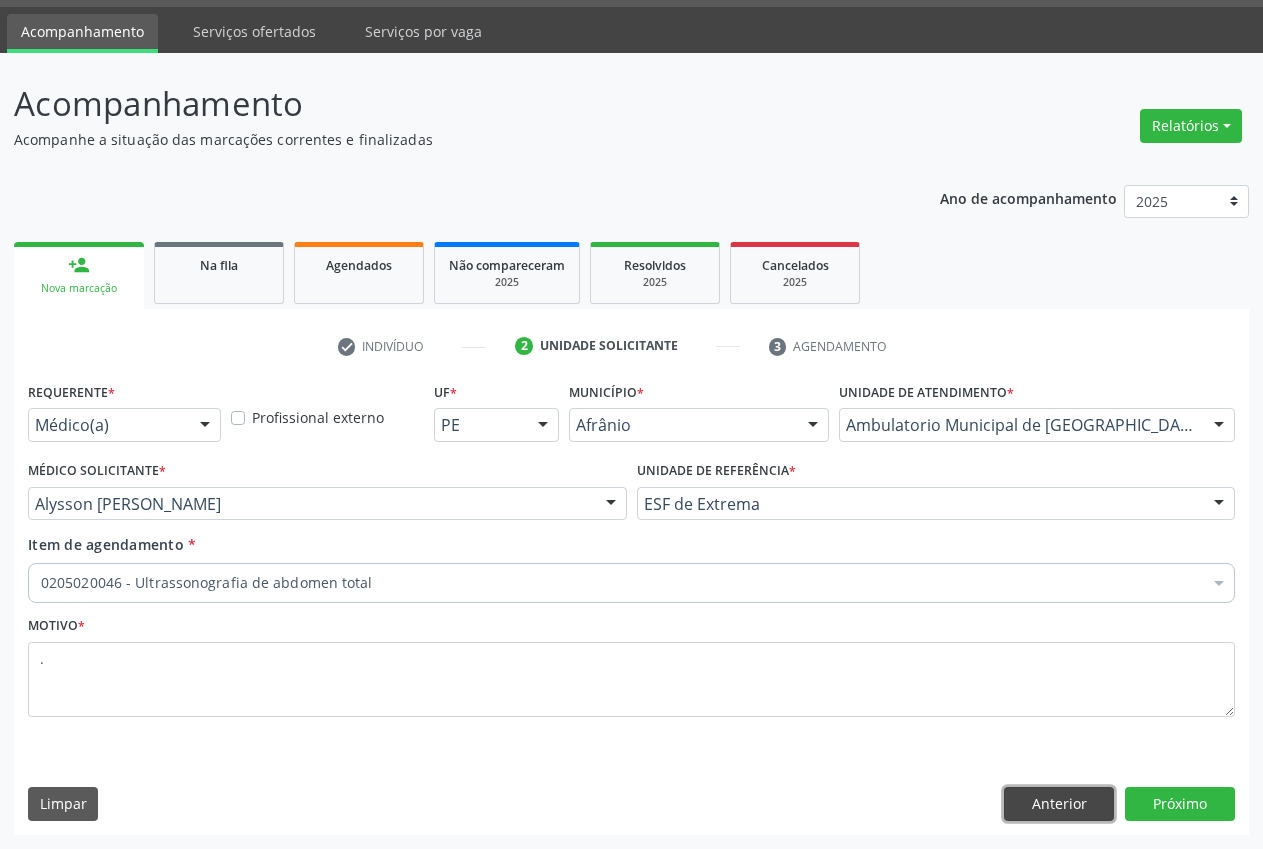 click on "Anterior" at bounding box center (1059, 804) 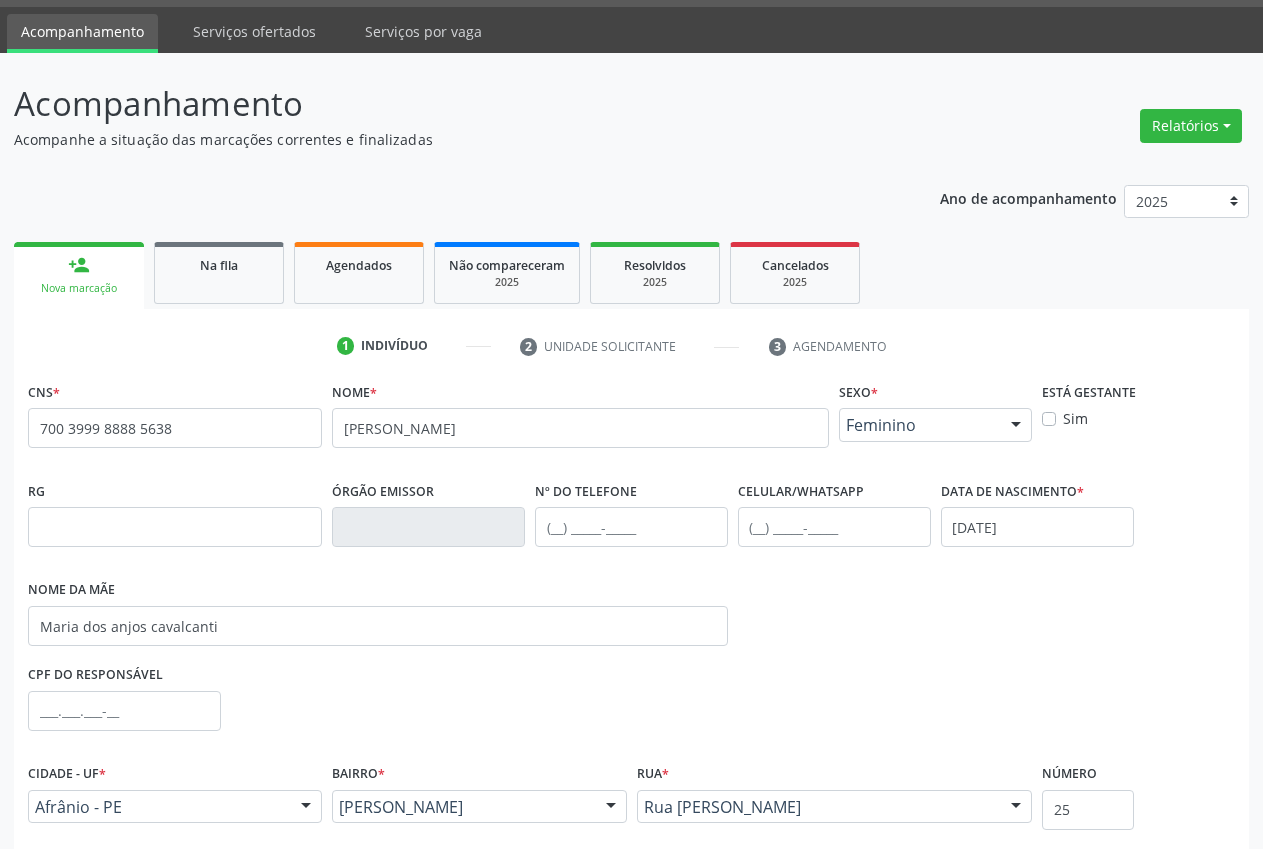 drag, startPoint x: 251, startPoint y: 428, endPoint x: 22, endPoint y: 432, distance: 229.03493 